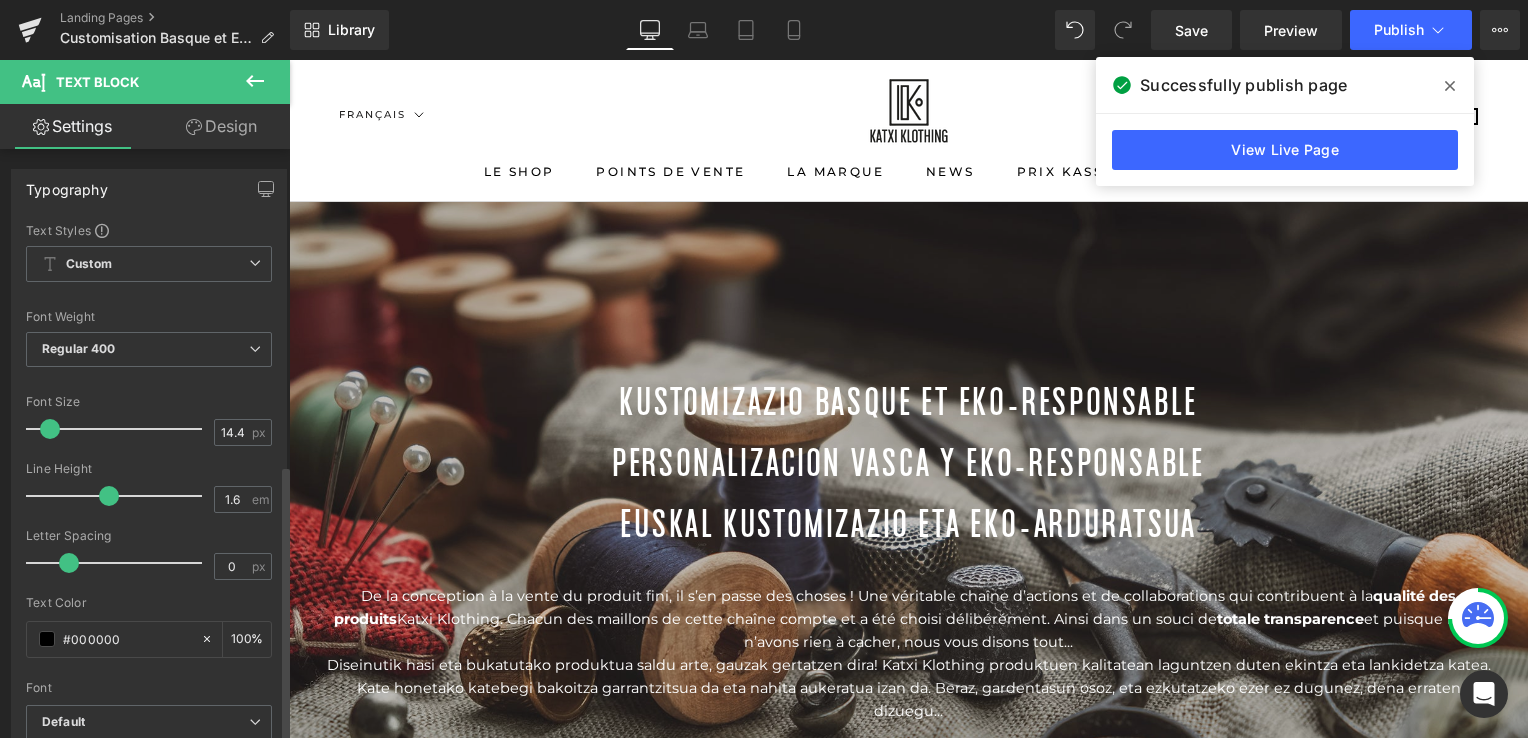 scroll, scrollTop: 6652, scrollLeft: 0, axis: vertical 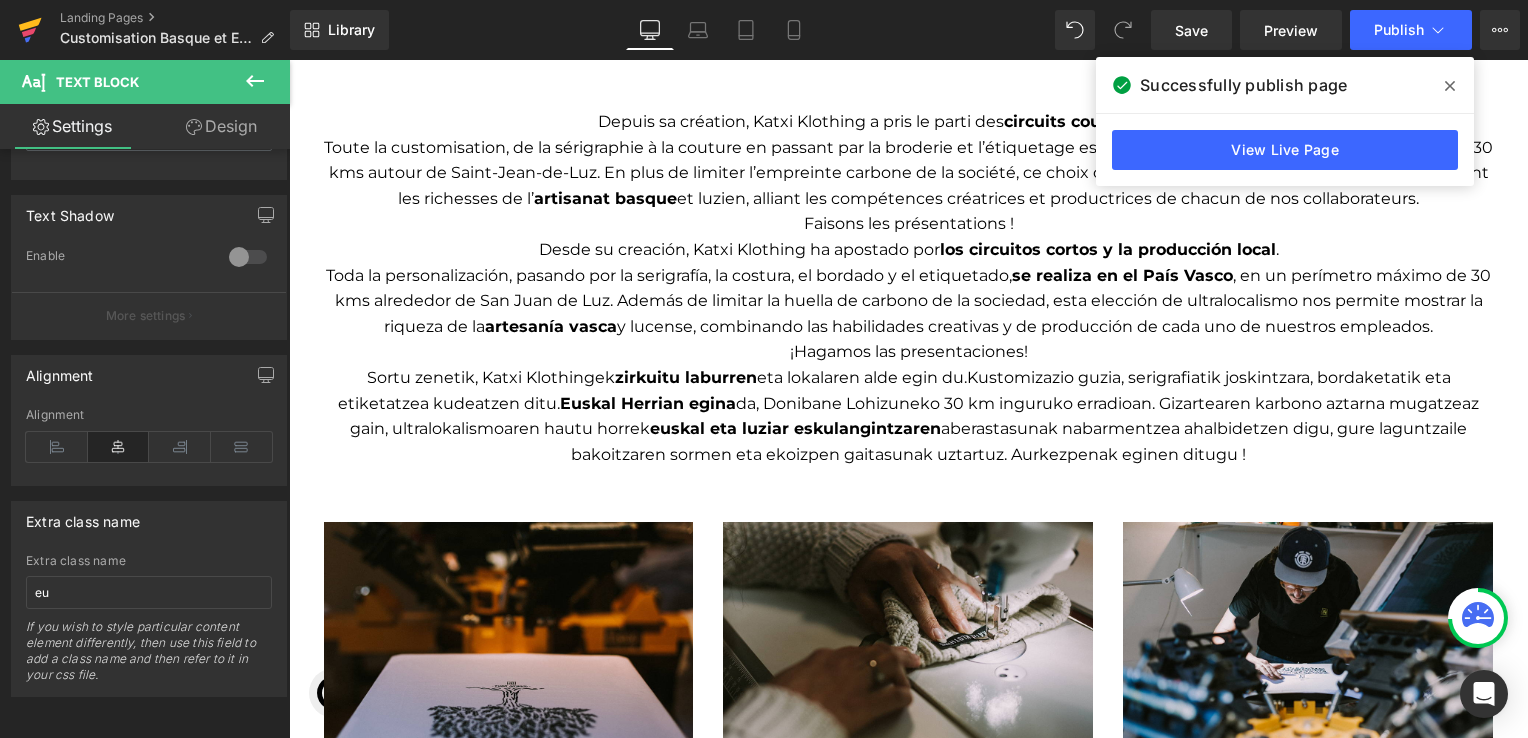 click 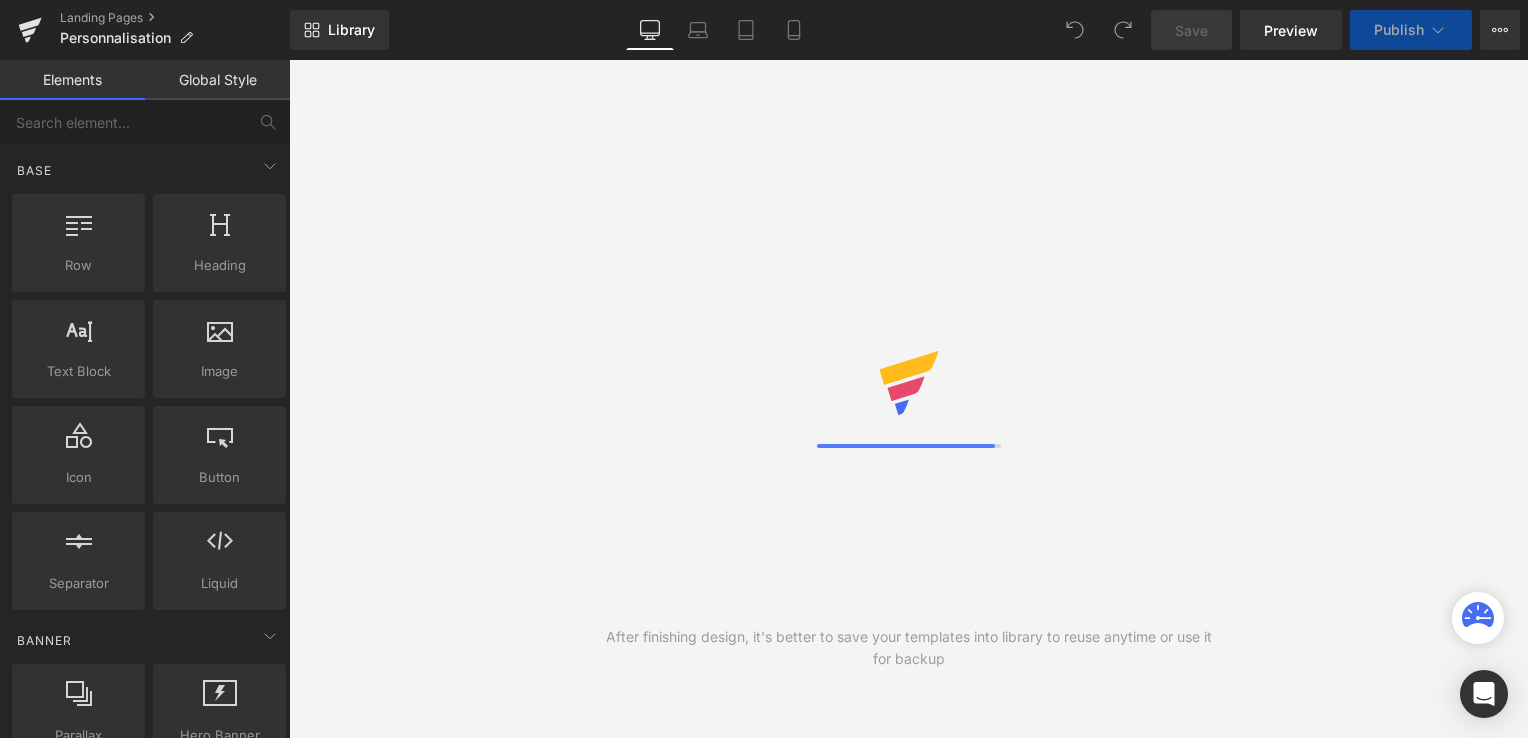 scroll, scrollTop: 0, scrollLeft: 0, axis: both 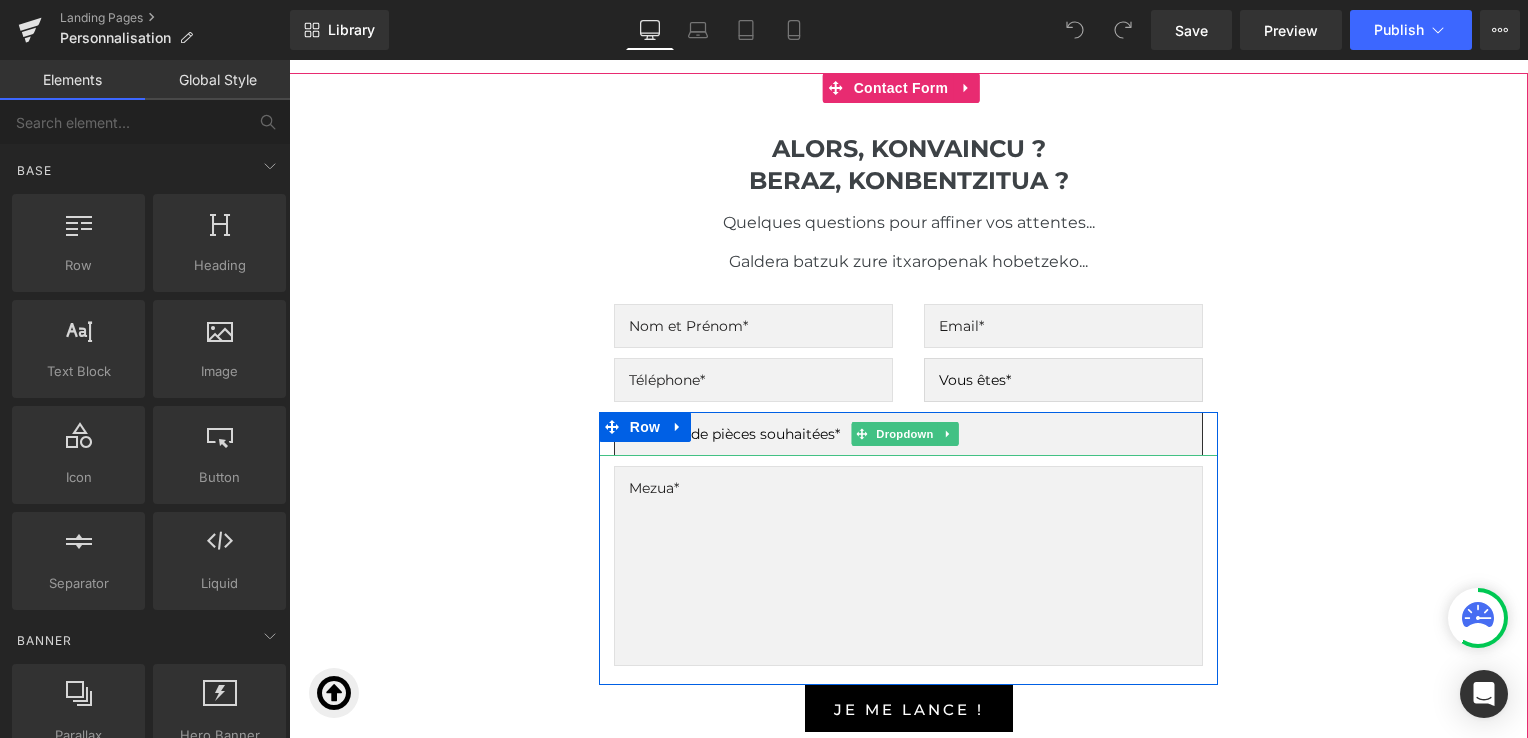 click on "Nombre de pièces souhaitées* Entre 50 et 100 Entre 100 et 200 200 et plus" at bounding box center [908, 434] 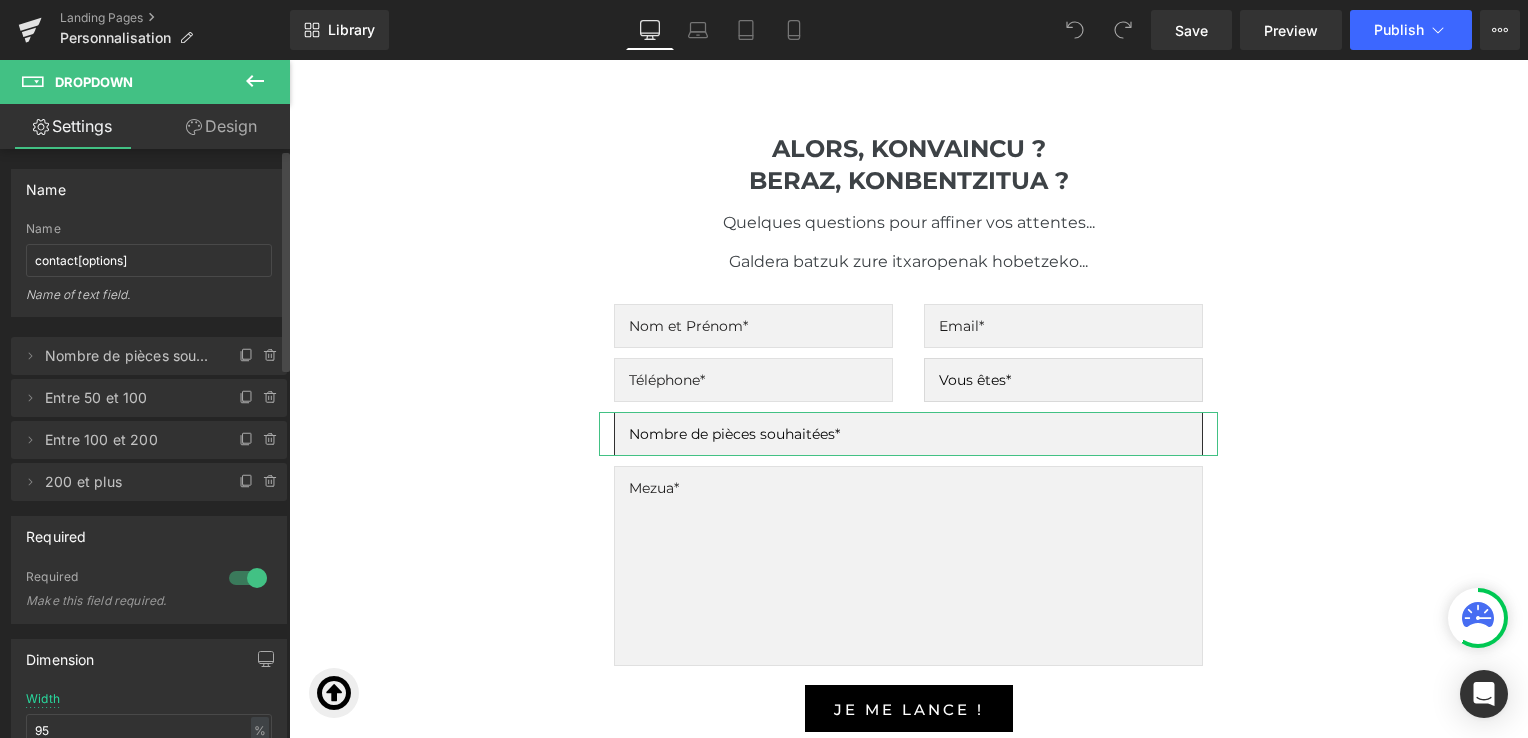 click on "Nombre de pièces souhaitées*" at bounding box center [129, 356] 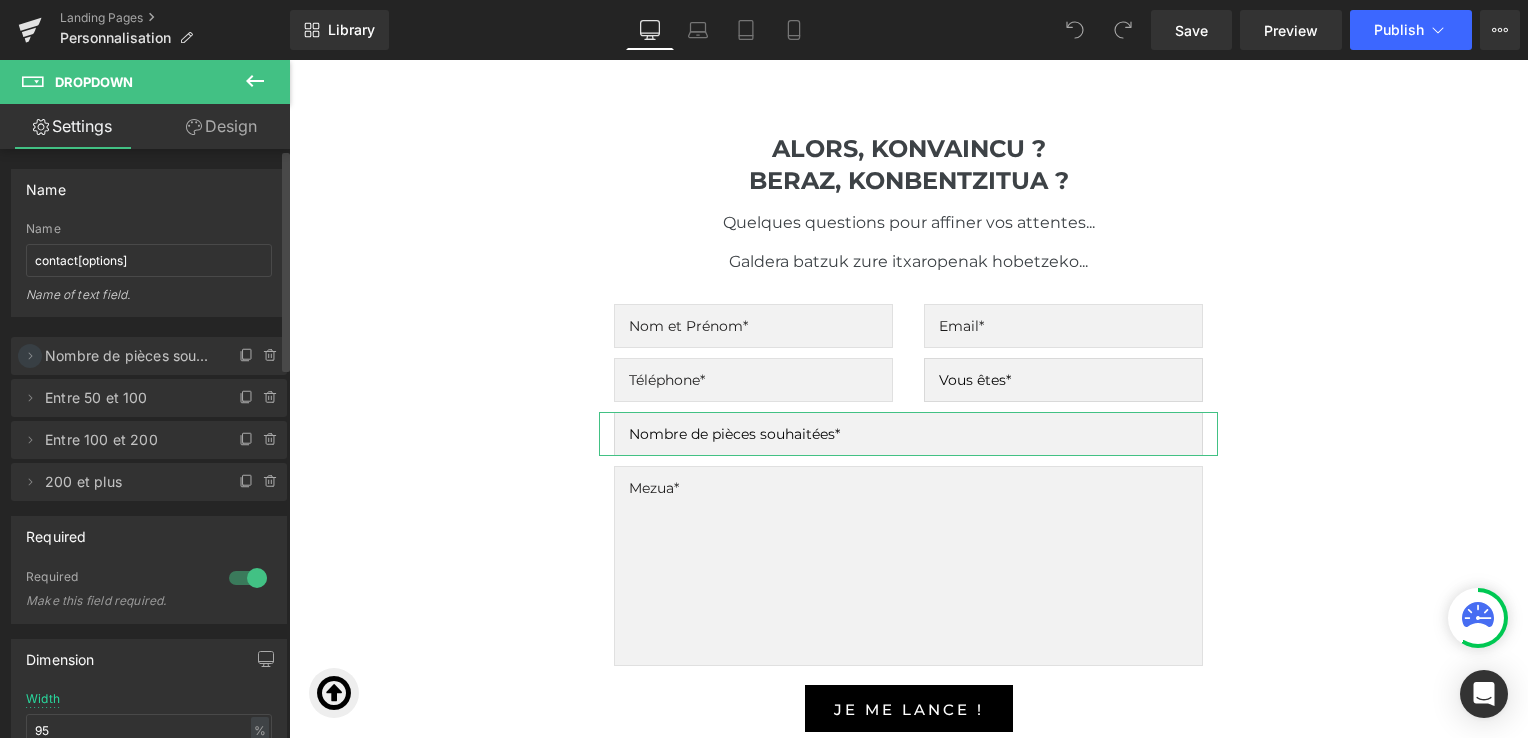 click 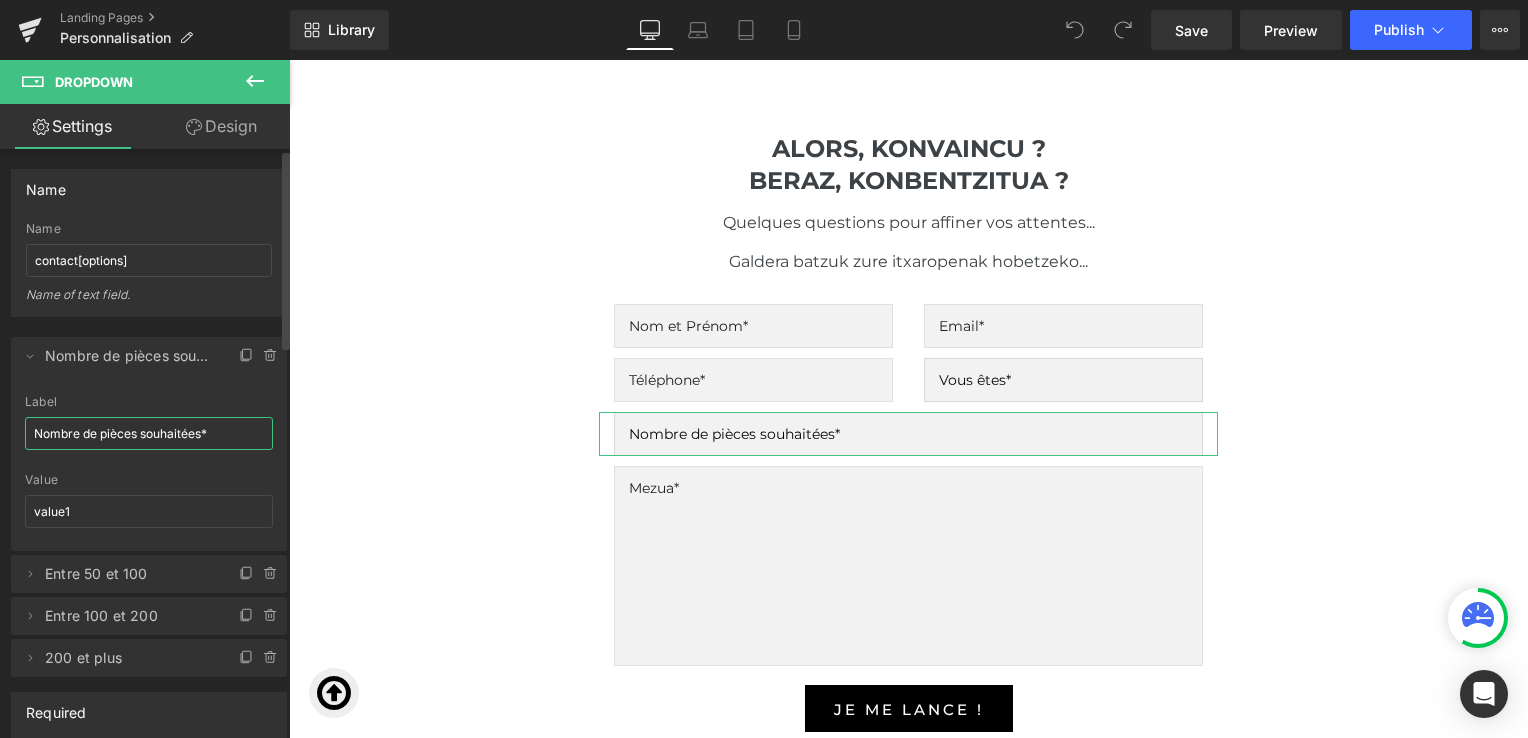 drag, startPoint x: 204, startPoint y: 433, endPoint x: 26, endPoint y: 434, distance: 178.0028 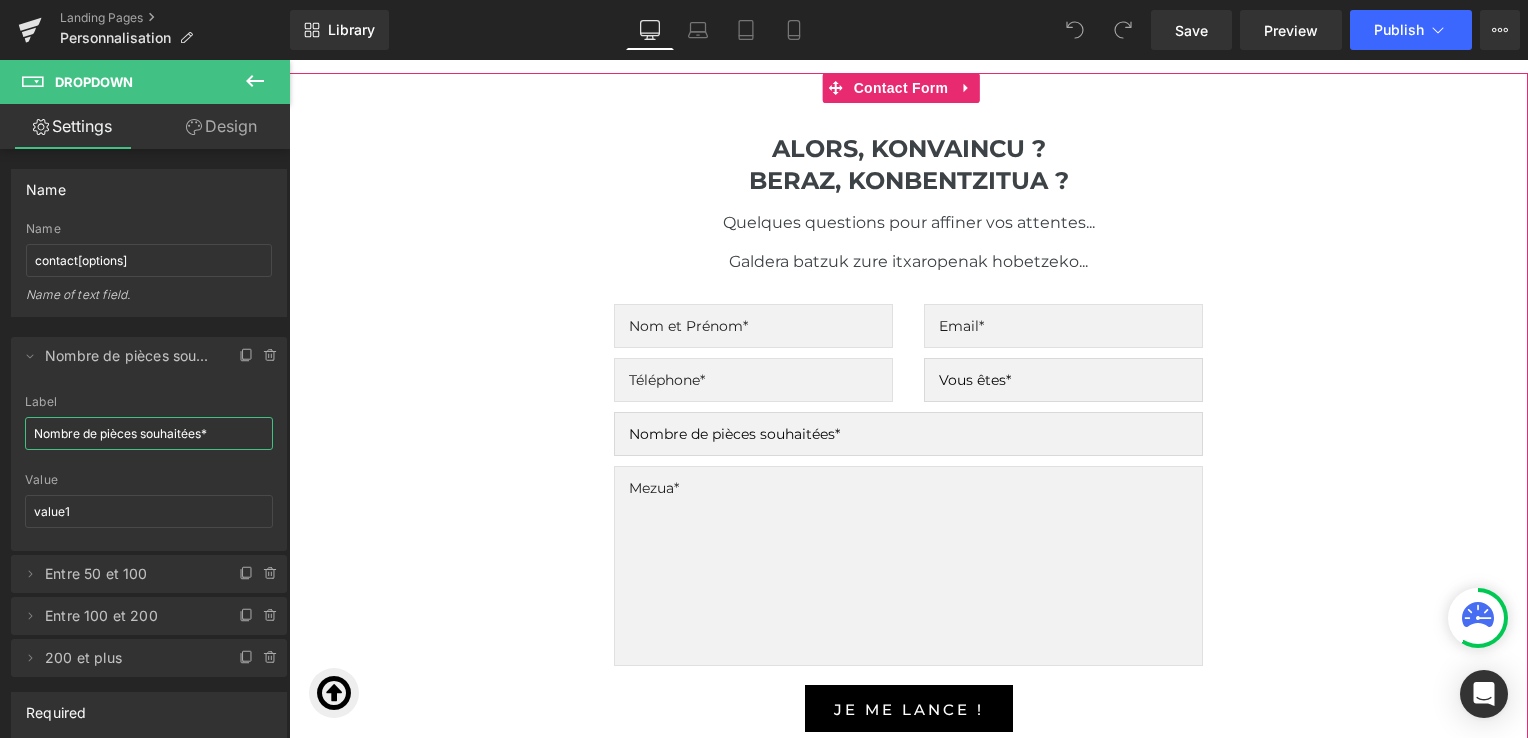 paste on "Zenbat pieza nahi diren" 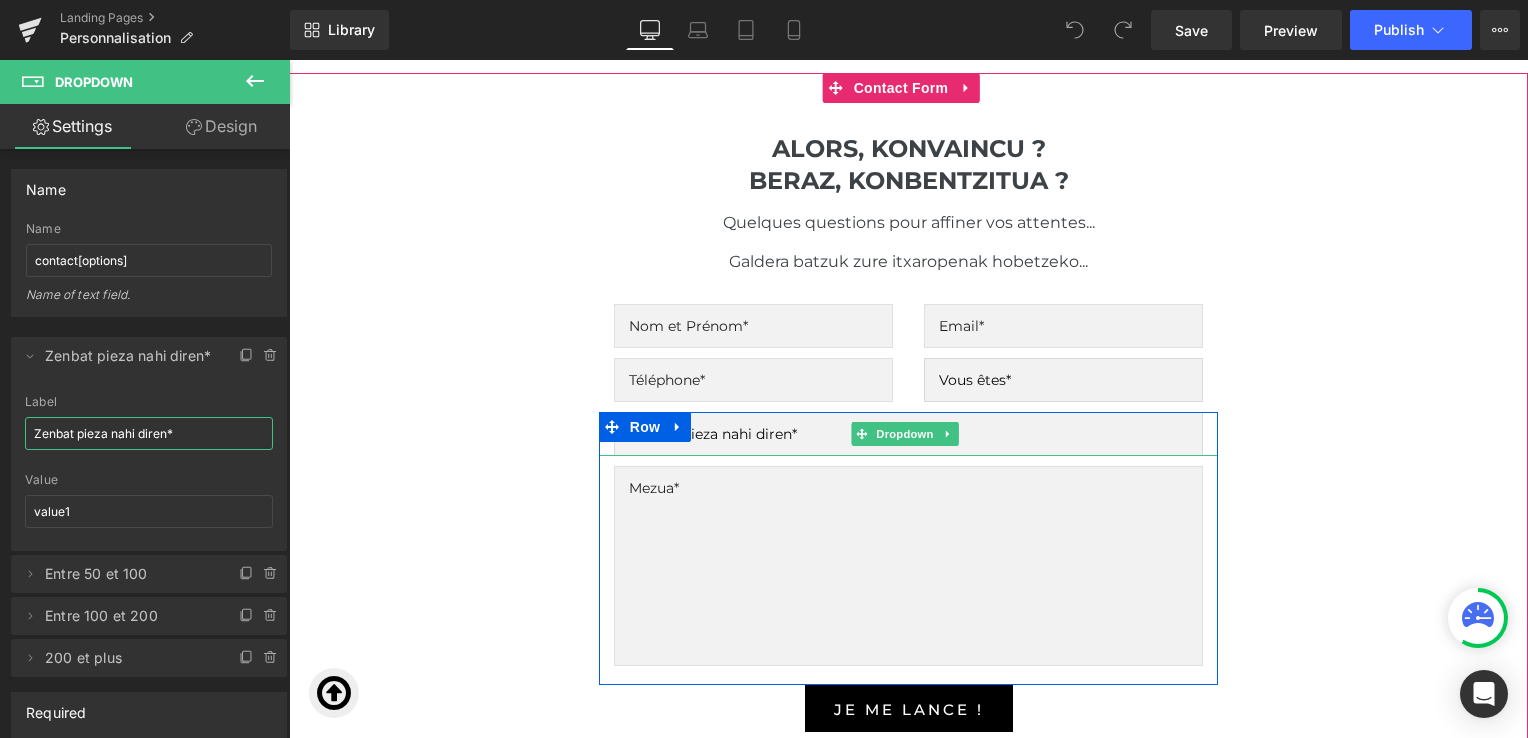 type on "Zenbat pieza nahi diren*" 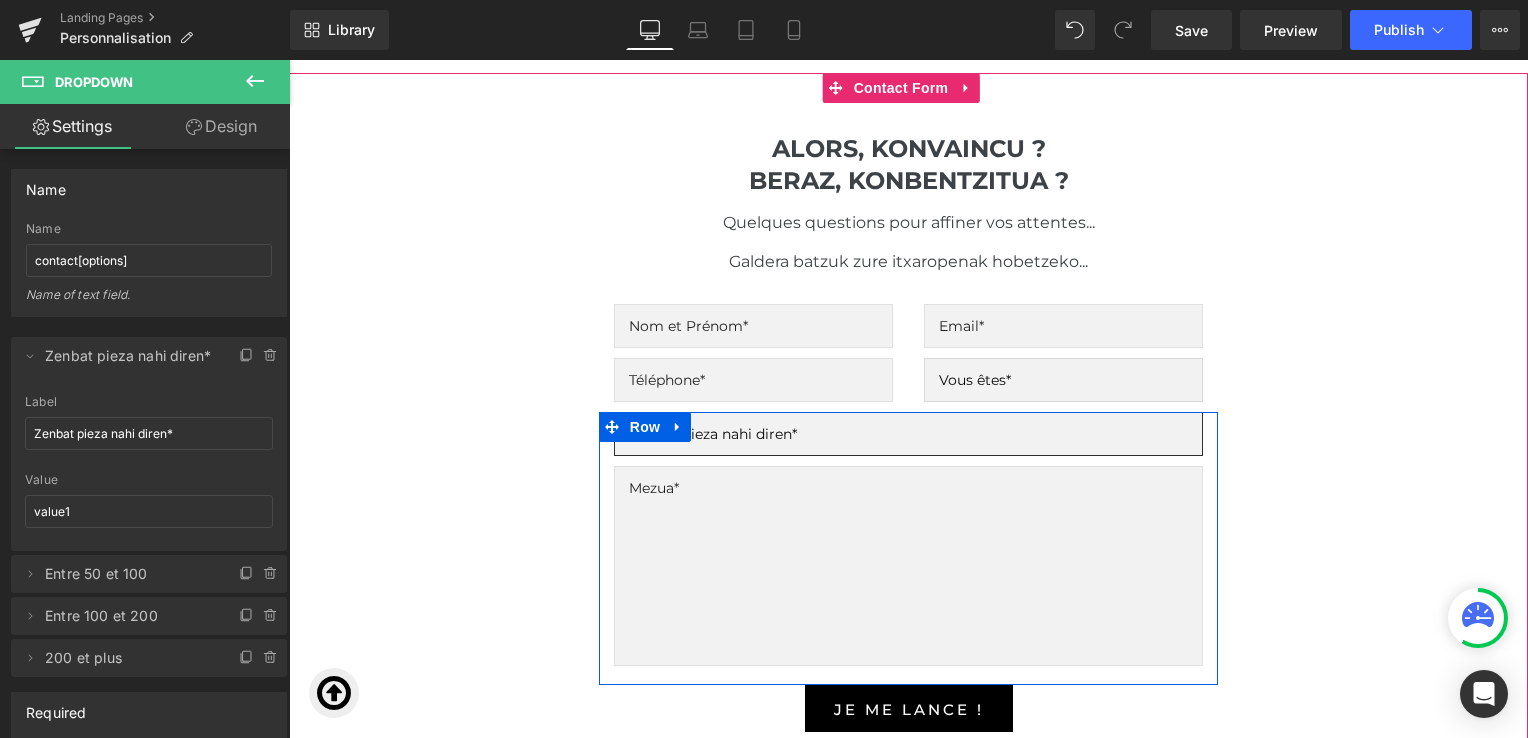 select on "value2" 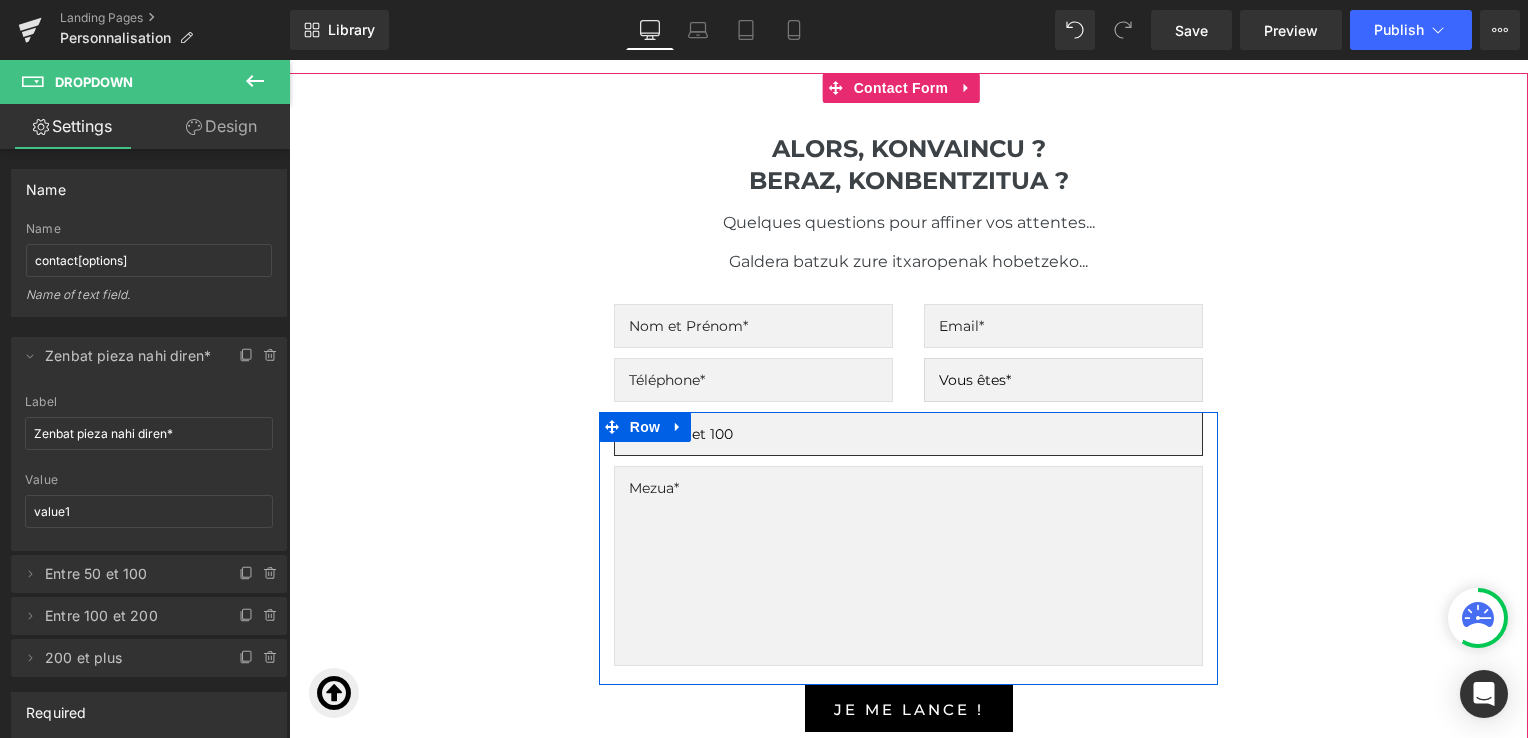 click on "Zenbat pieza nahi diren* Entre 50 et 100 Entre 100 et 200 200 et plus" at bounding box center [908, 434] 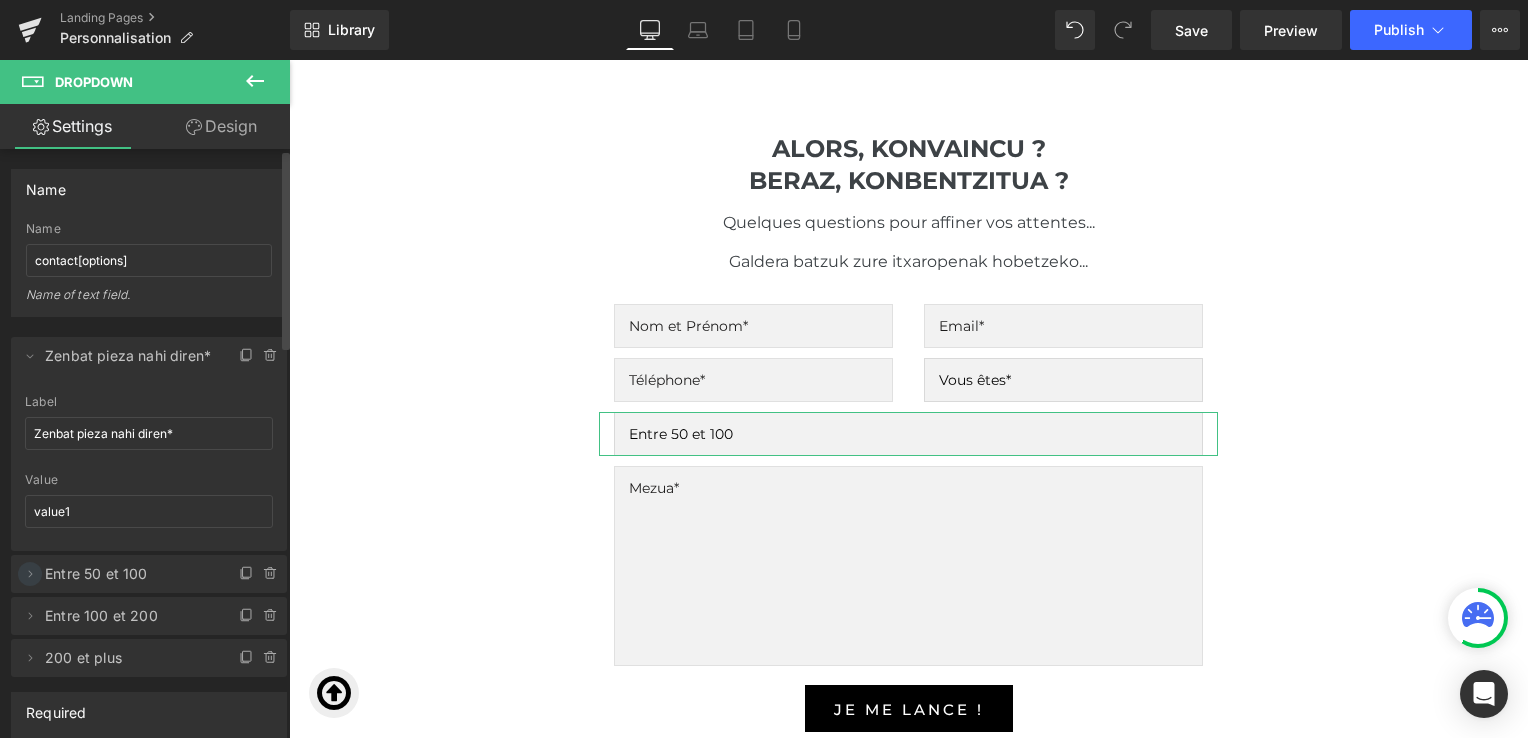 click 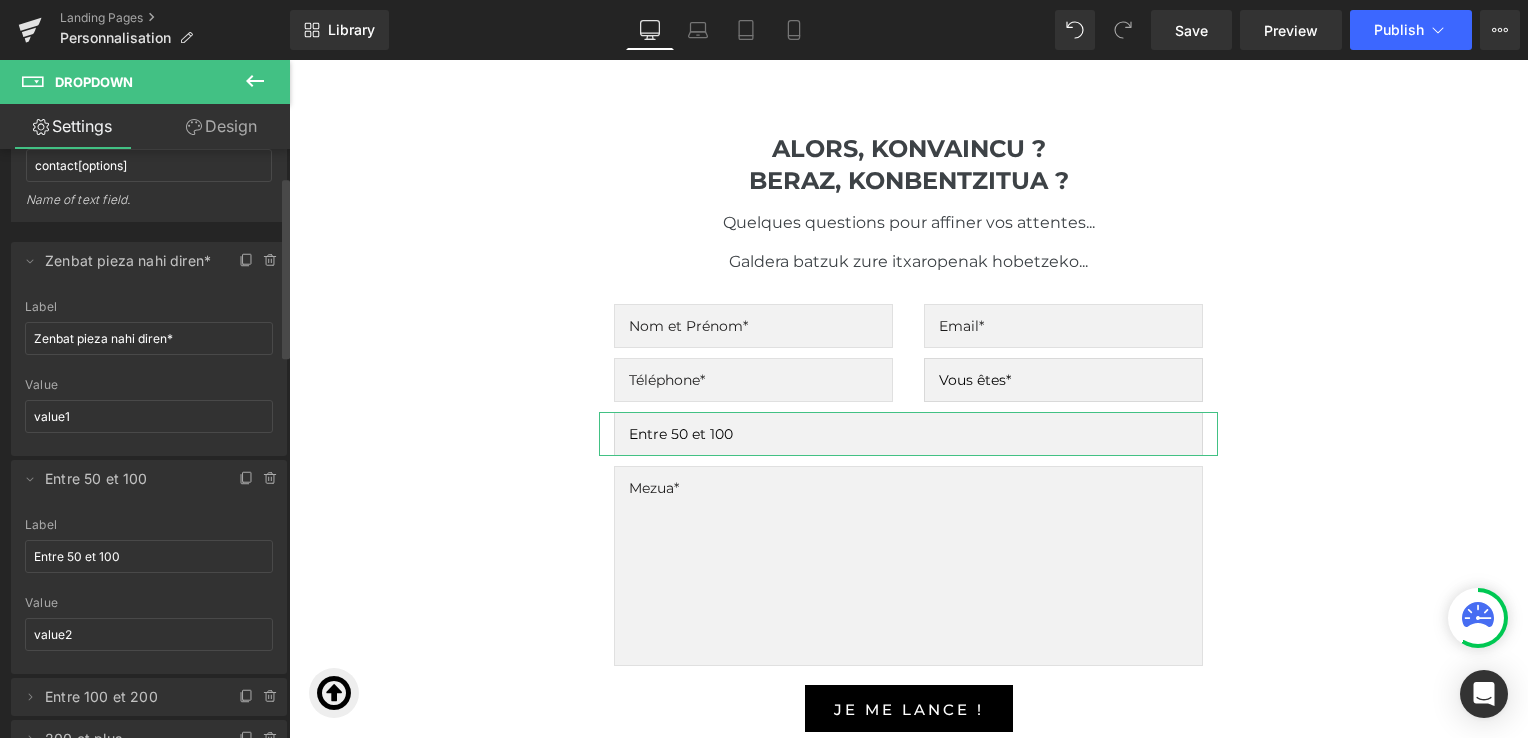 scroll, scrollTop: 96, scrollLeft: 0, axis: vertical 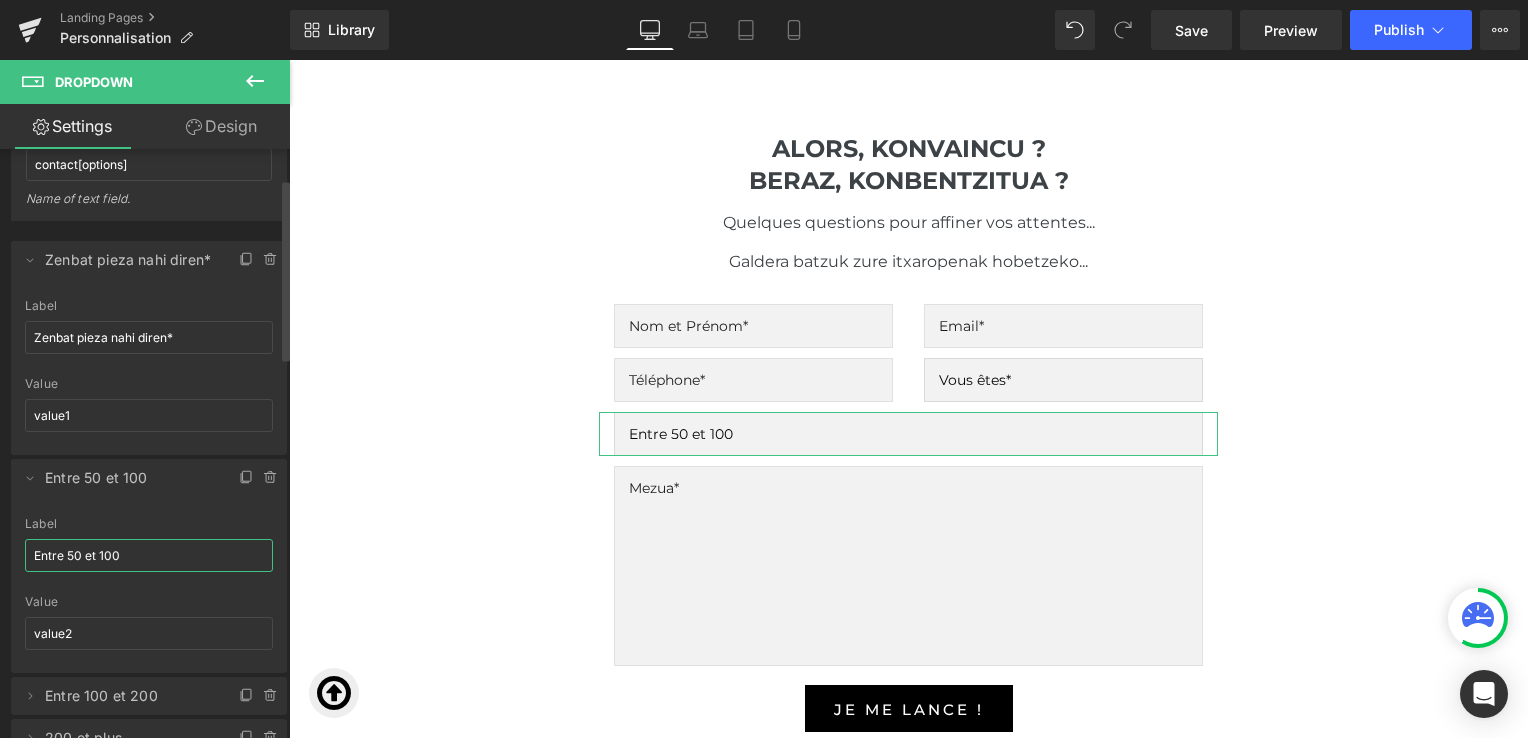 drag, startPoint x: 127, startPoint y: 558, endPoint x: 32, endPoint y: 566, distance: 95.33625 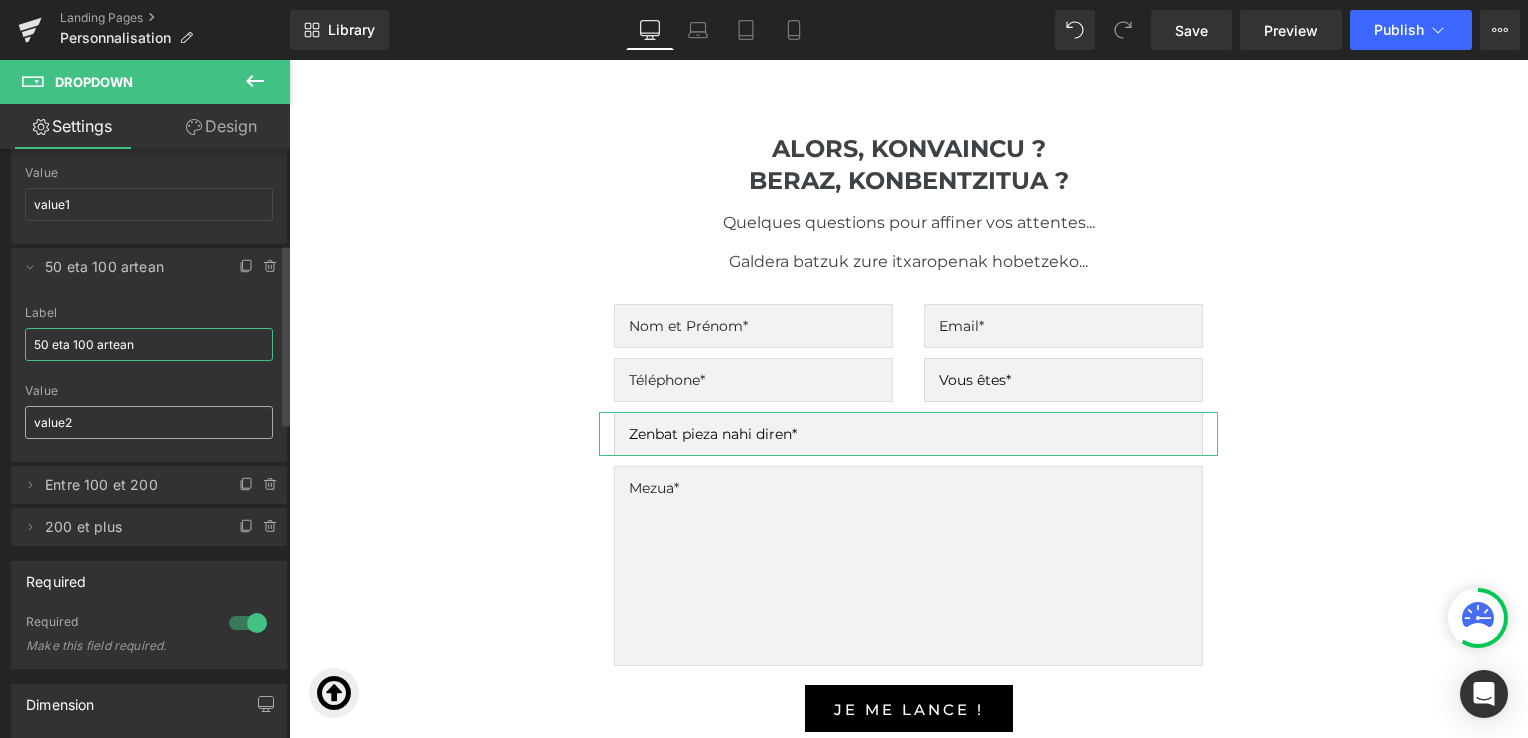 scroll, scrollTop: 308, scrollLeft: 0, axis: vertical 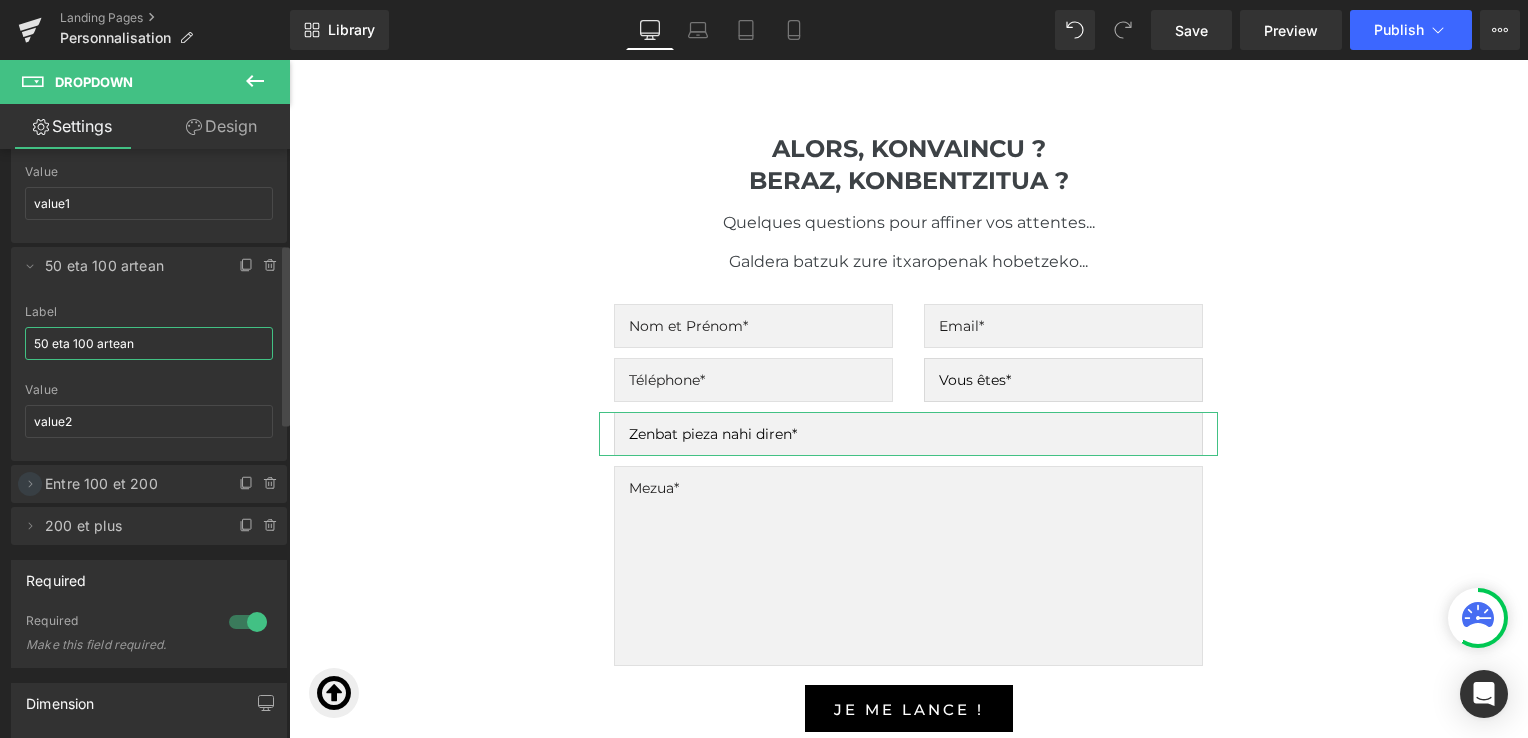 type on "50 eta 100 artean" 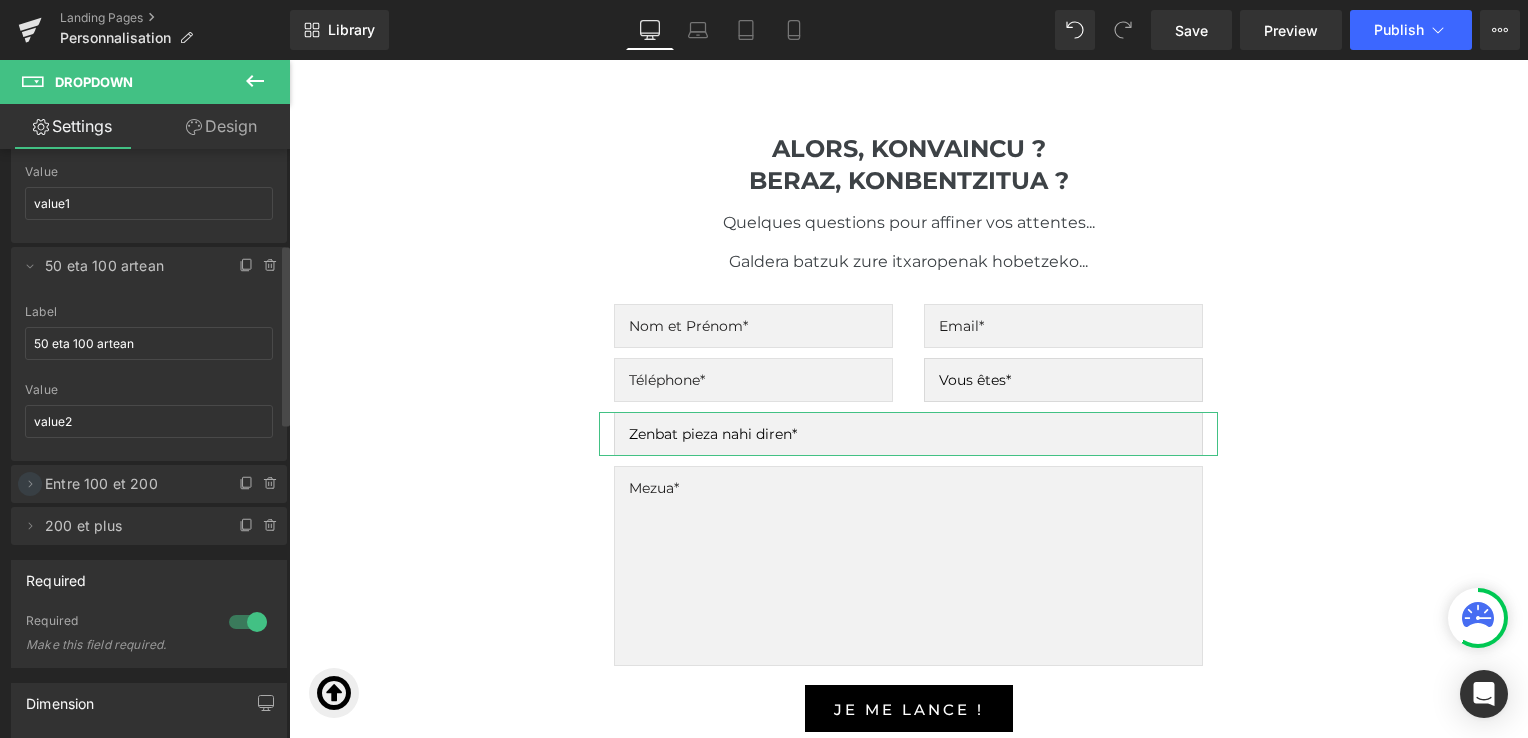 click 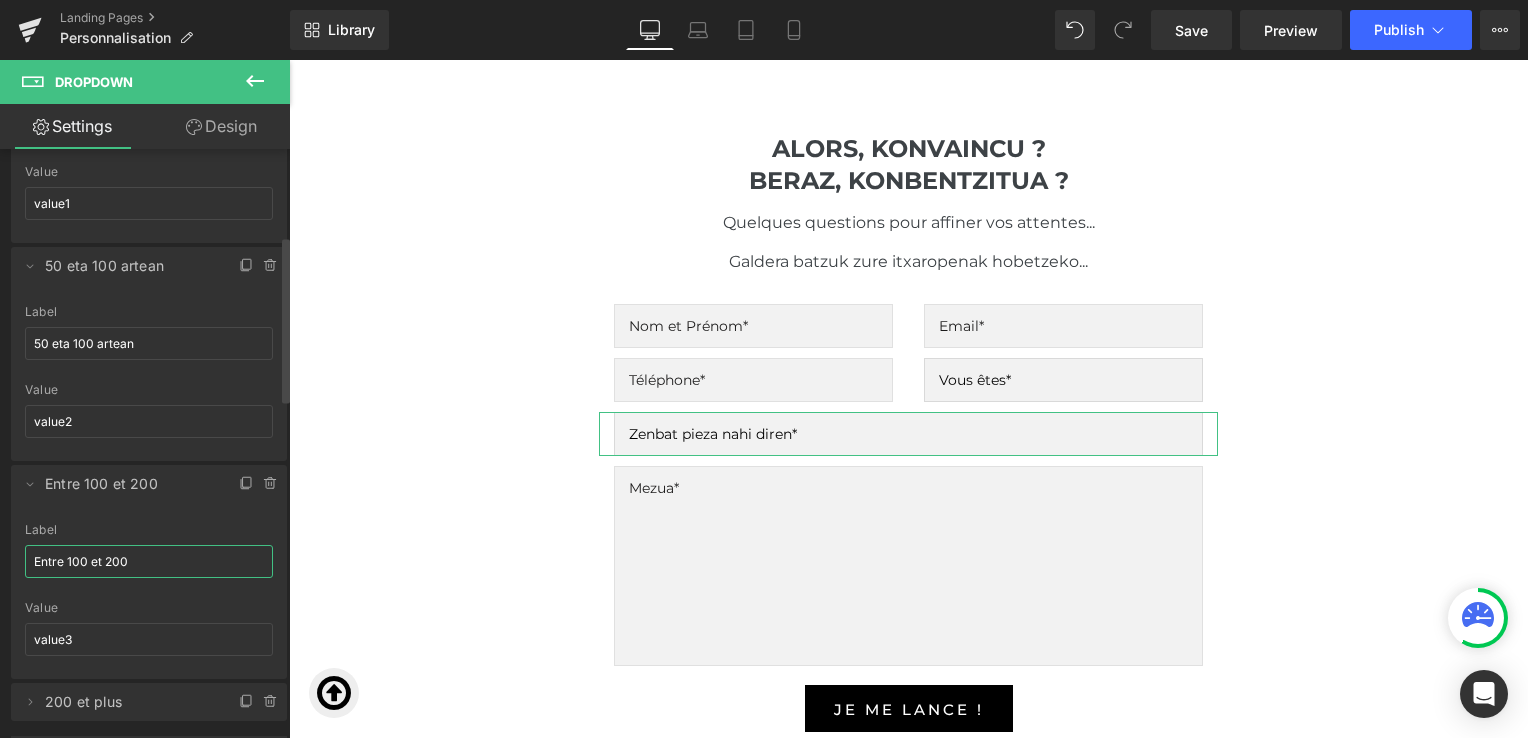 click on "Entre 100 et 200" at bounding box center [149, 561] 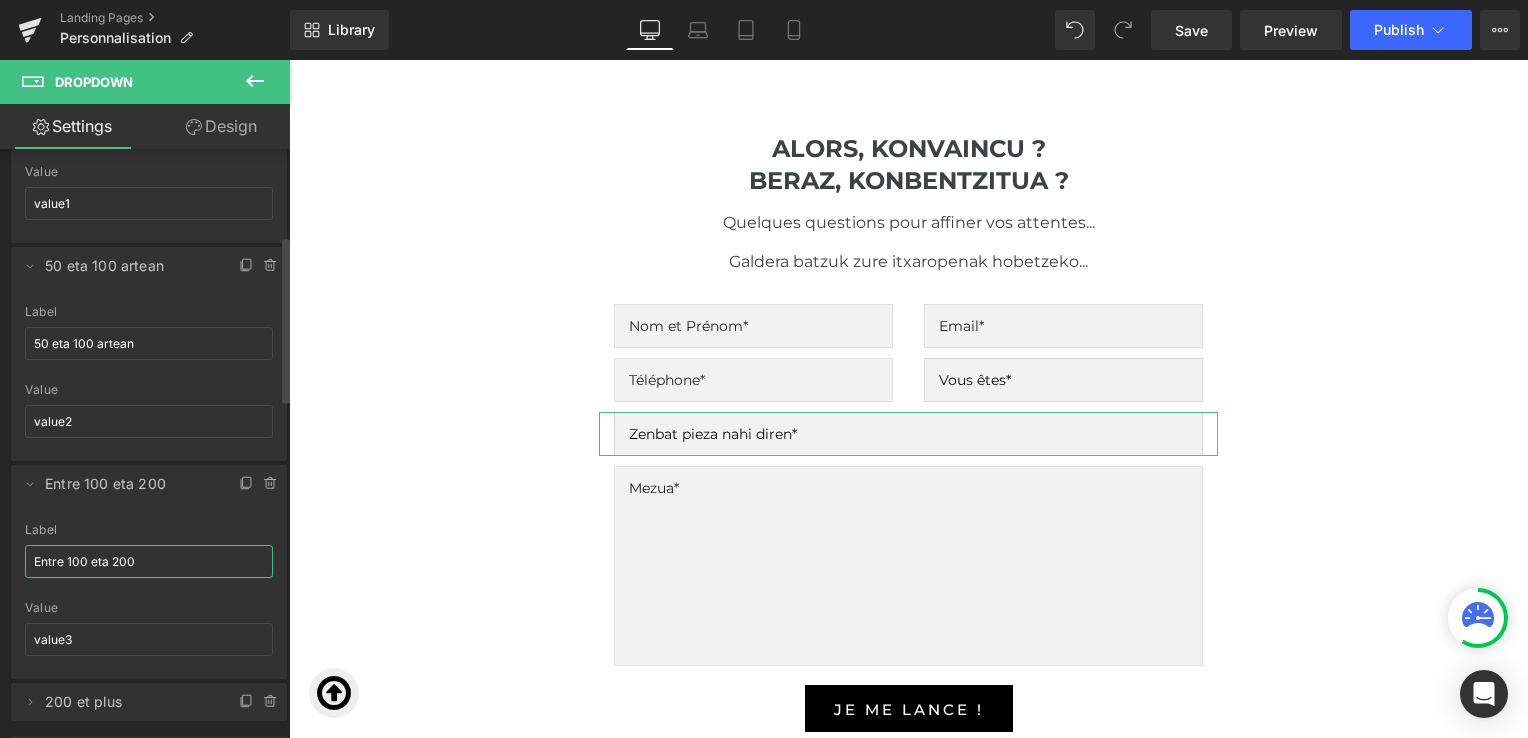 click on "Entre 100 eta 200" at bounding box center [149, 561] 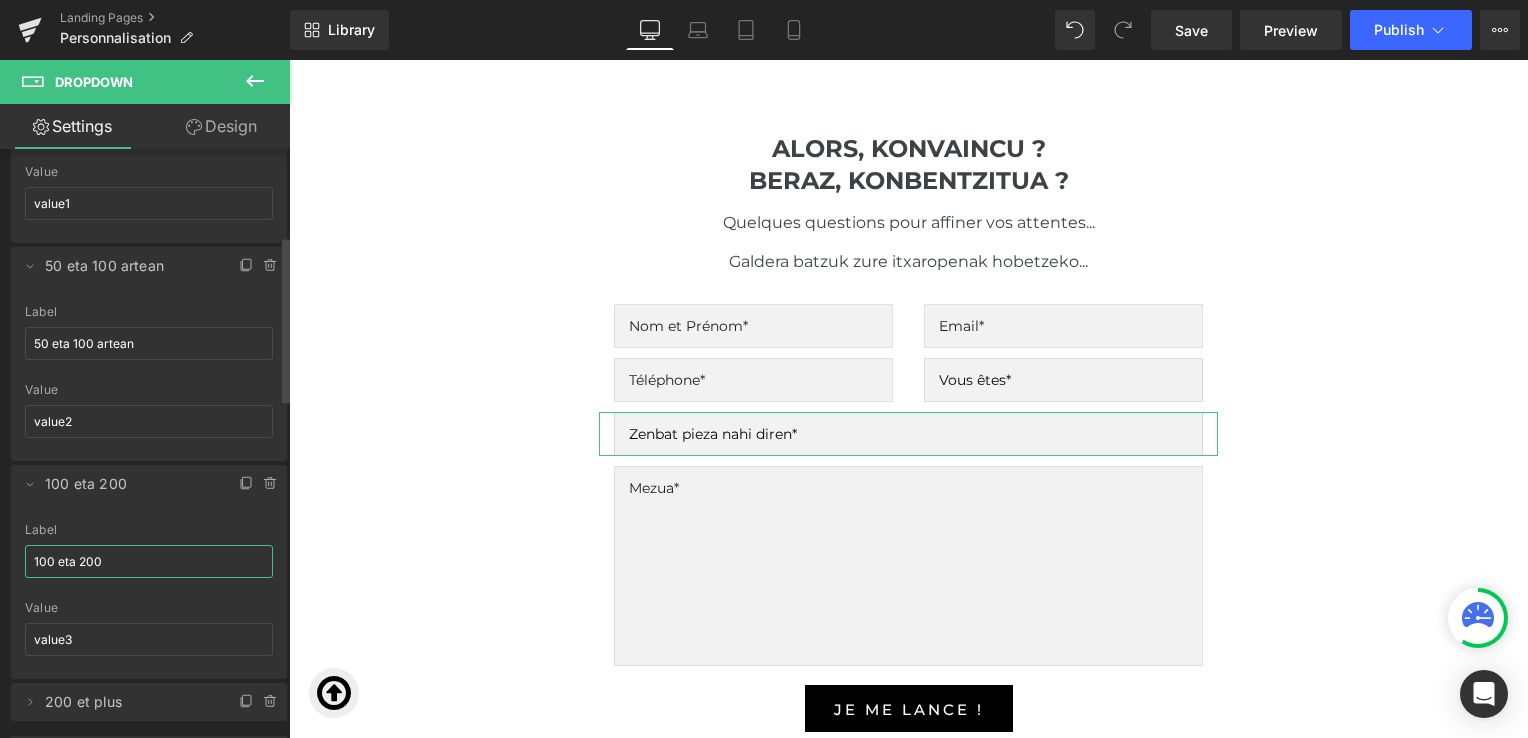 click on "100 eta 200" at bounding box center [149, 561] 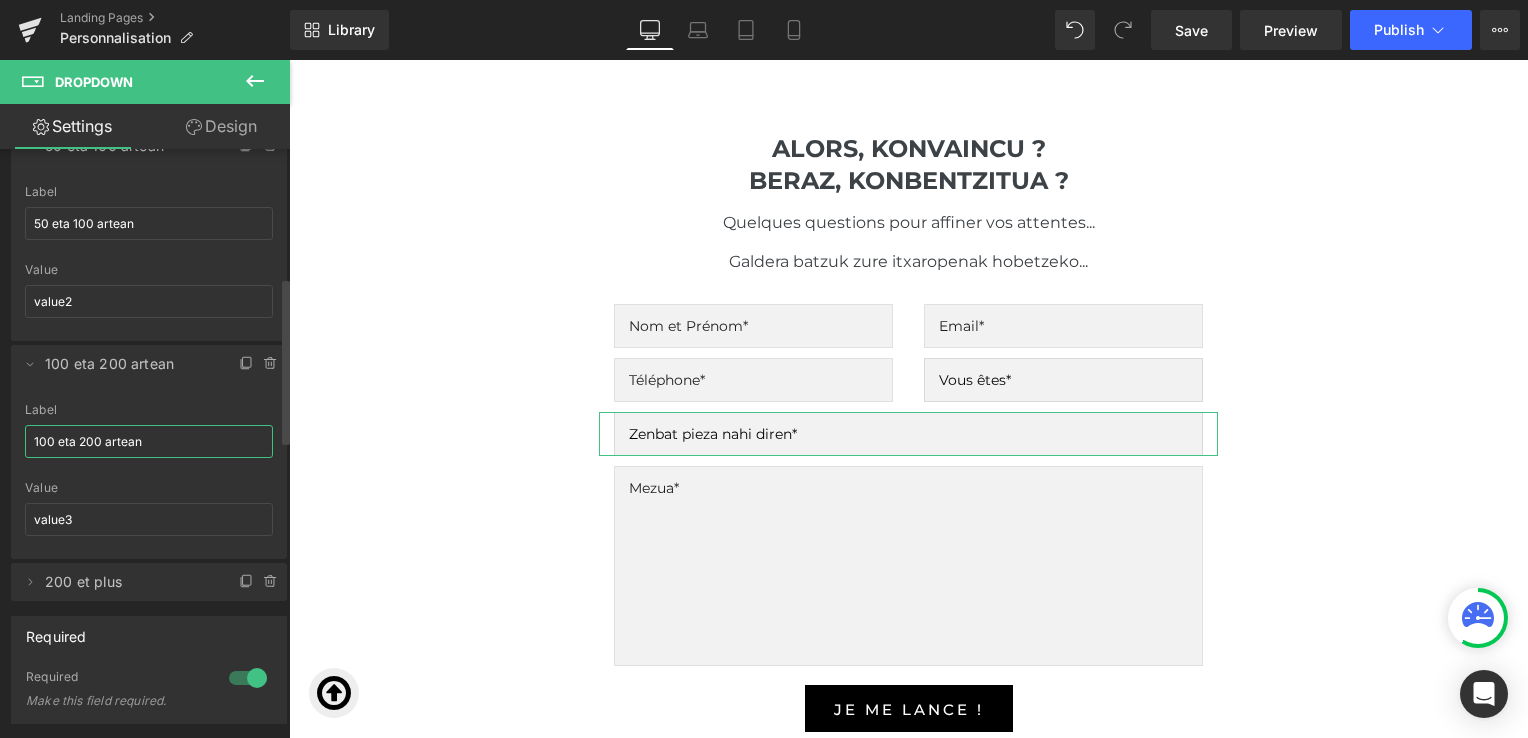 scroll, scrollTop: 462, scrollLeft: 0, axis: vertical 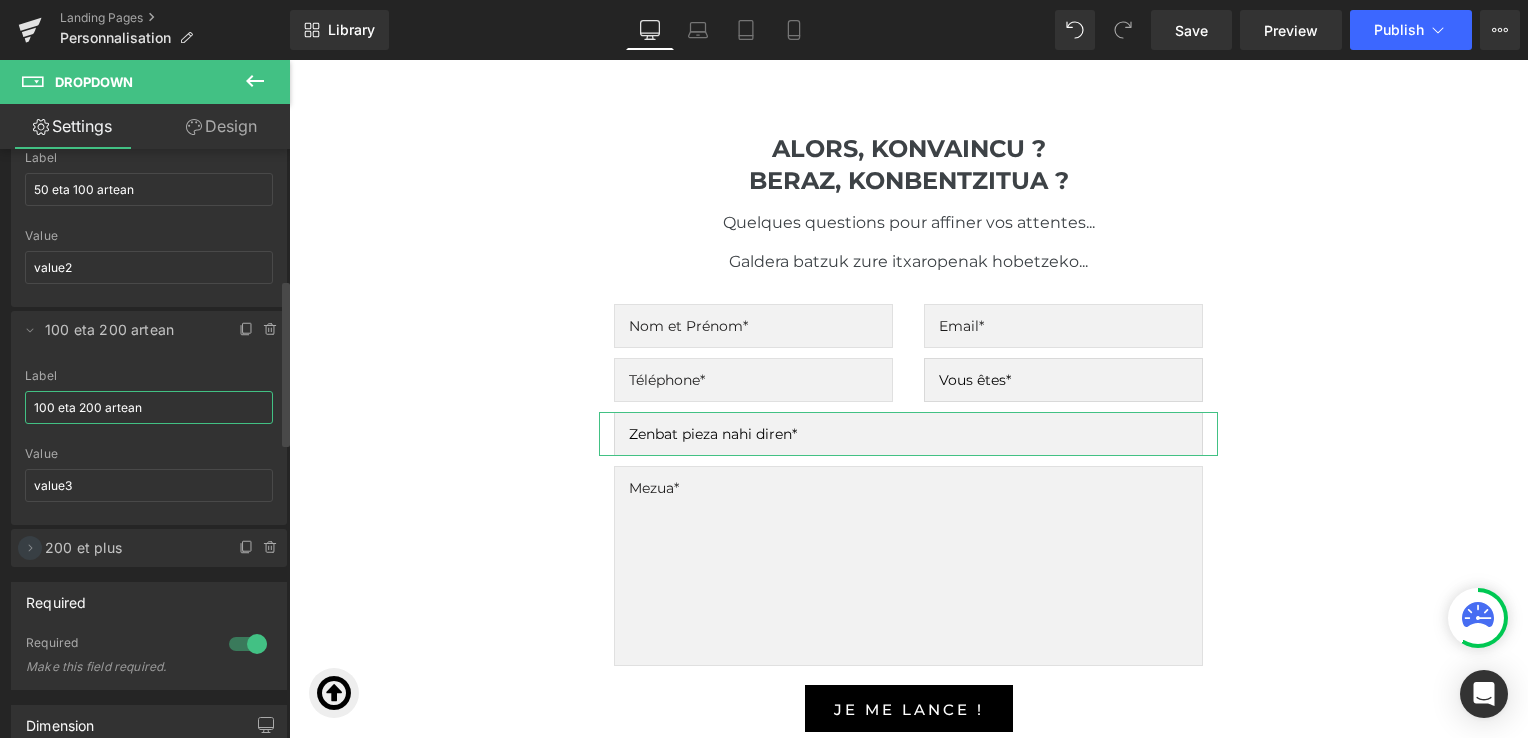 type on "100 eta 200 artean" 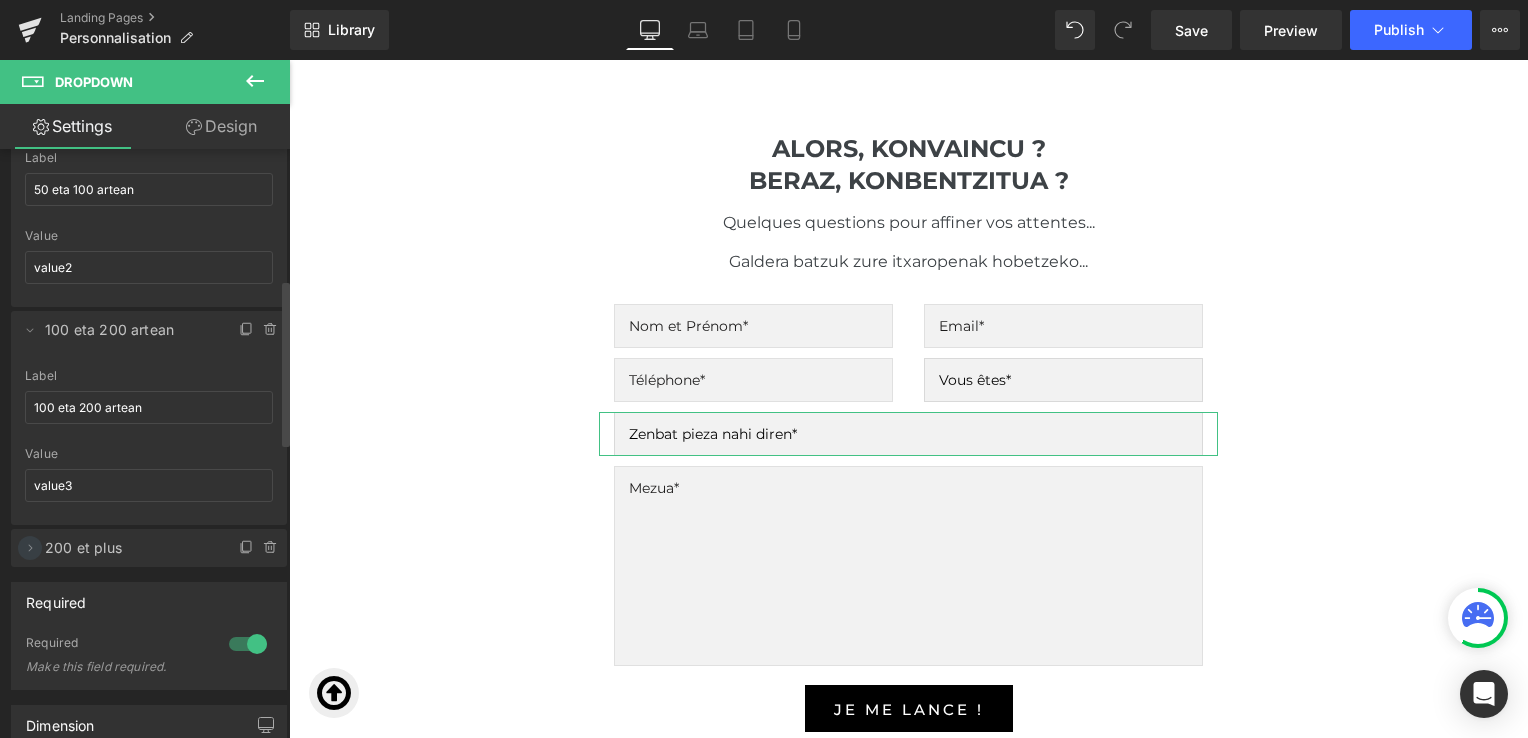 click 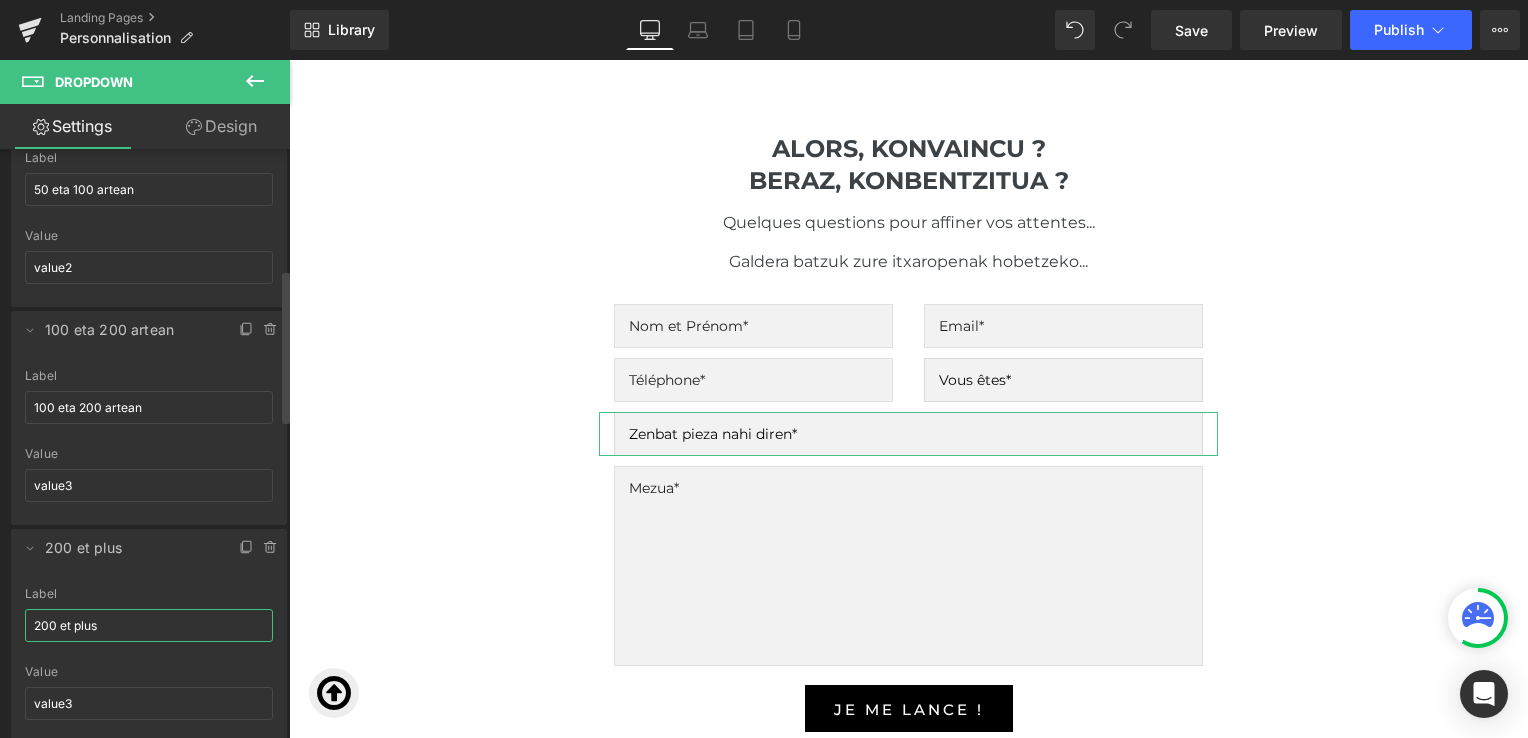 click on "200 et plus" at bounding box center [149, 625] 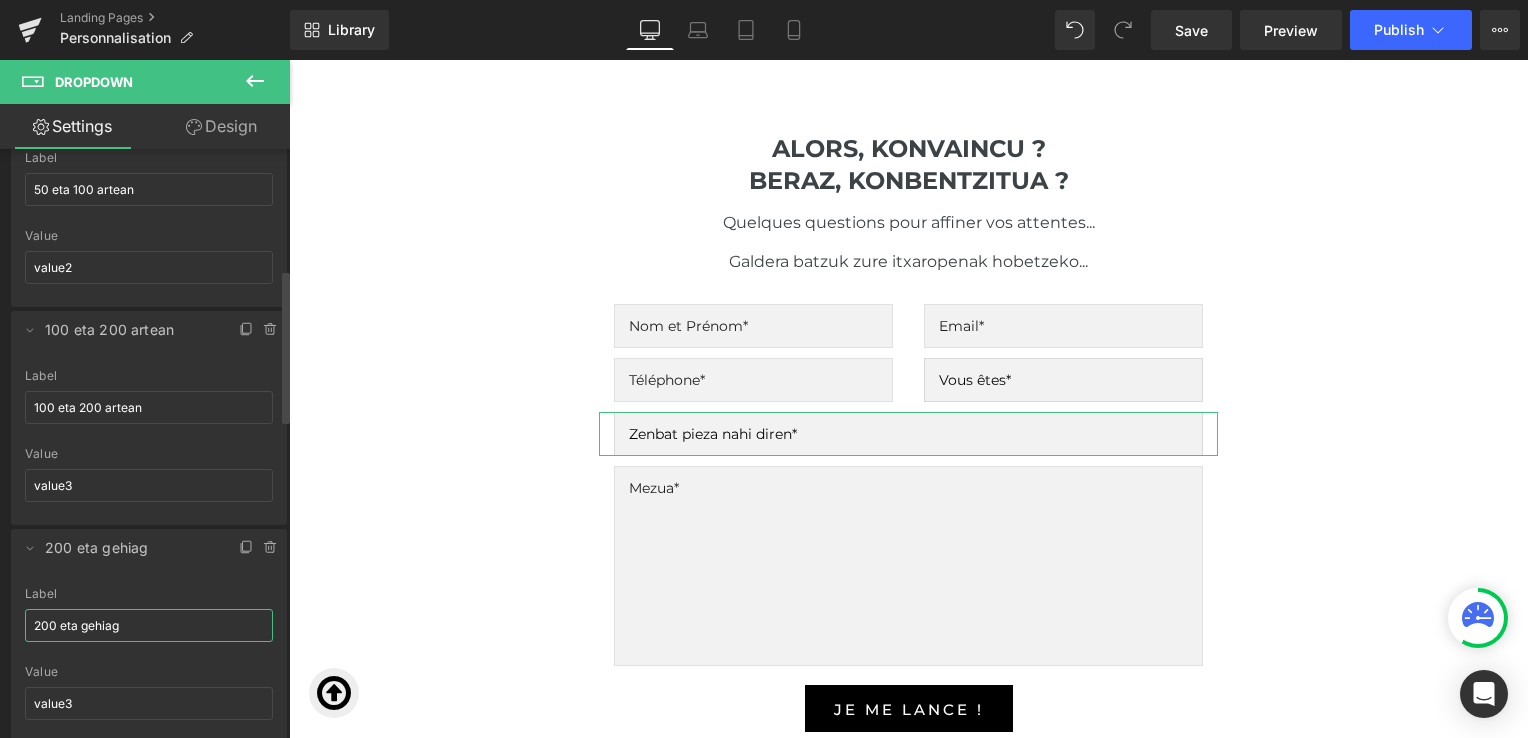 type on "200 eta gehiago" 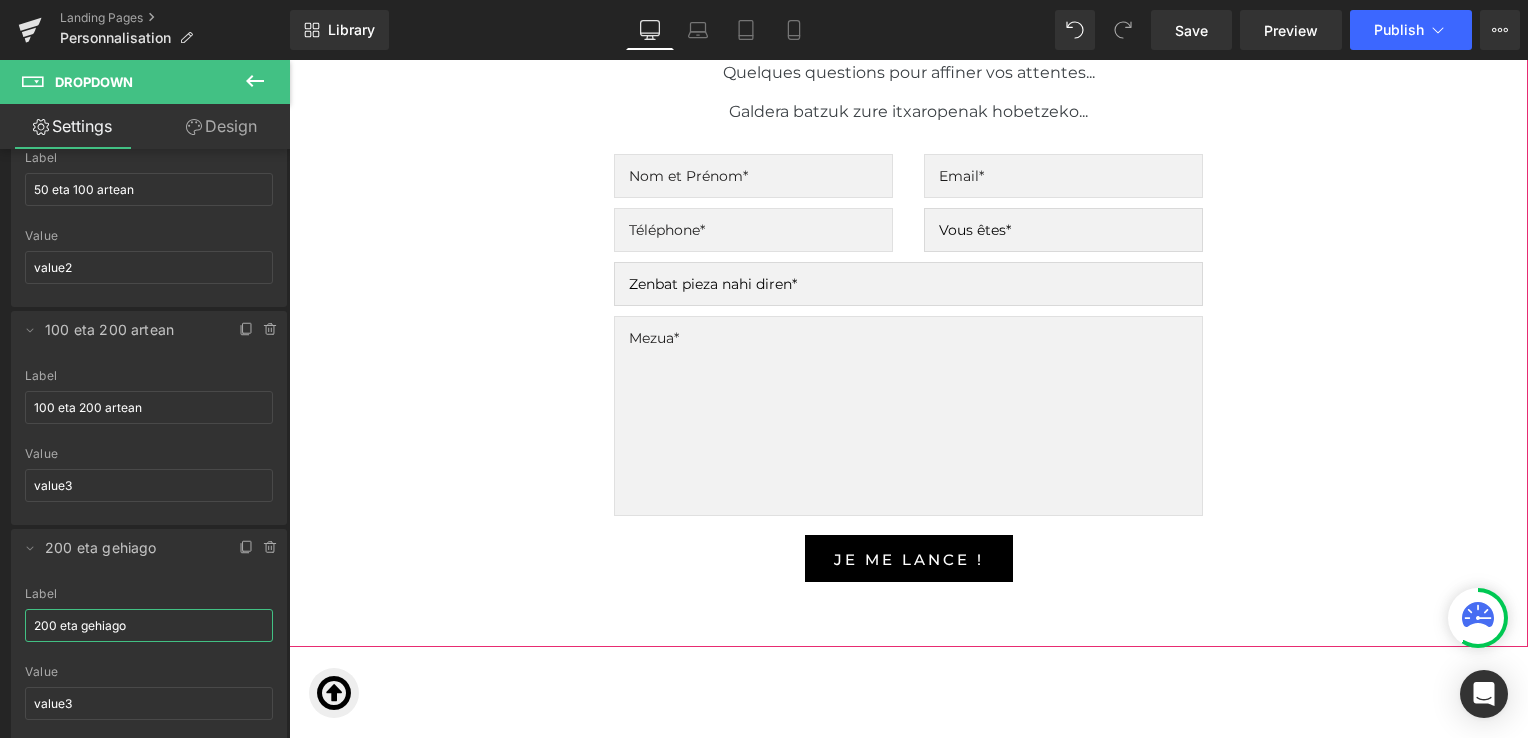 scroll, scrollTop: 4859, scrollLeft: 0, axis: vertical 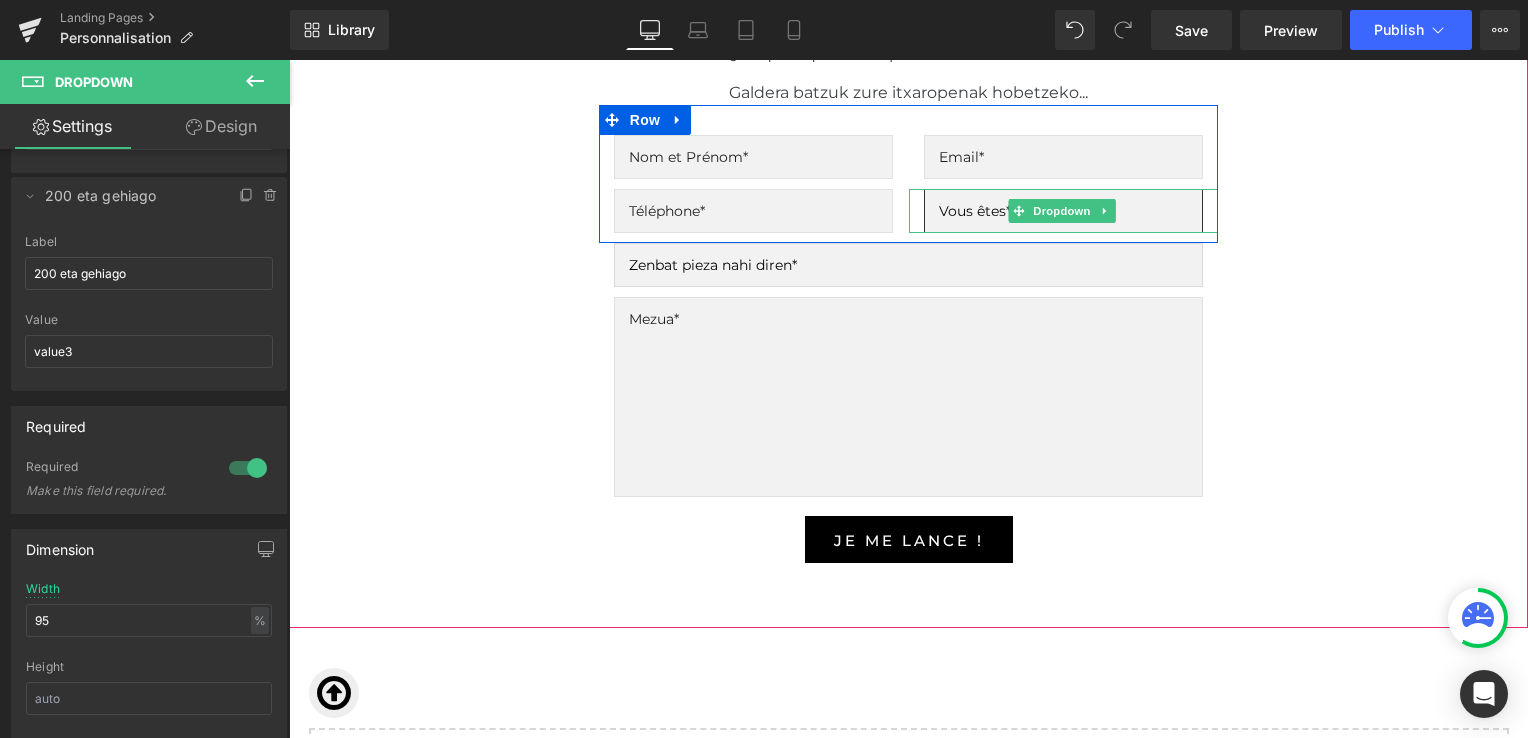 click on "Vous êtes* Une entreprise Une association Un particulier" at bounding box center (1063, 211) 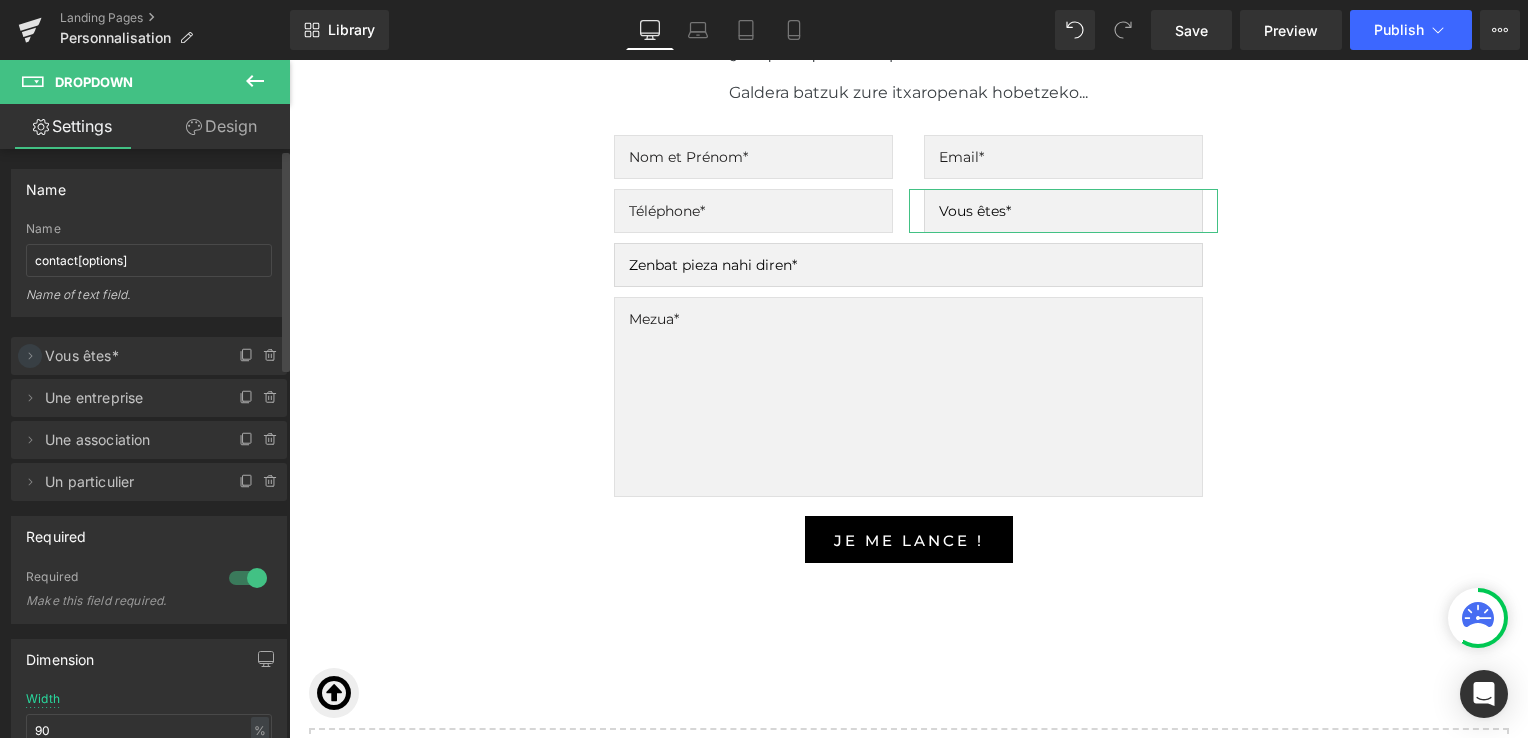 click 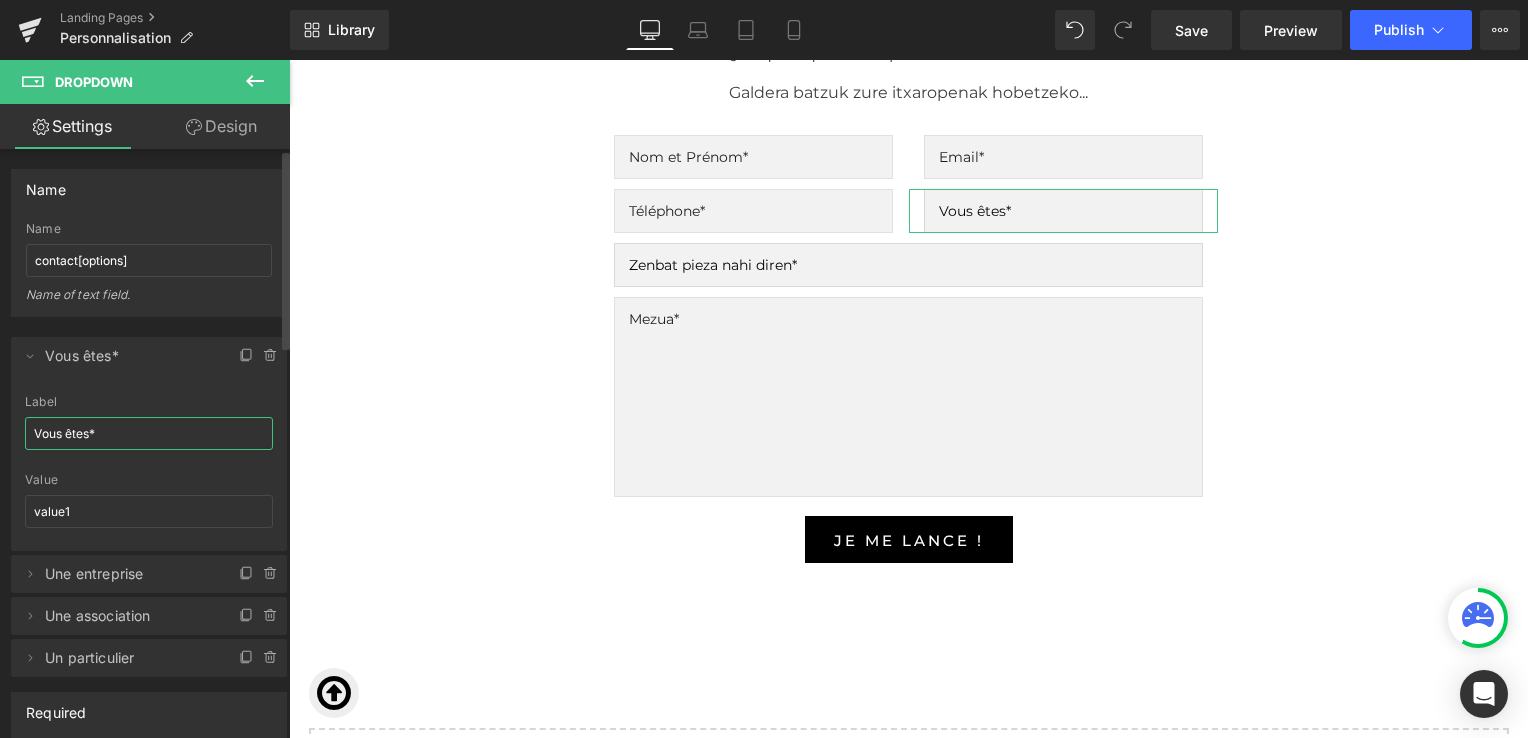 drag, startPoint x: 105, startPoint y: 432, endPoint x: 24, endPoint y: 433, distance: 81.00617 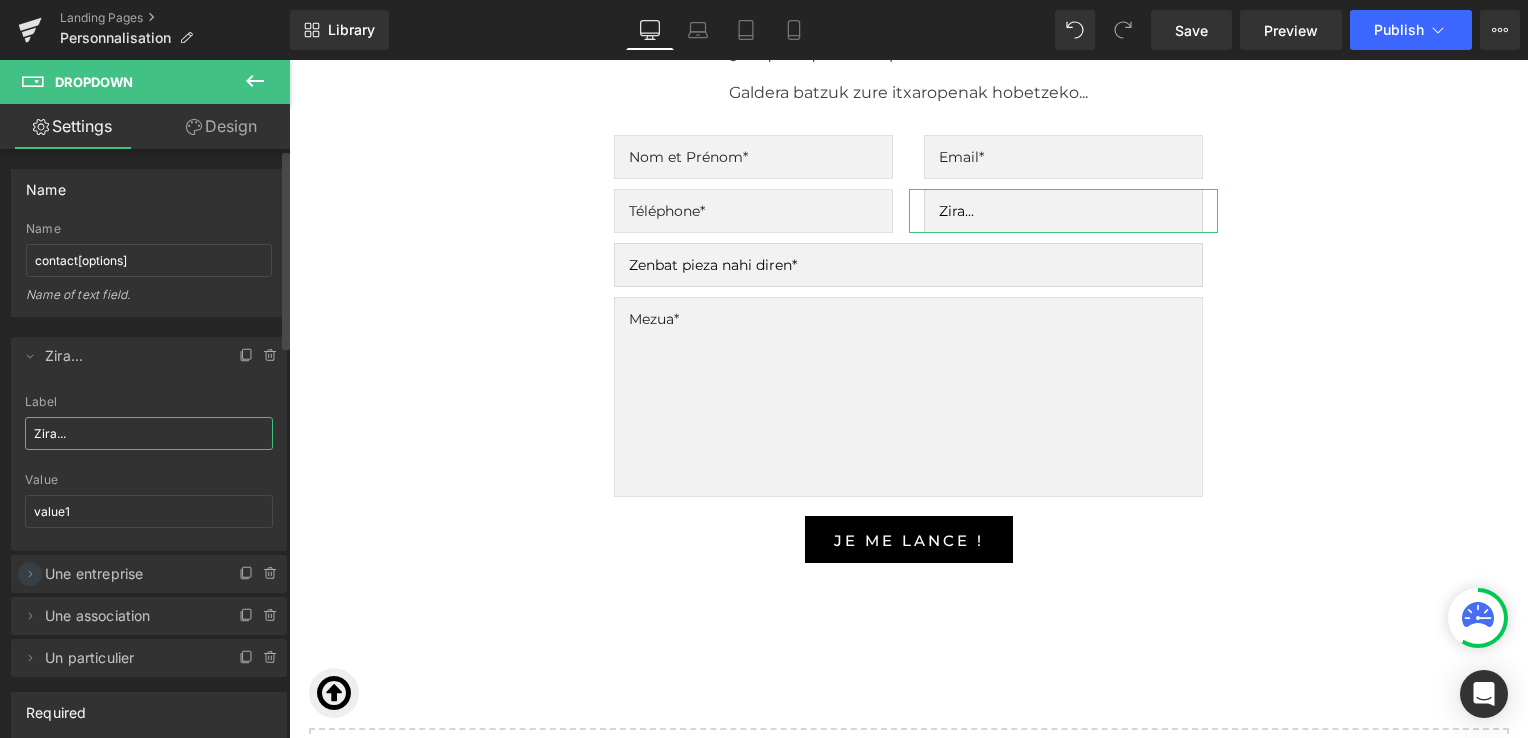 type on "Zira..." 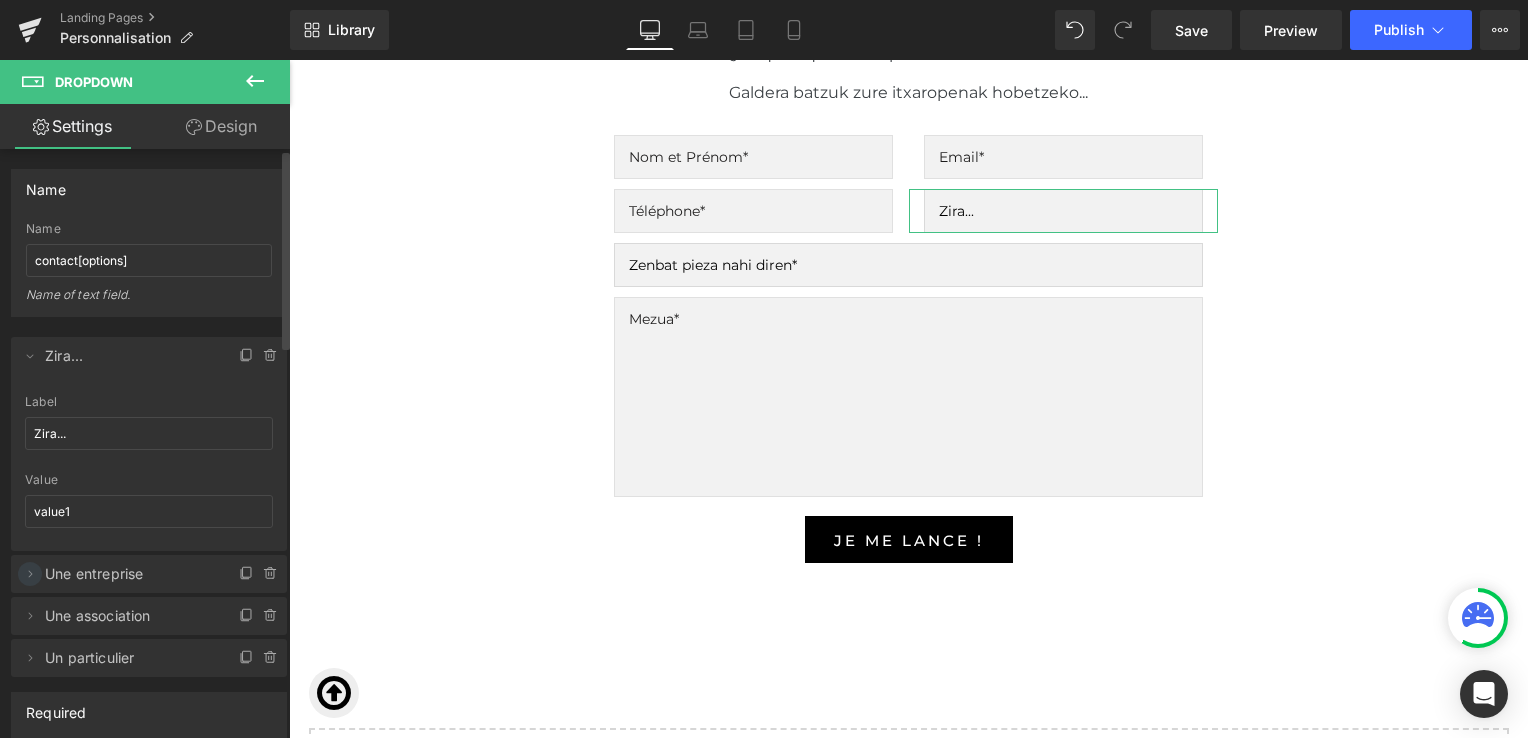 click 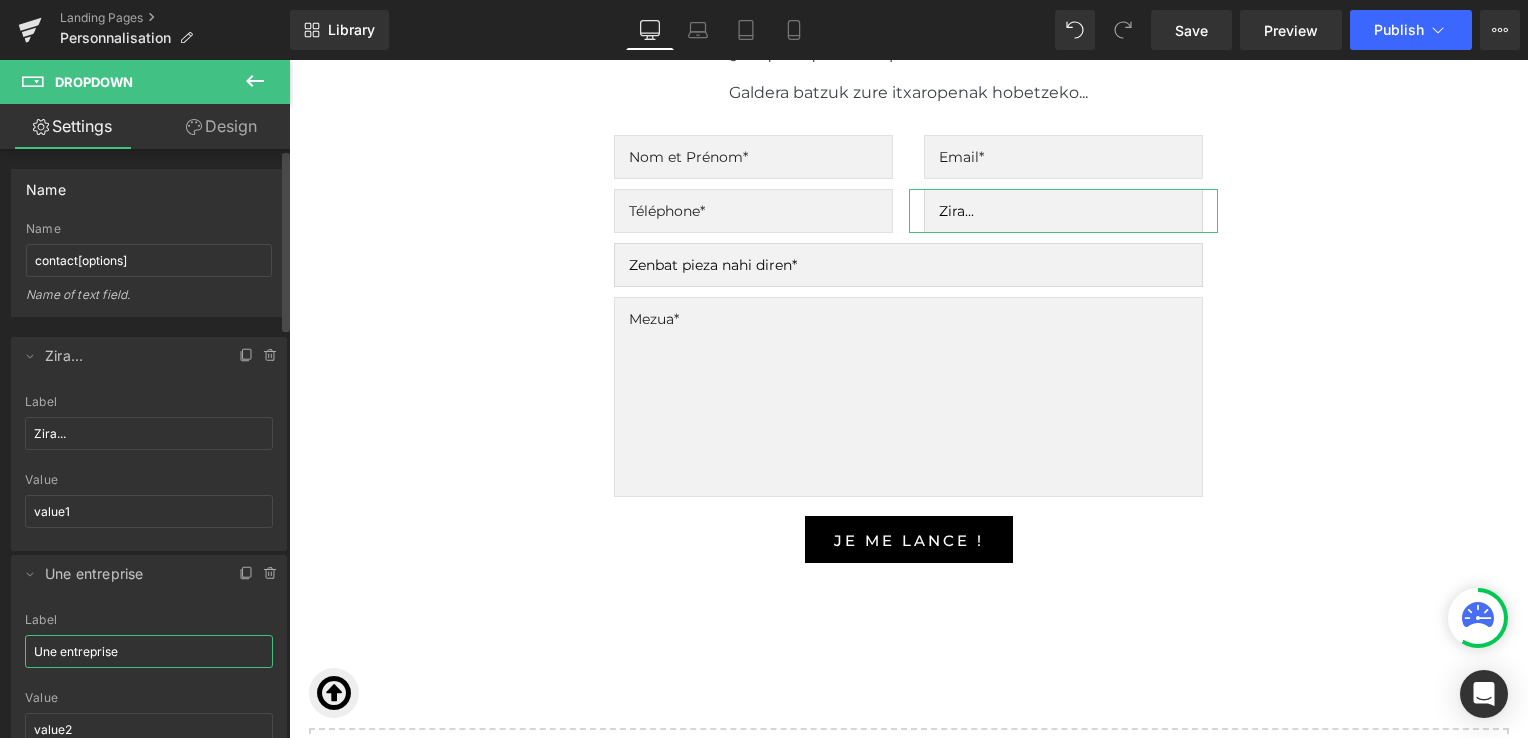 drag, startPoint x: 134, startPoint y: 653, endPoint x: 21, endPoint y: 655, distance: 113.0177 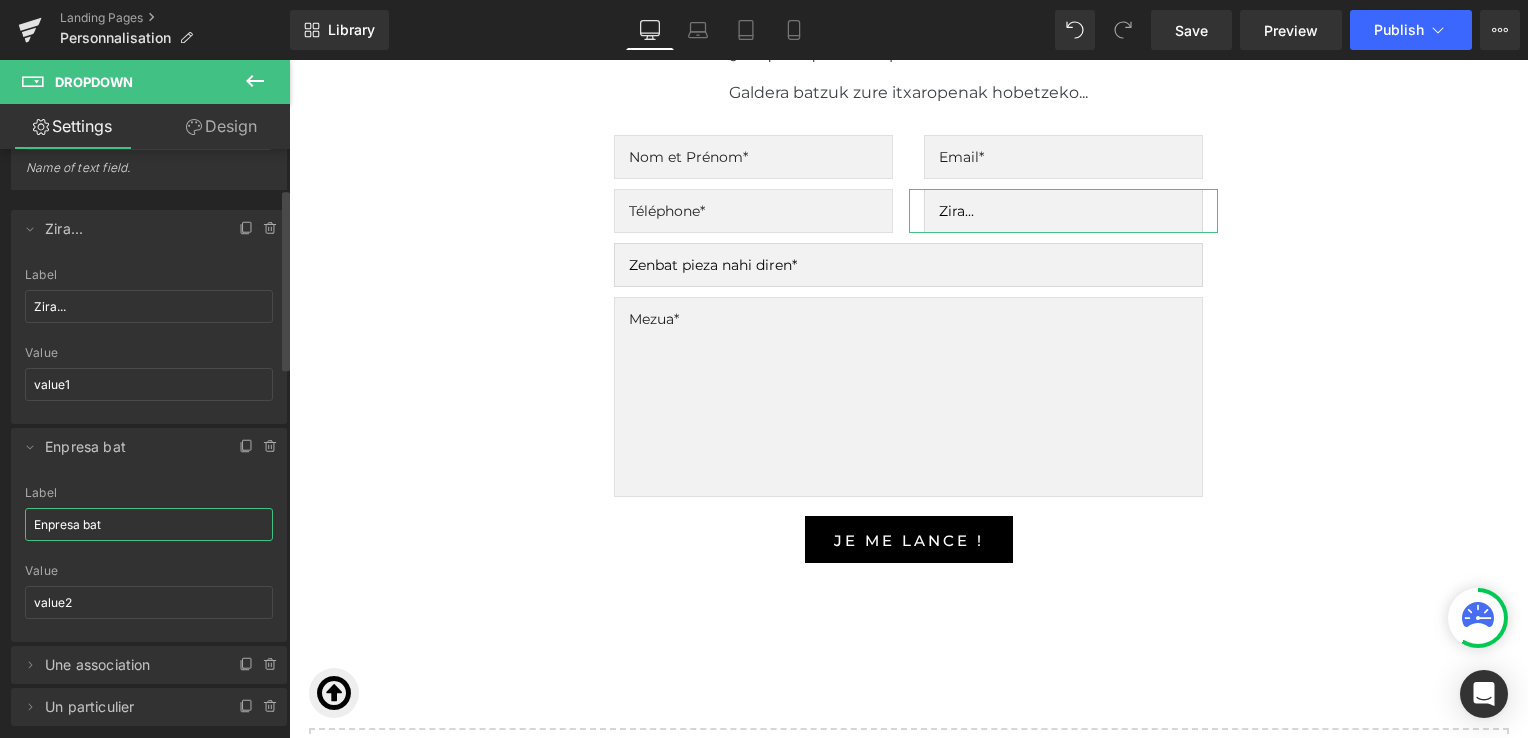 scroll, scrollTop: 128, scrollLeft: 0, axis: vertical 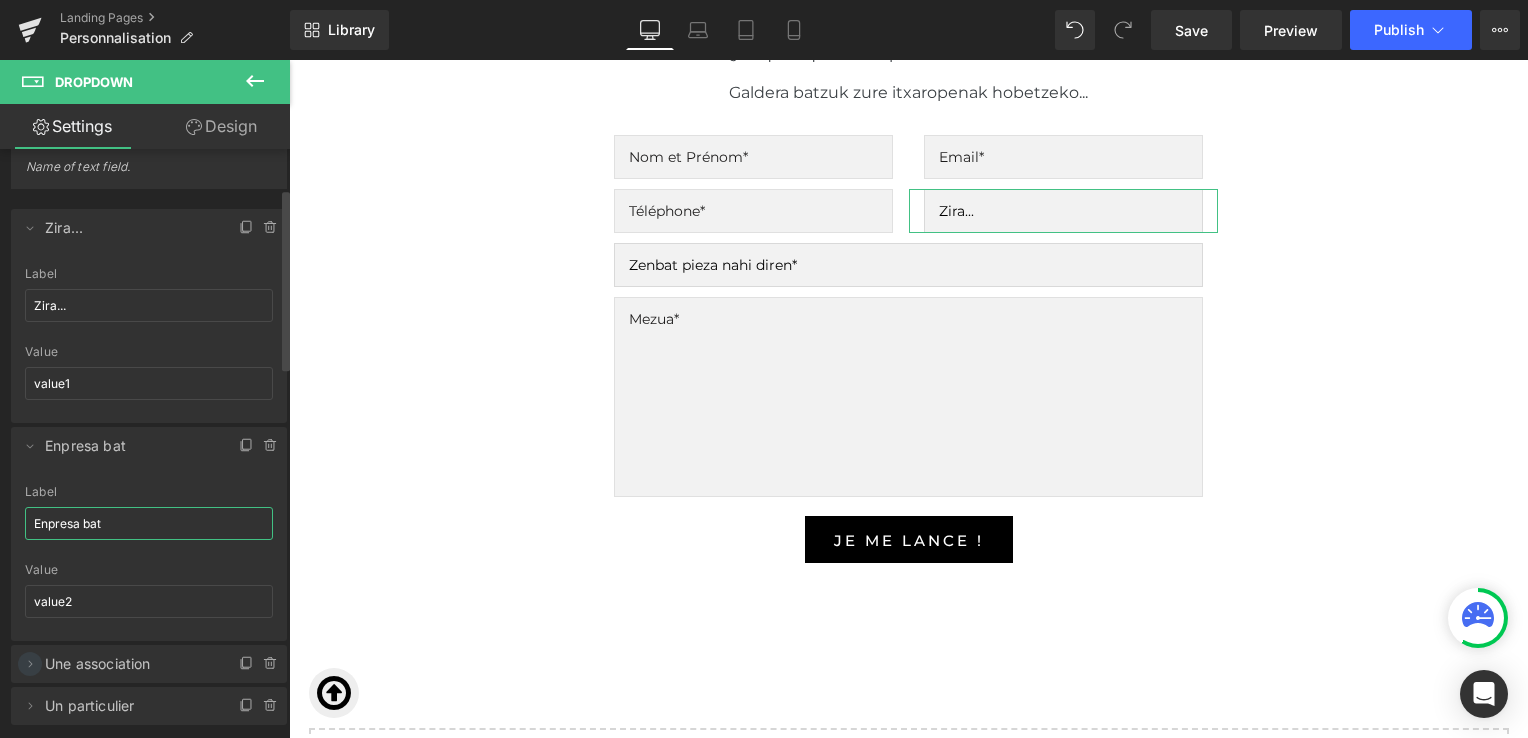 type on "Enpresa bat" 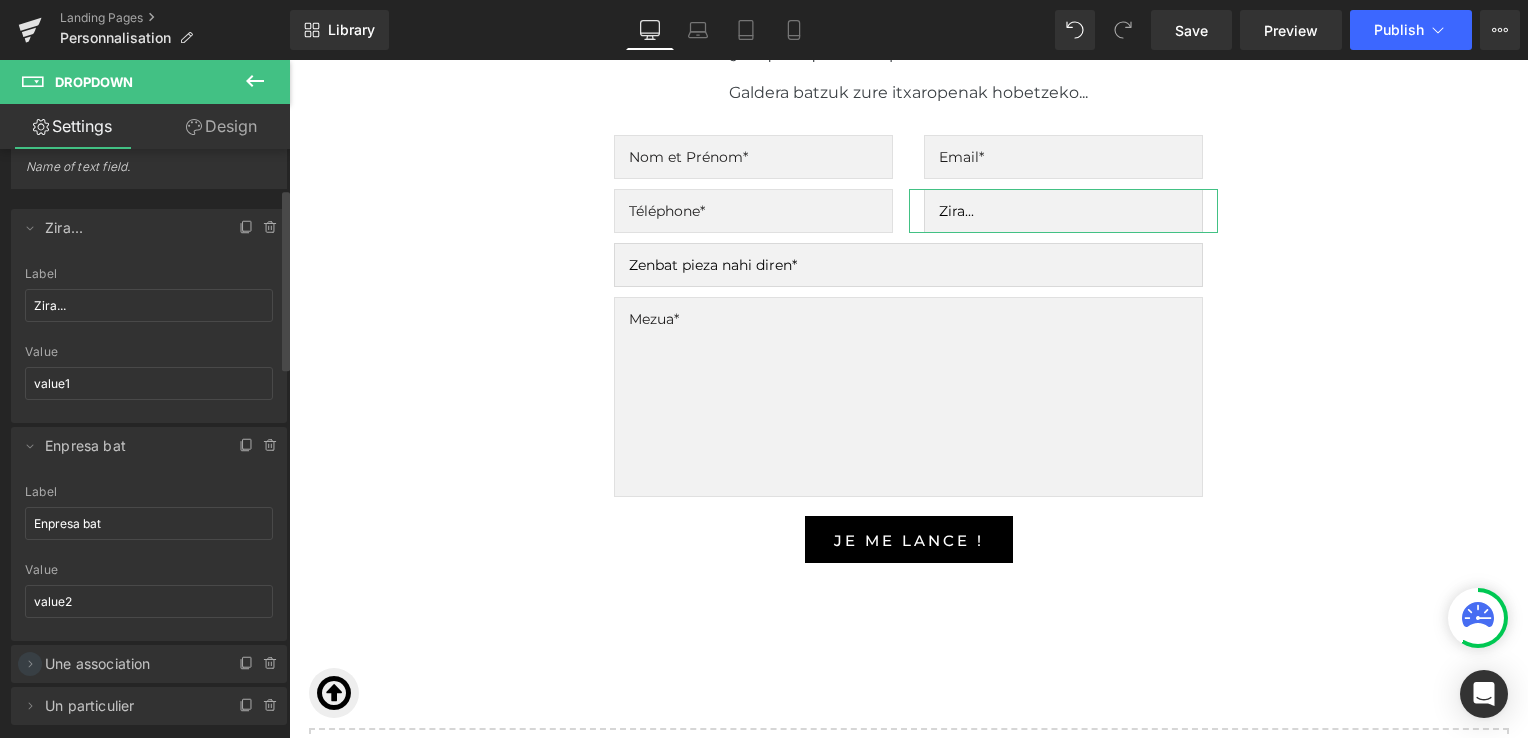 click 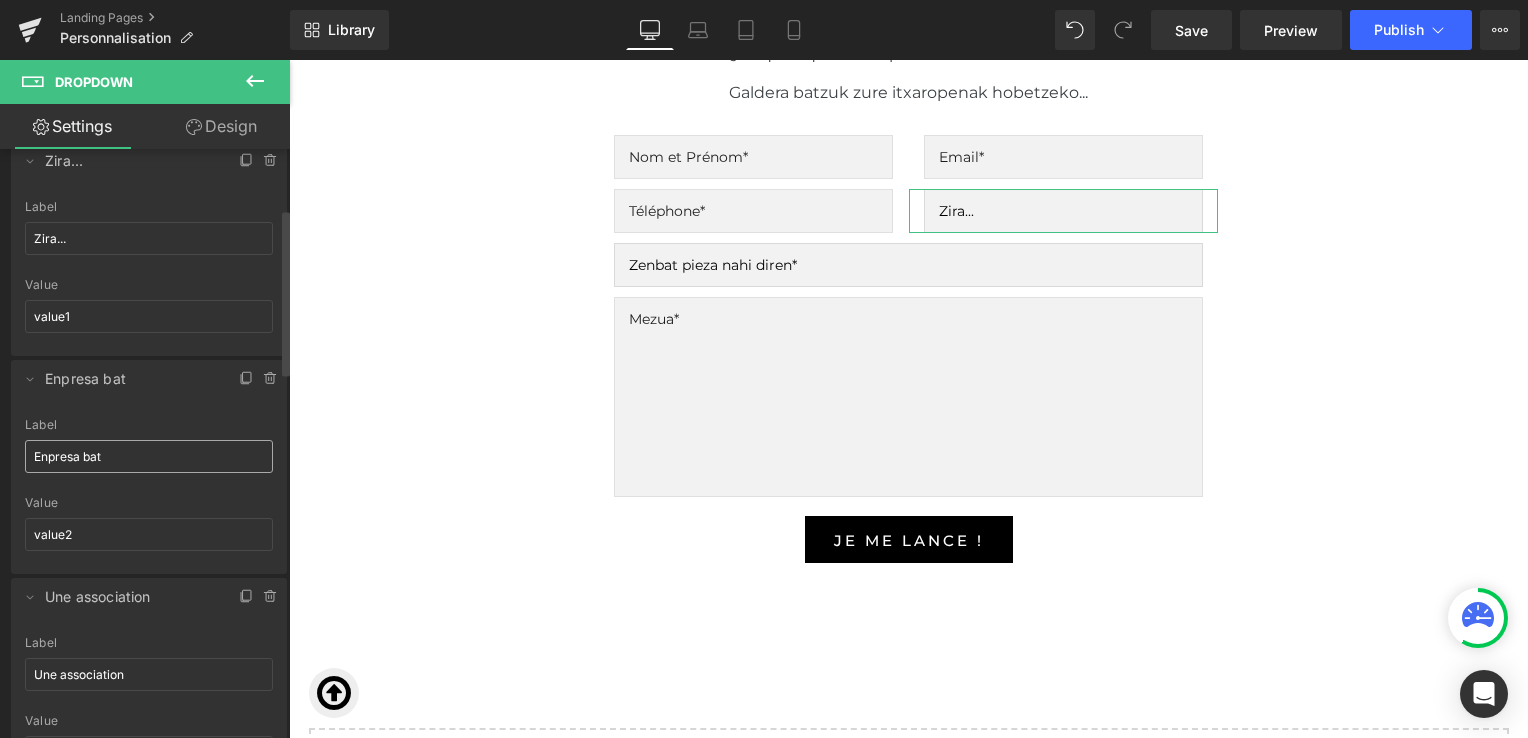 scroll, scrollTop: 215, scrollLeft: 0, axis: vertical 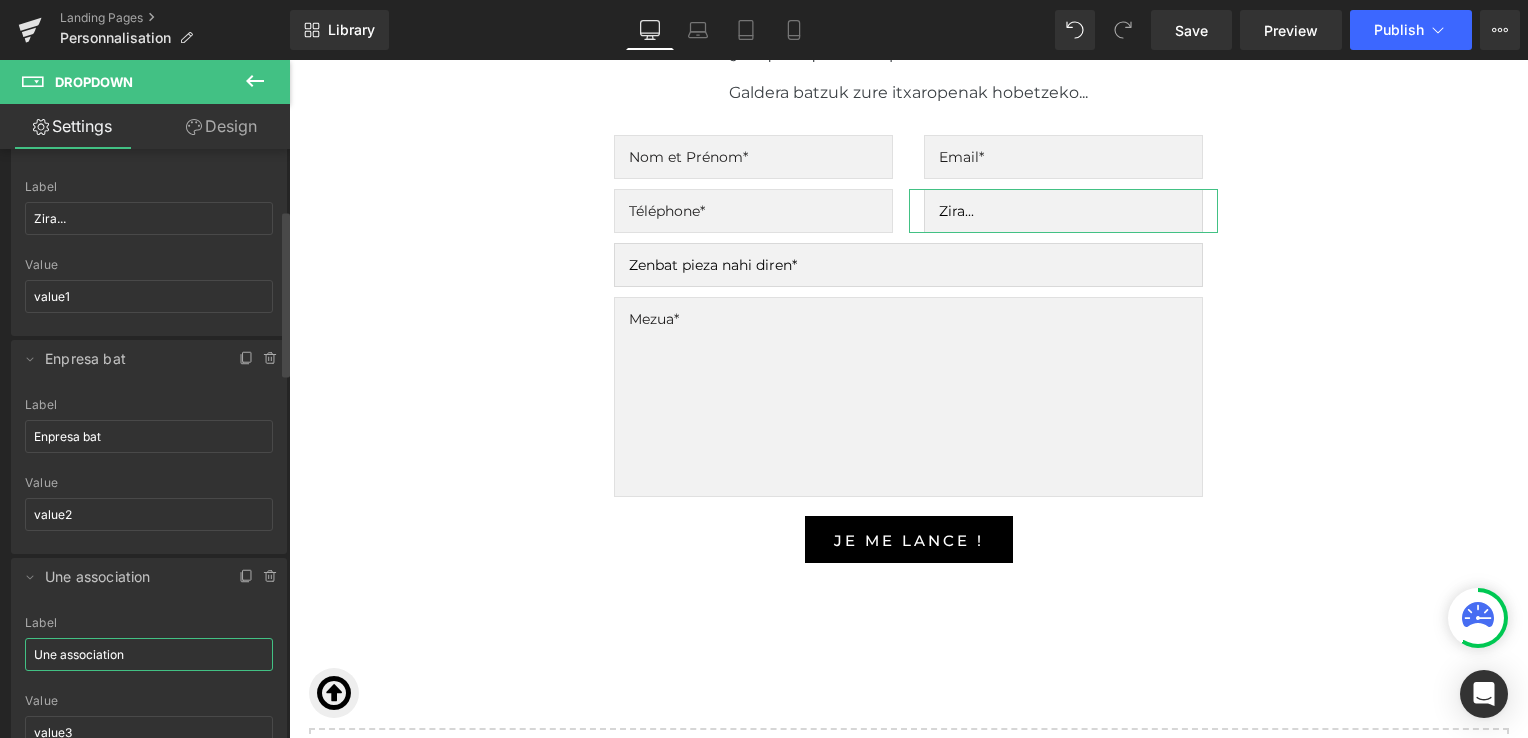 drag, startPoint x: 139, startPoint y: 656, endPoint x: 19, endPoint y: 656, distance: 120 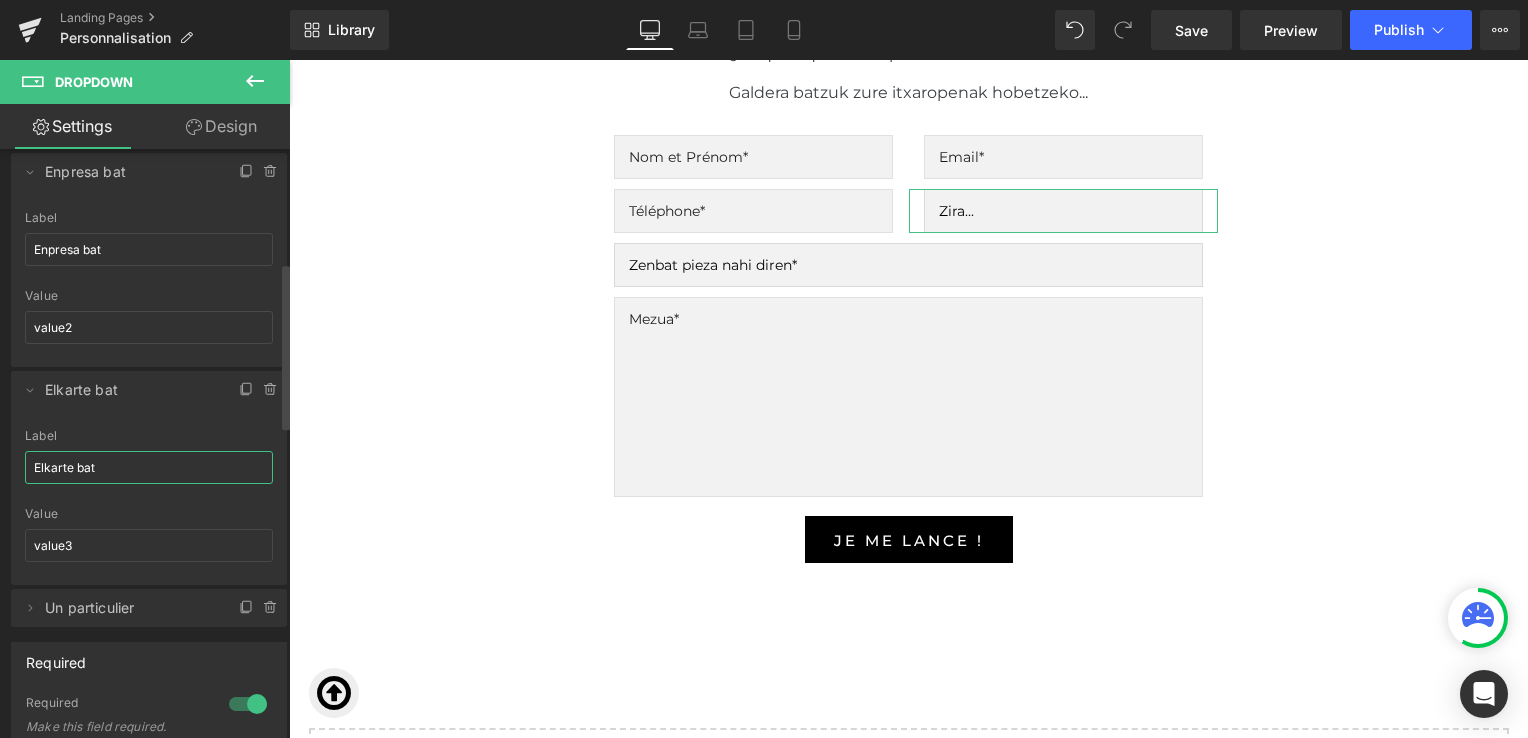 scroll, scrollTop: 502, scrollLeft: 0, axis: vertical 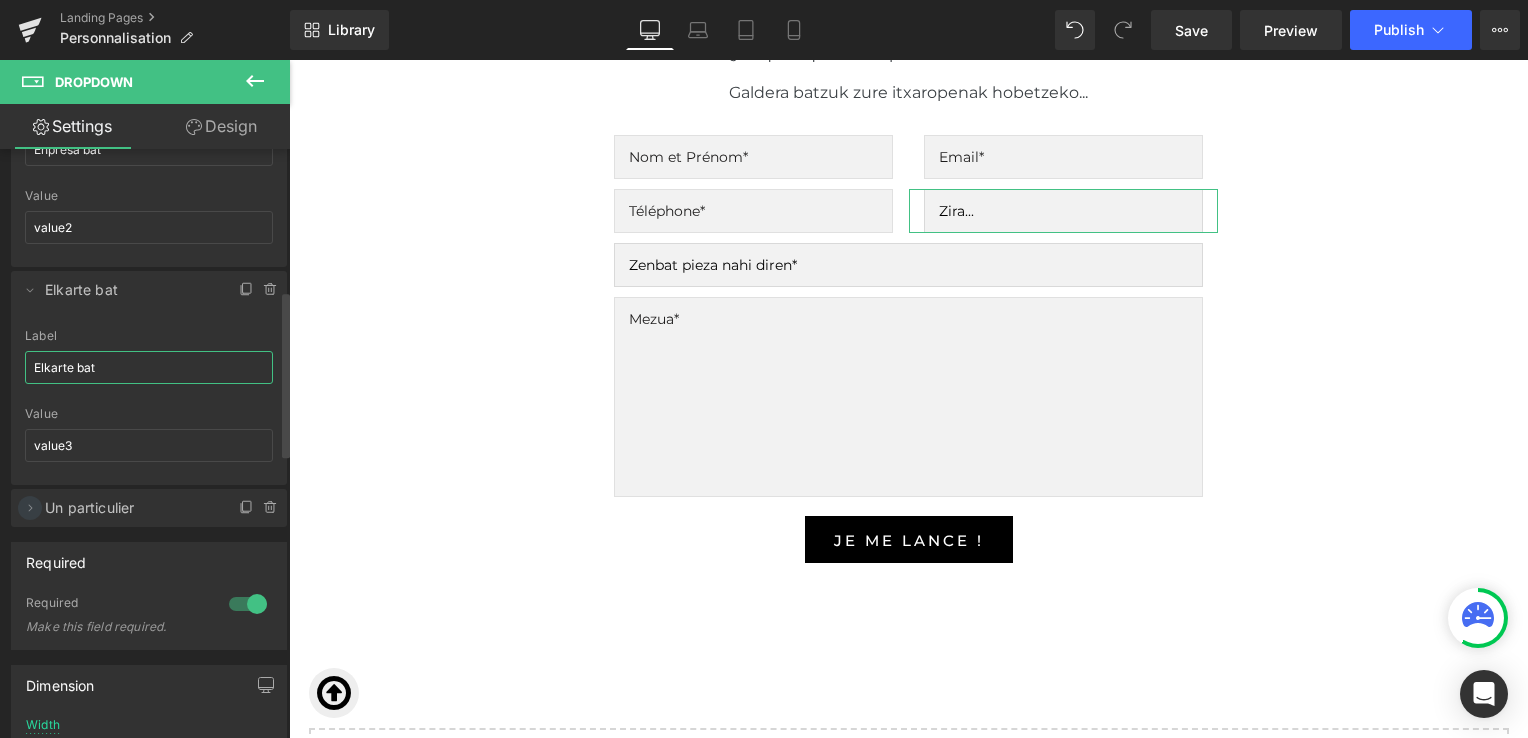type on "Elkarte bat" 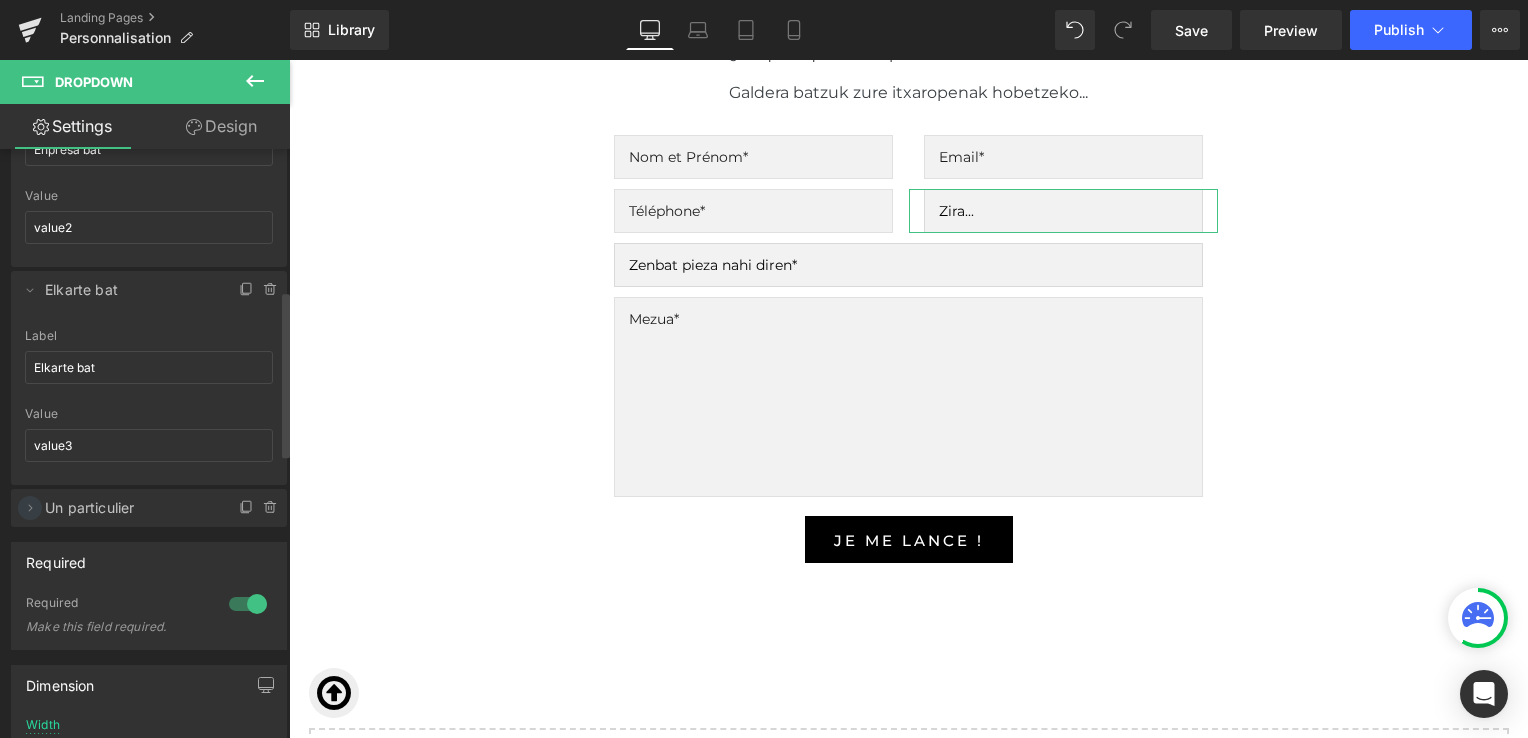 click 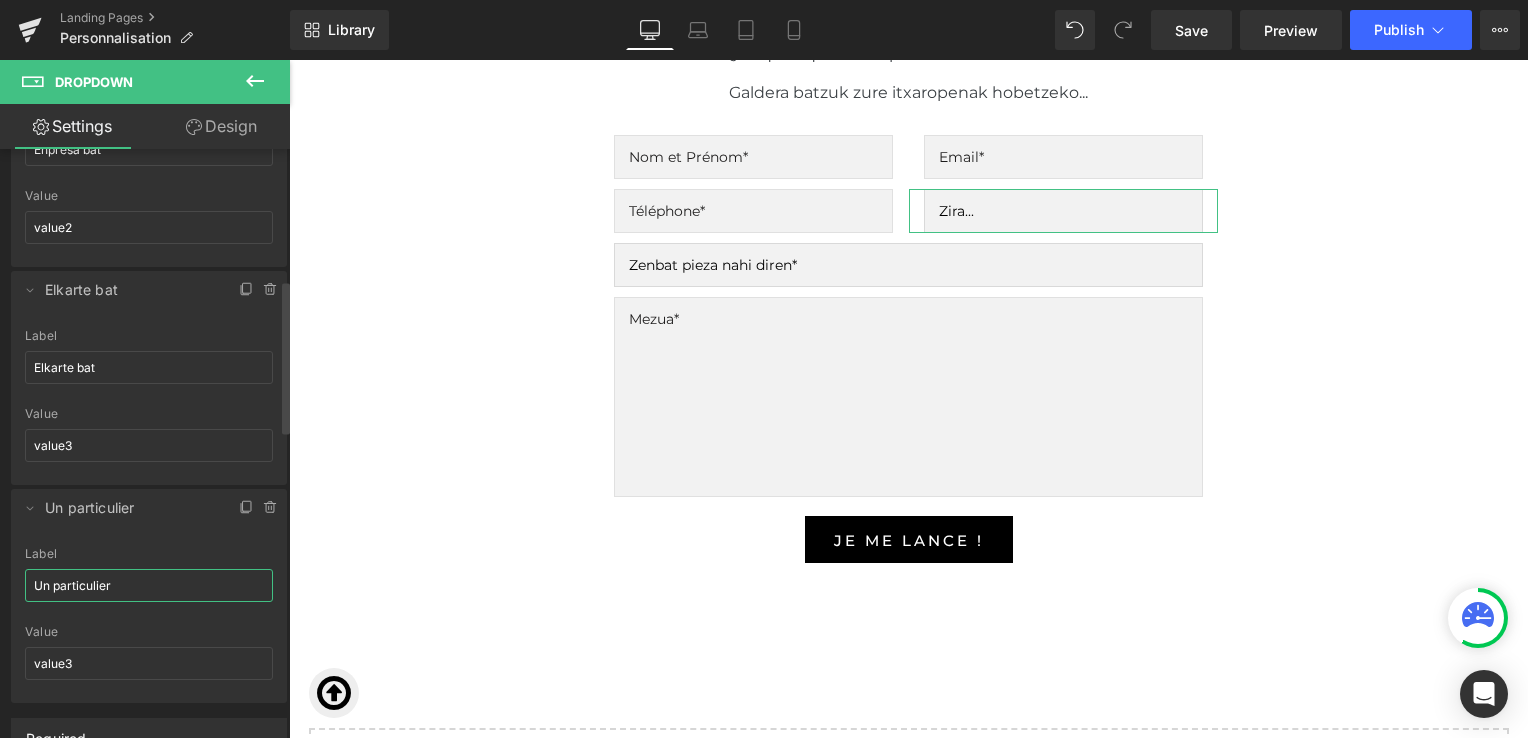 drag, startPoint x: 136, startPoint y: 586, endPoint x: 30, endPoint y: 586, distance: 106 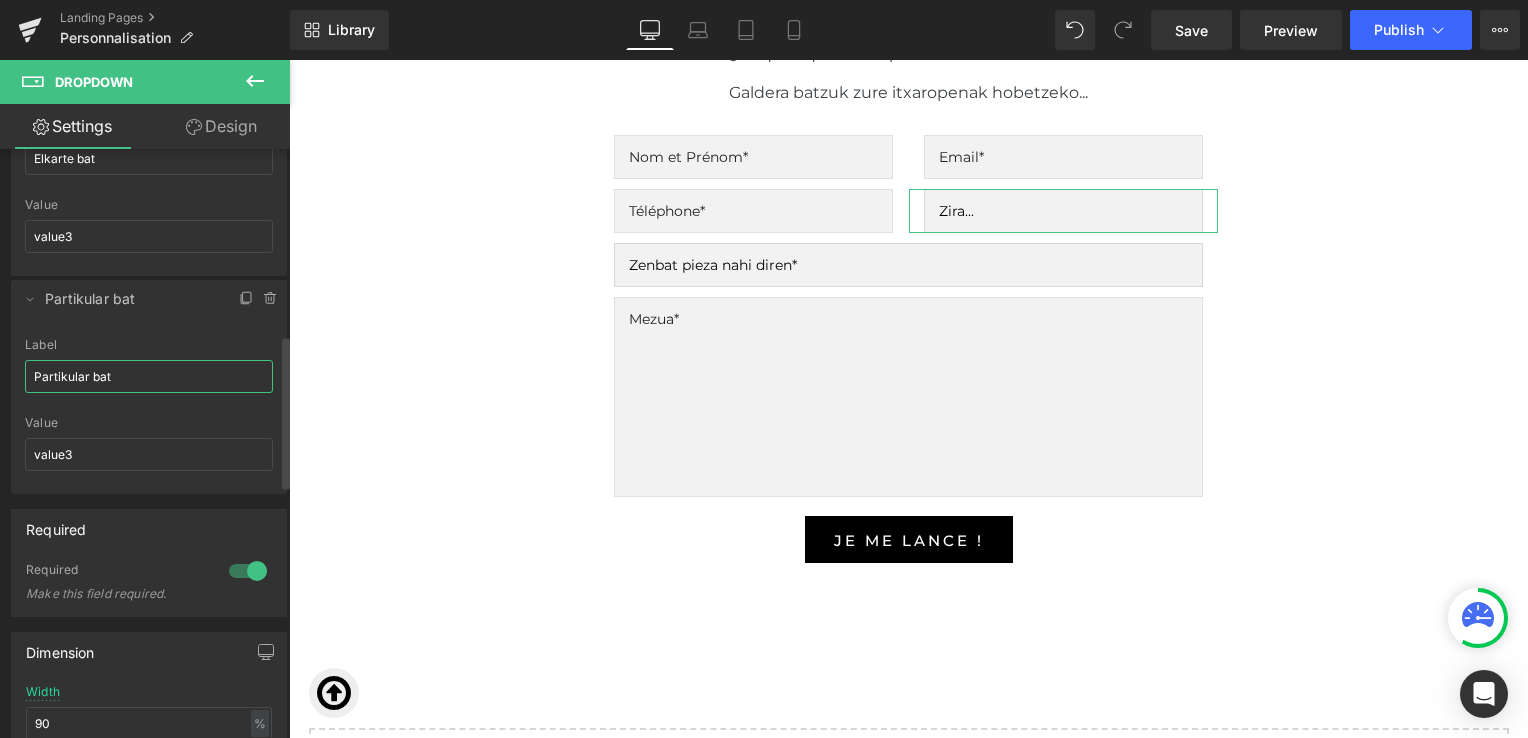scroll, scrollTop: 714, scrollLeft: 0, axis: vertical 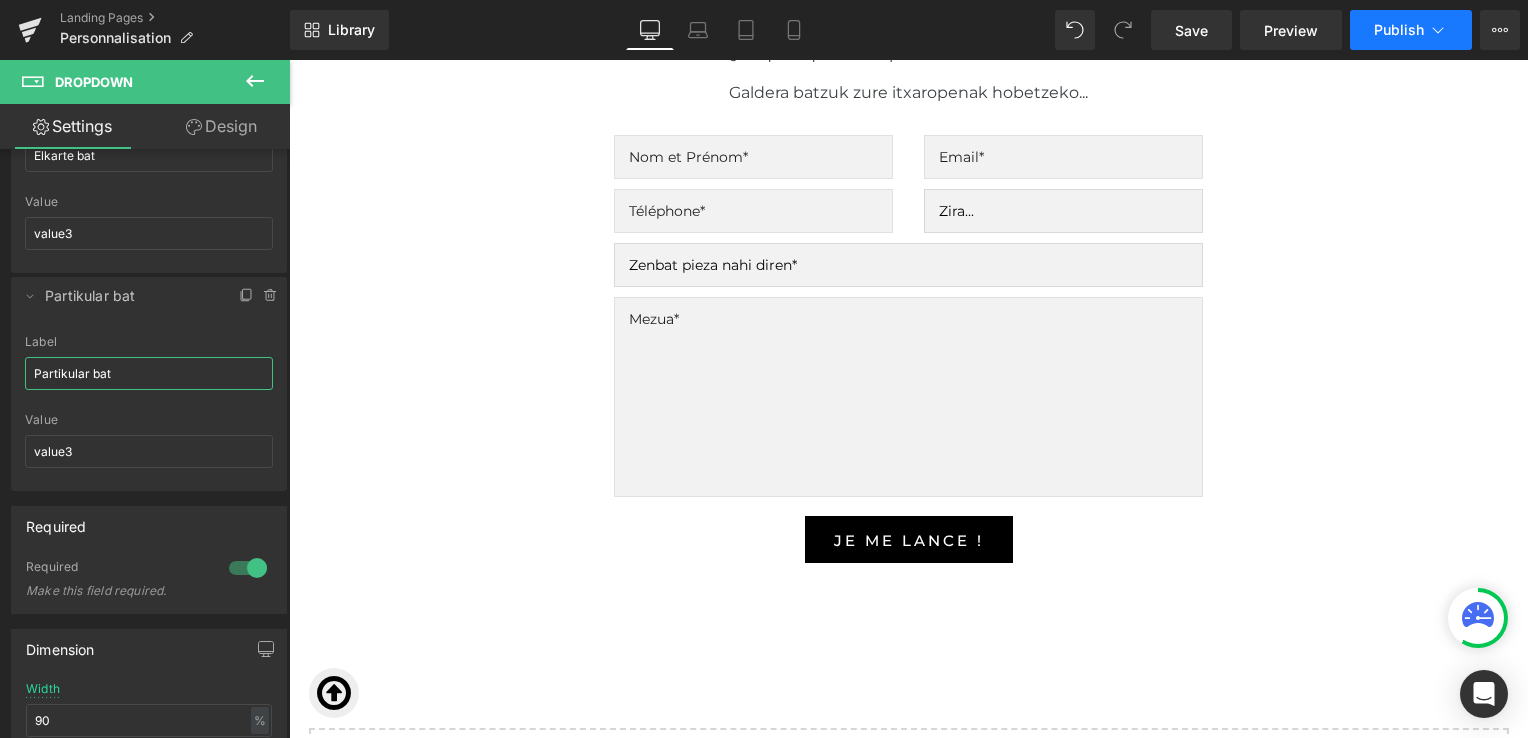 type on "Partikular bat" 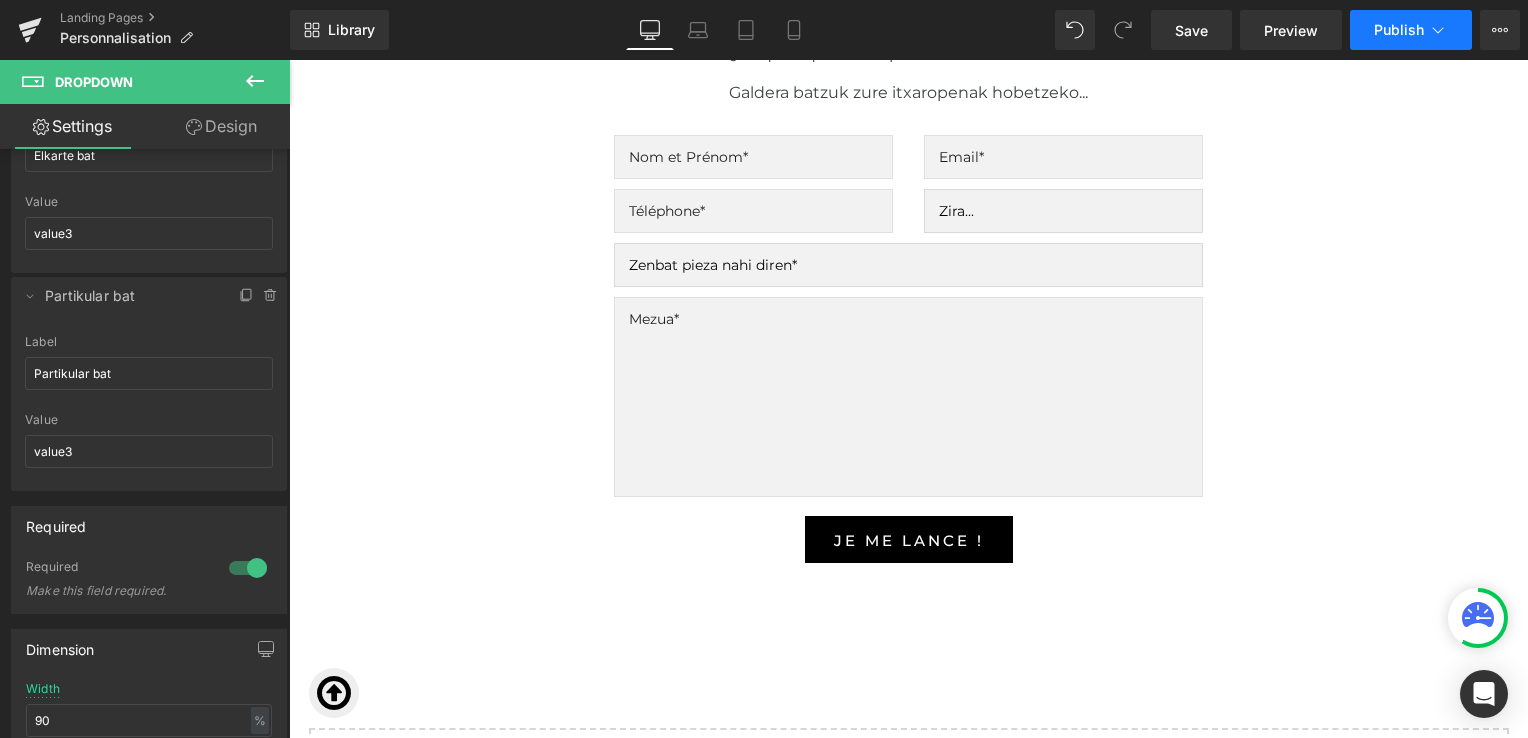 click on "Publish" at bounding box center (1411, 30) 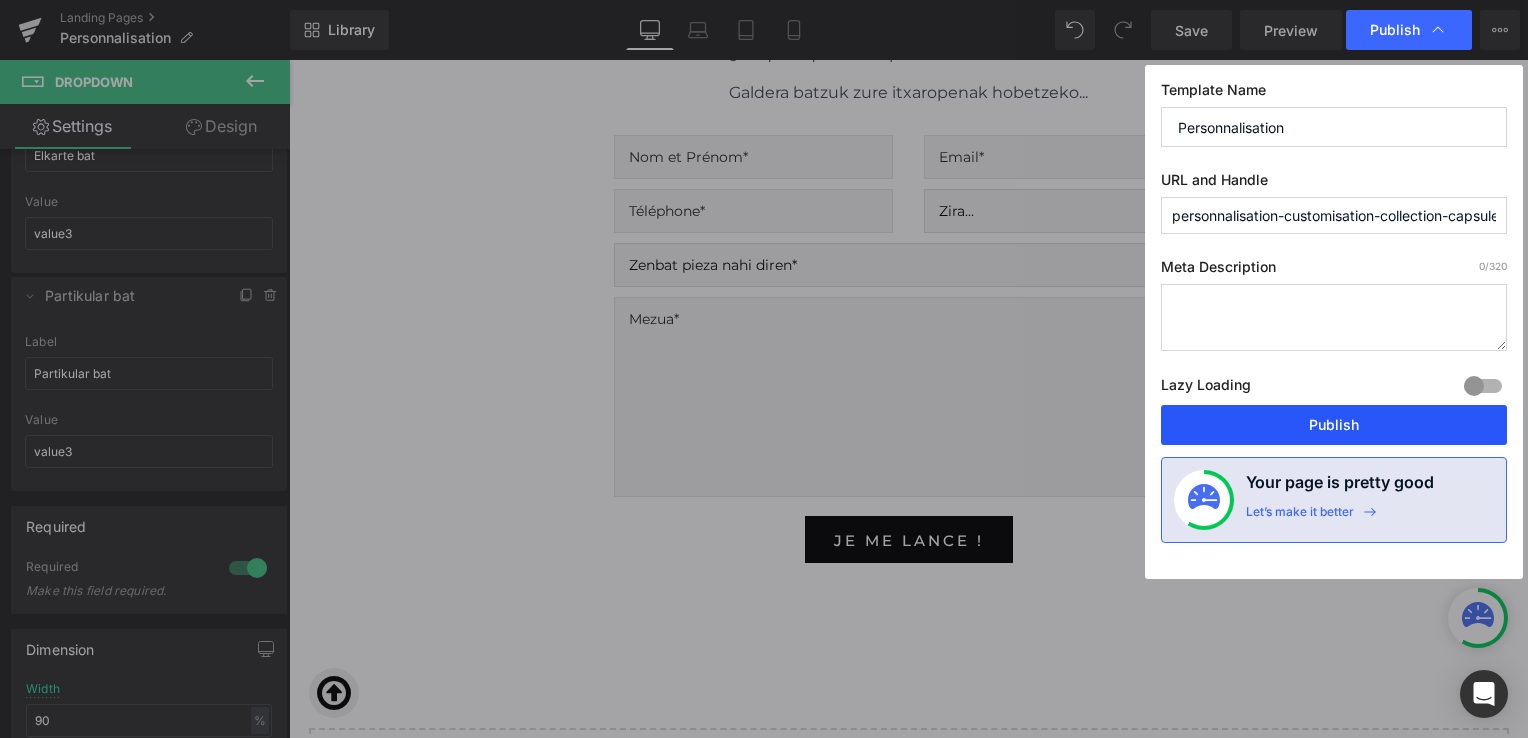 click on "Publish" at bounding box center (1334, 425) 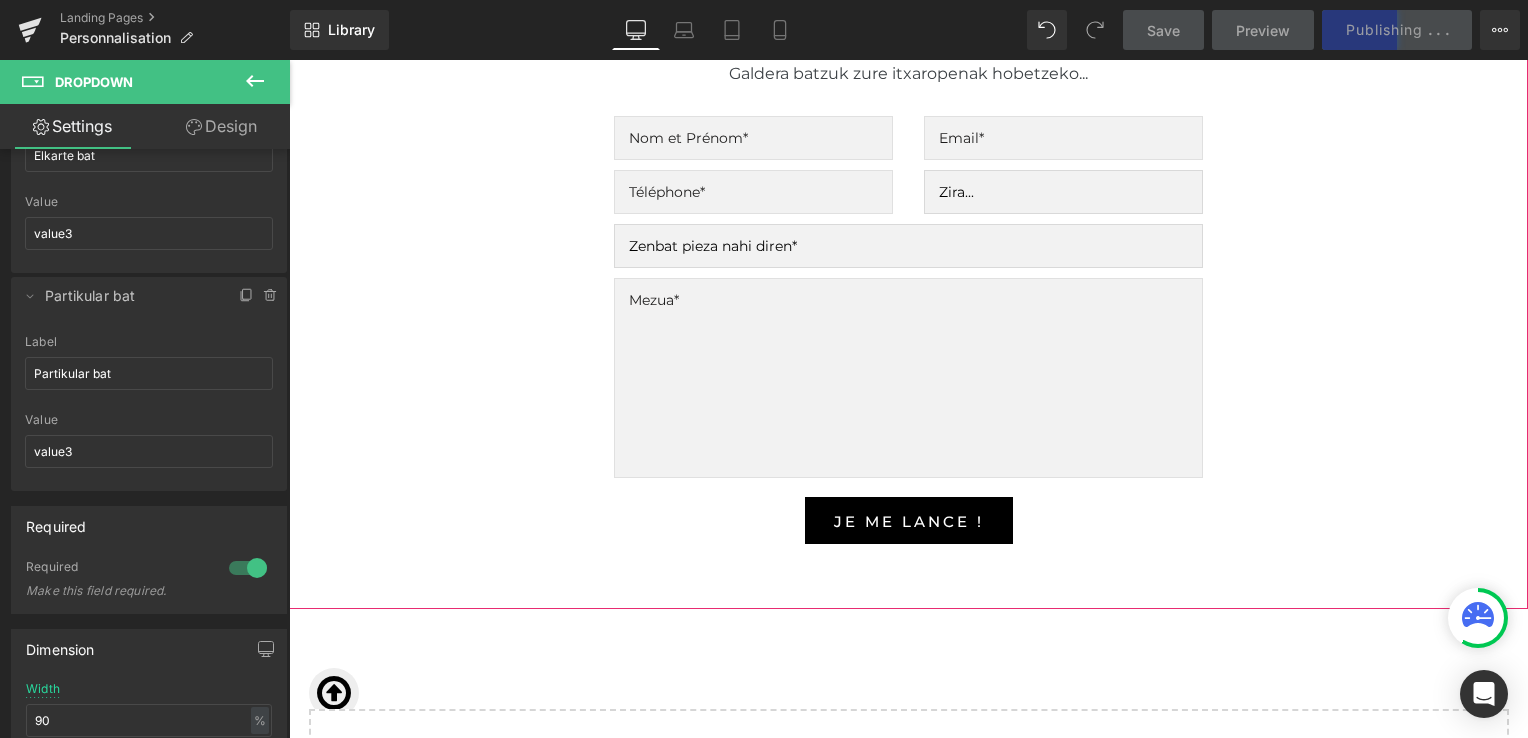 scroll, scrollTop: 4879, scrollLeft: 0, axis: vertical 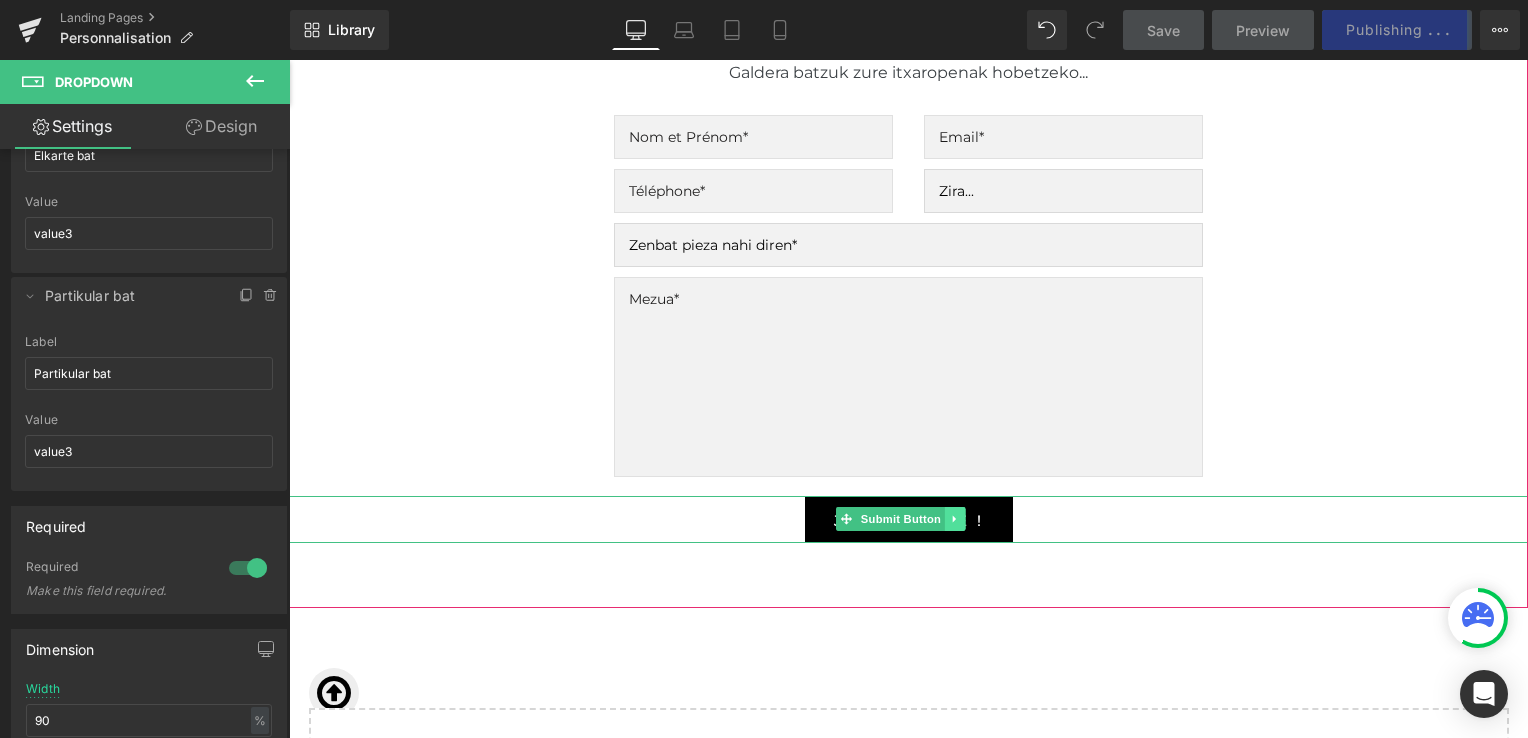 click 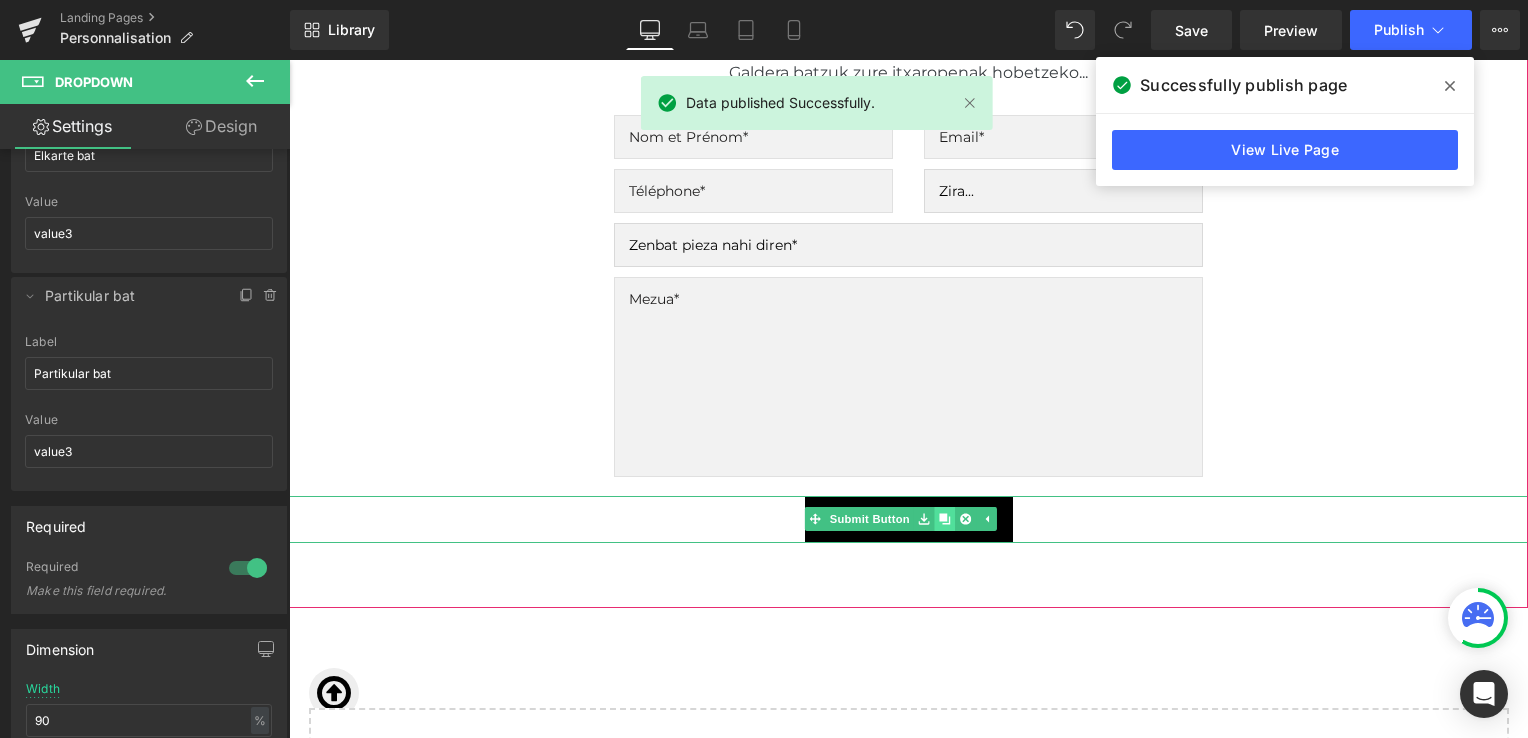 click 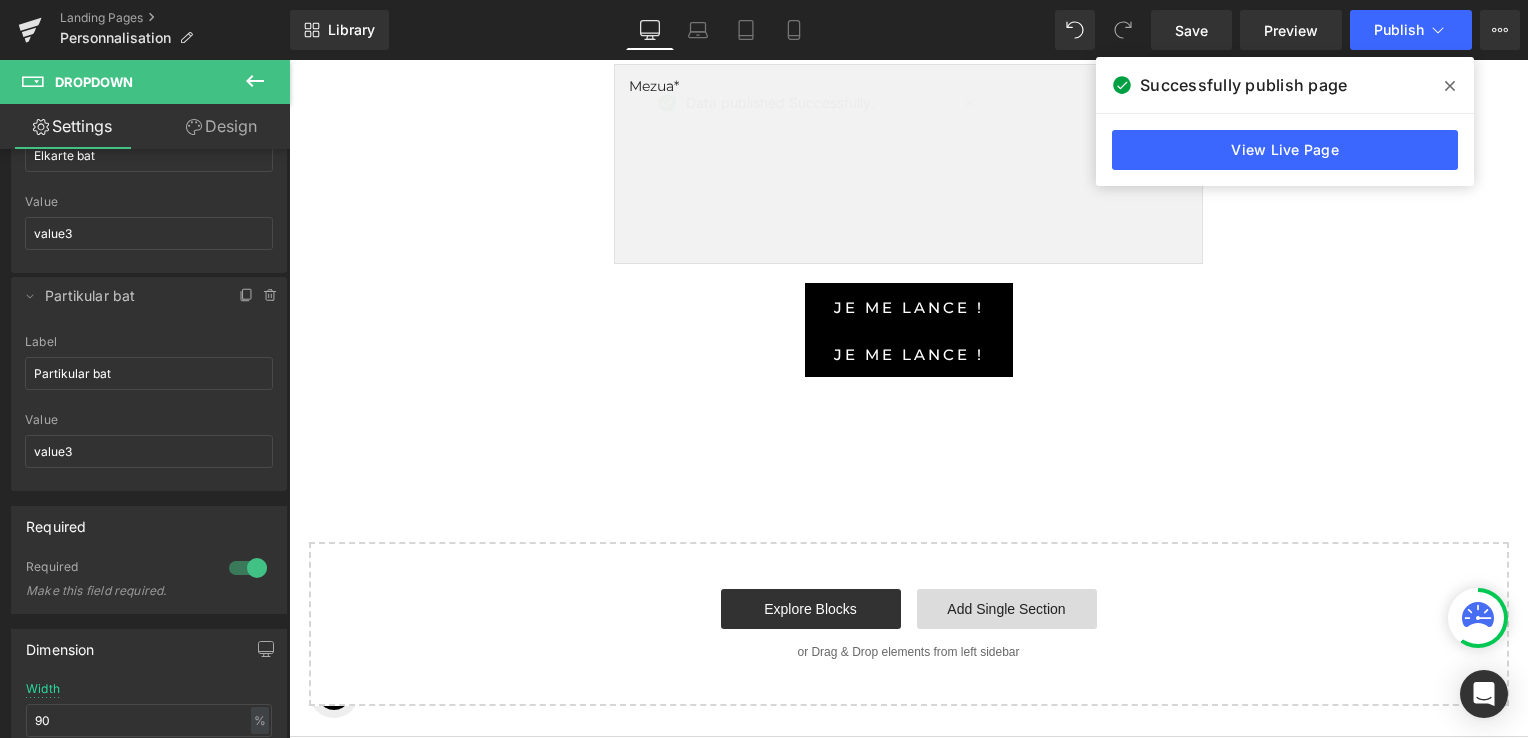 scroll, scrollTop: 5088, scrollLeft: 0, axis: vertical 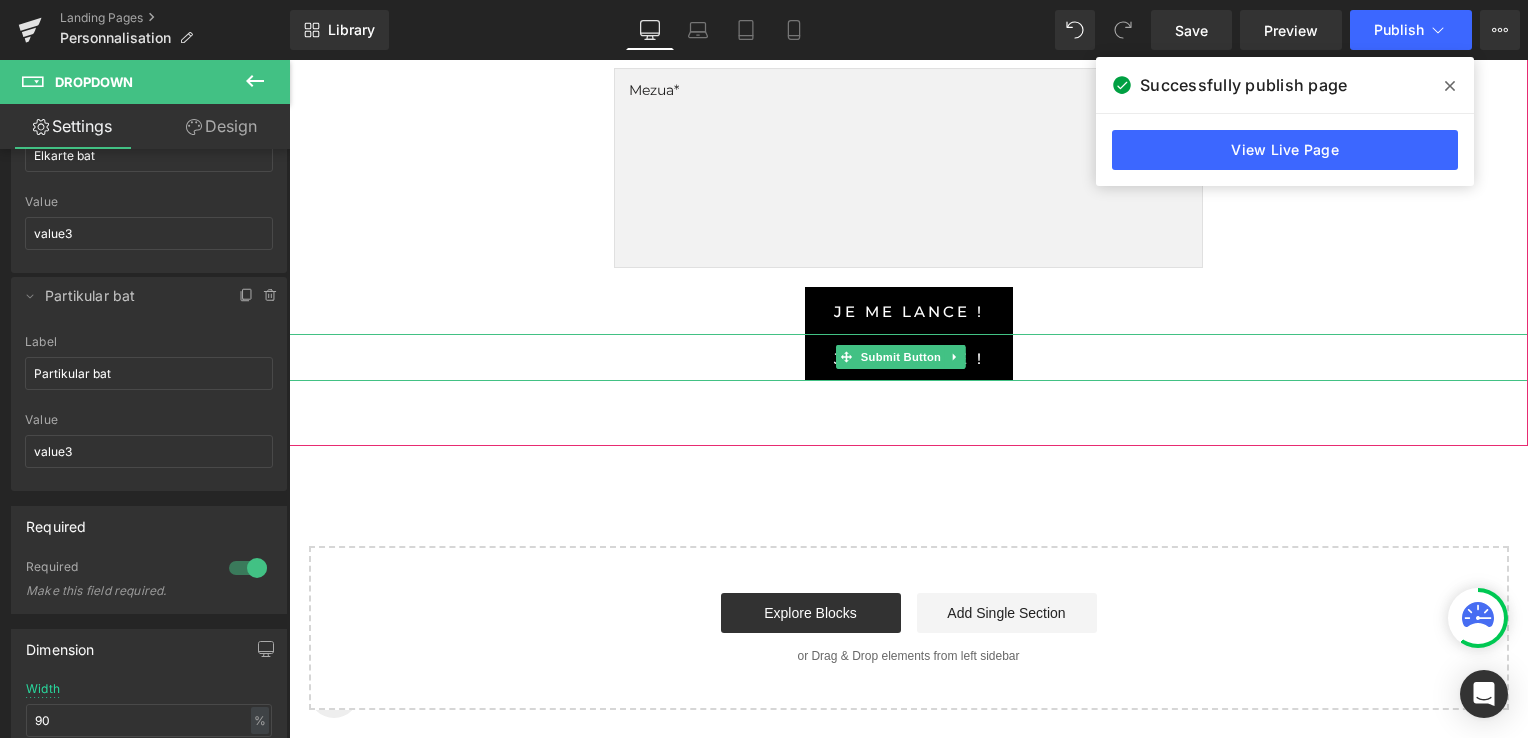 click on "JE ME LANCE !" at bounding box center (908, 357) 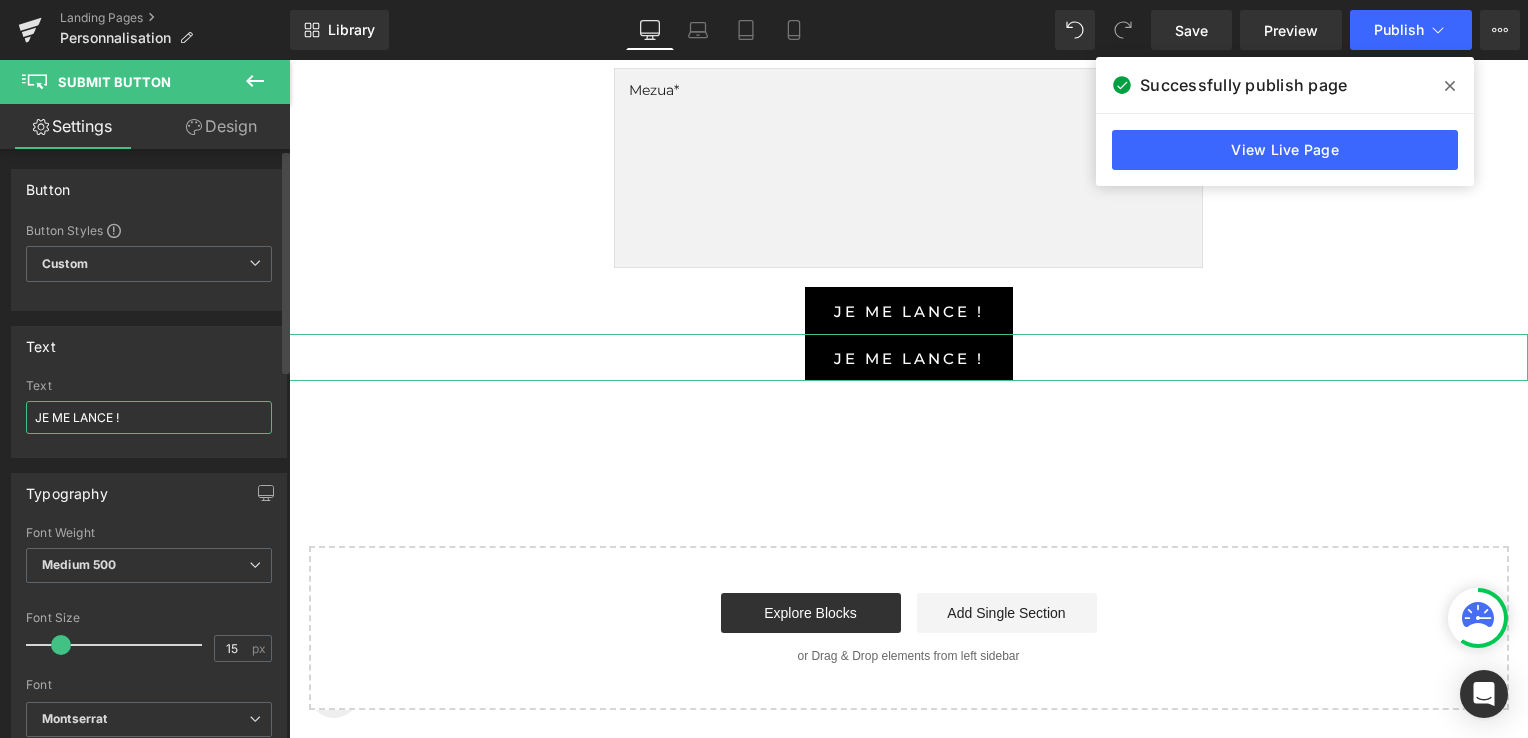 drag, startPoint x: 131, startPoint y: 419, endPoint x: 35, endPoint y: 417, distance: 96.02083 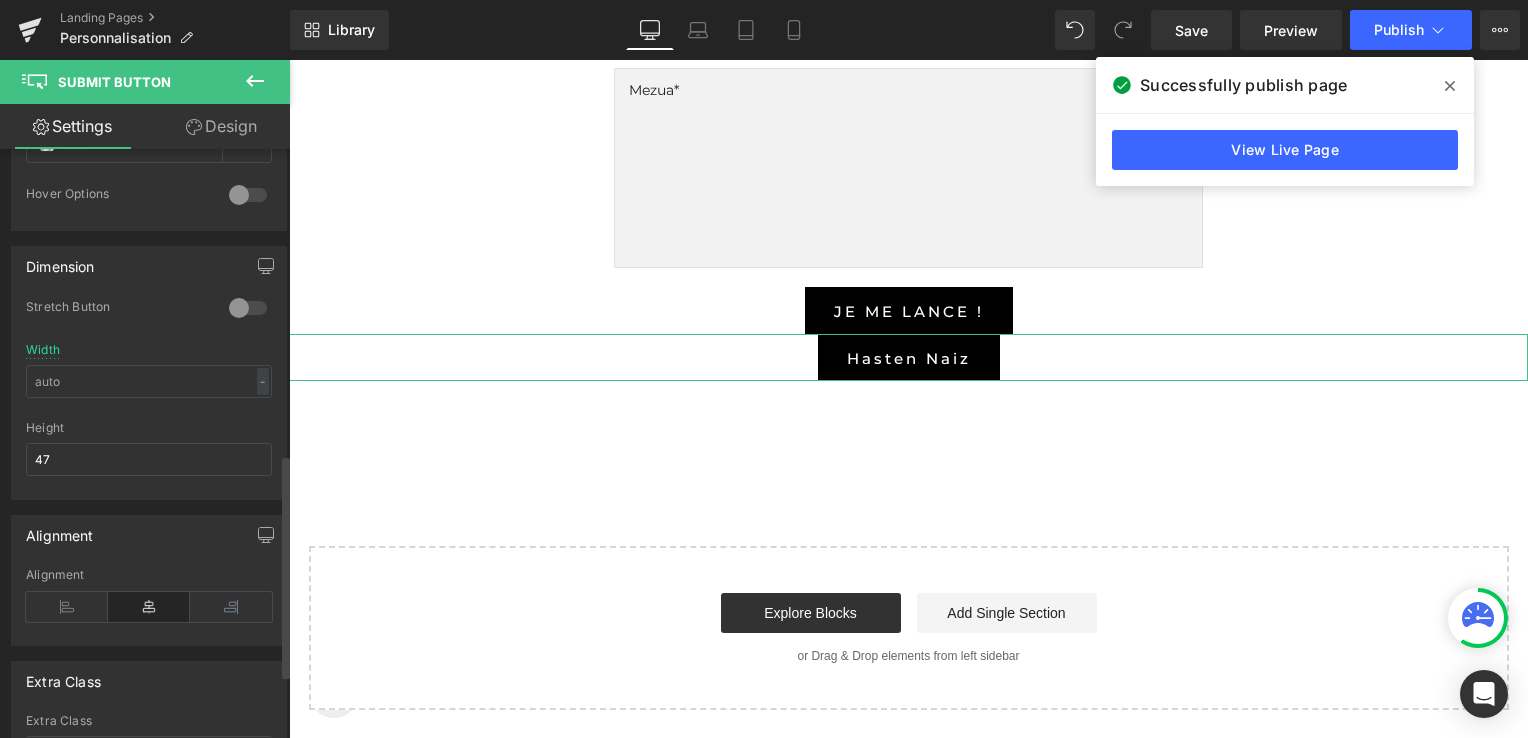 scroll, scrollTop: 975, scrollLeft: 0, axis: vertical 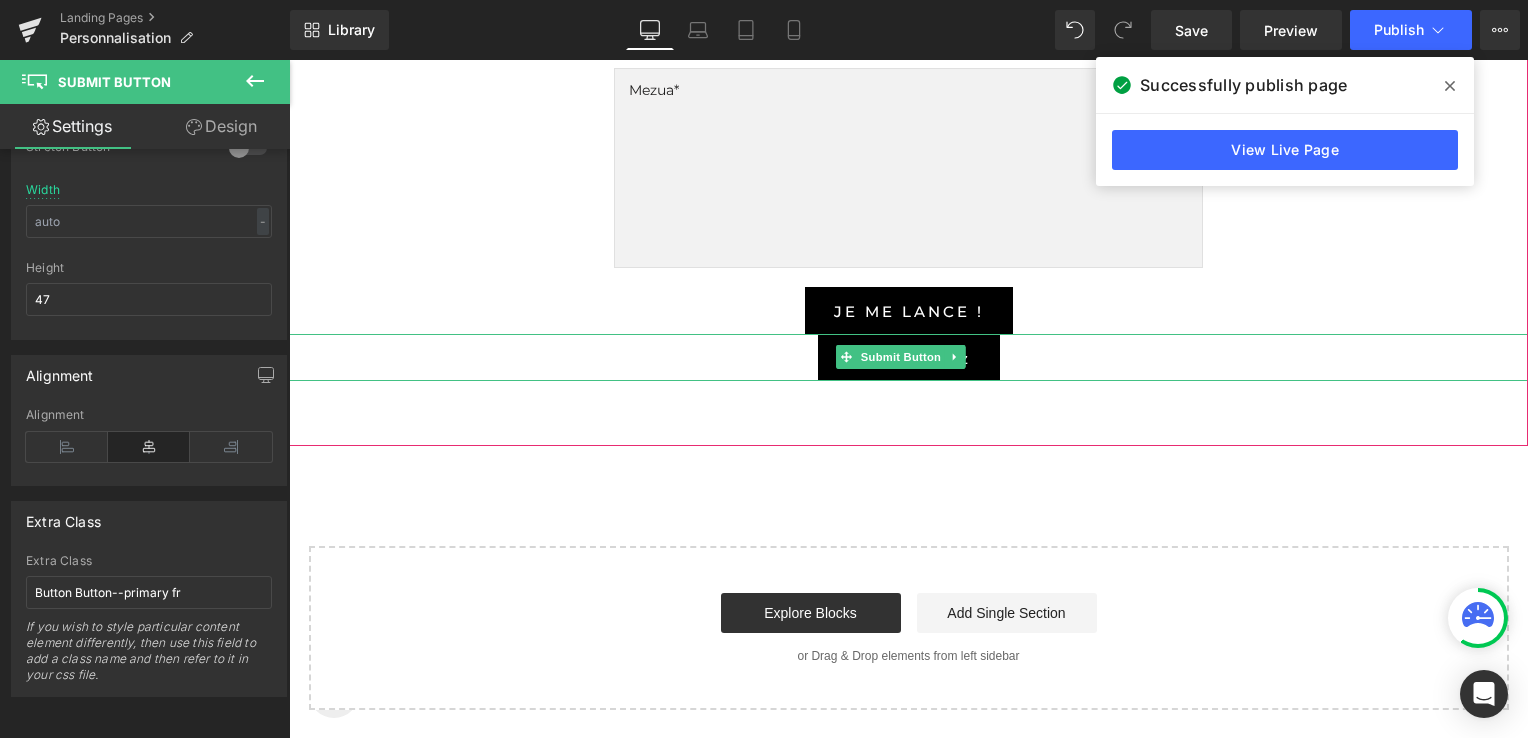type on "Hasten naiz" 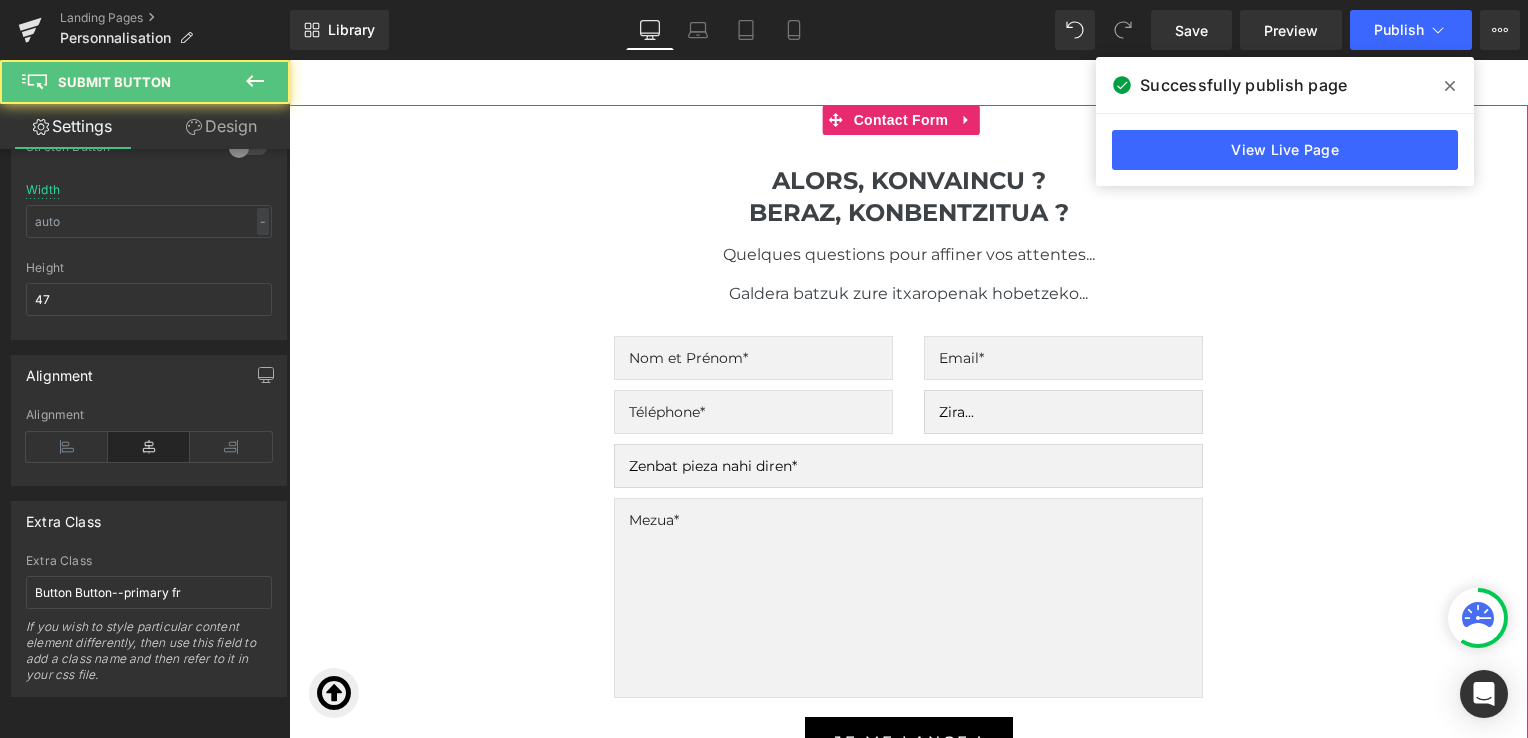 scroll, scrollTop: 4641, scrollLeft: 0, axis: vertical 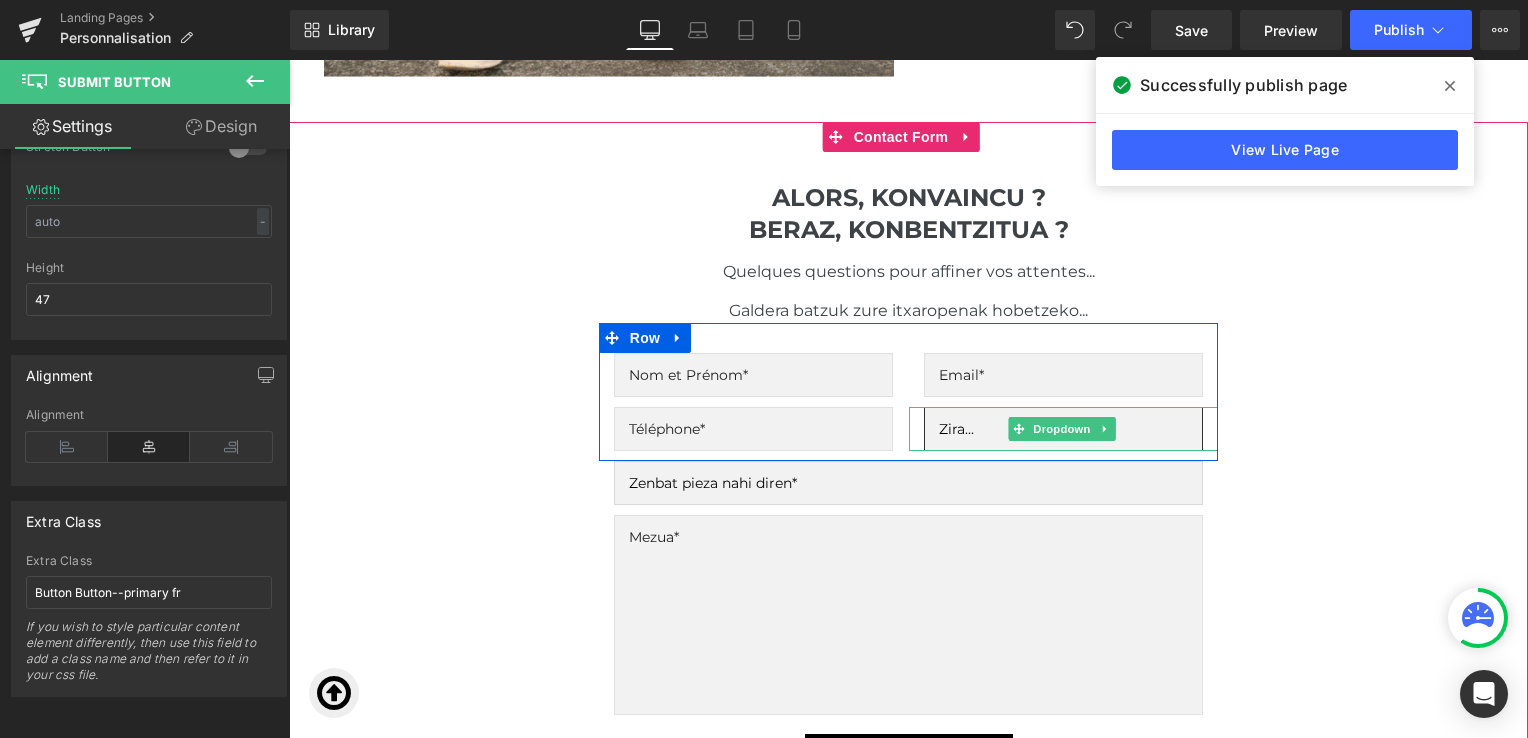 click on "Zira... Enpresa bat Elkarte bat Partikular bat" at bounding box center [1063, 429] 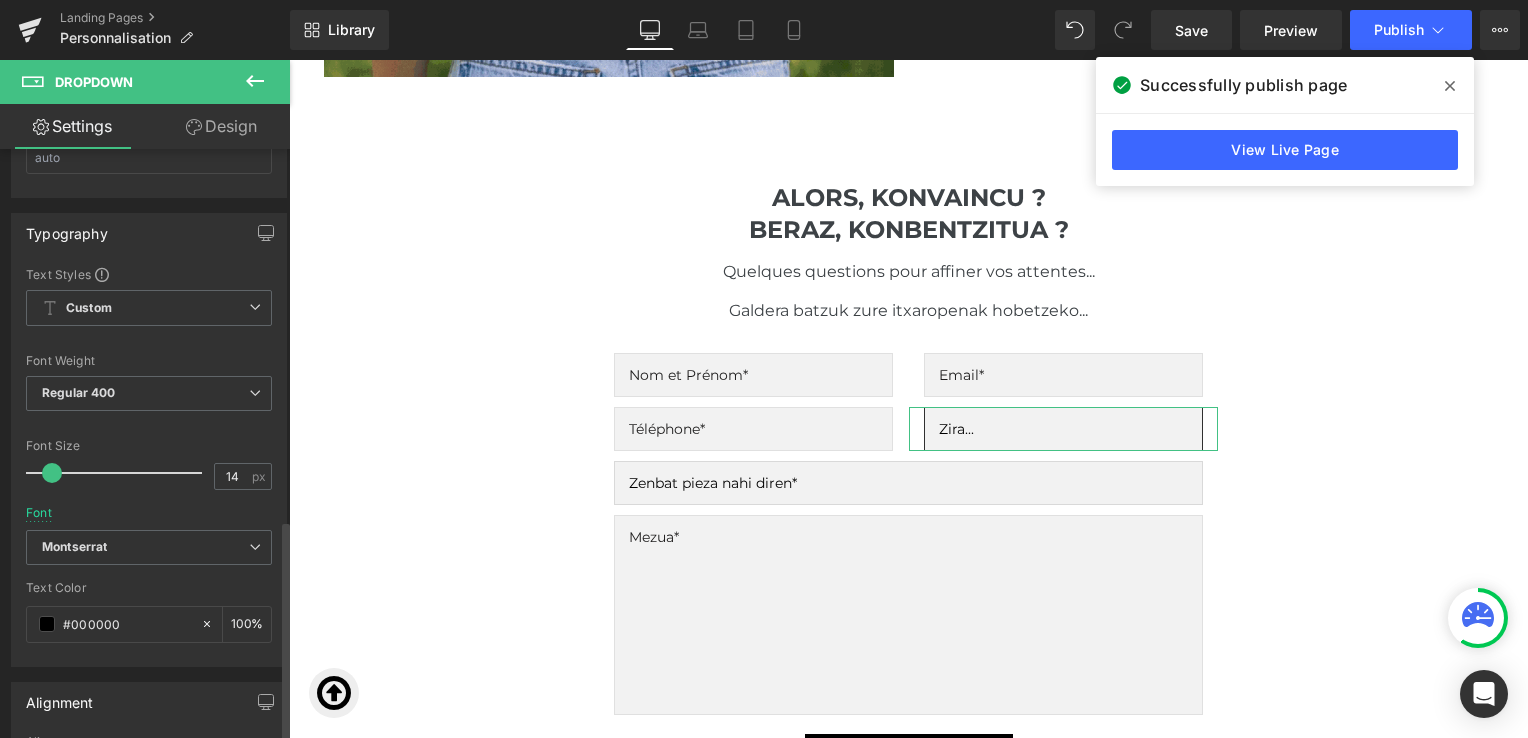 scroll, scrollTop: 988, scrollLeft: 0, axis: vertical 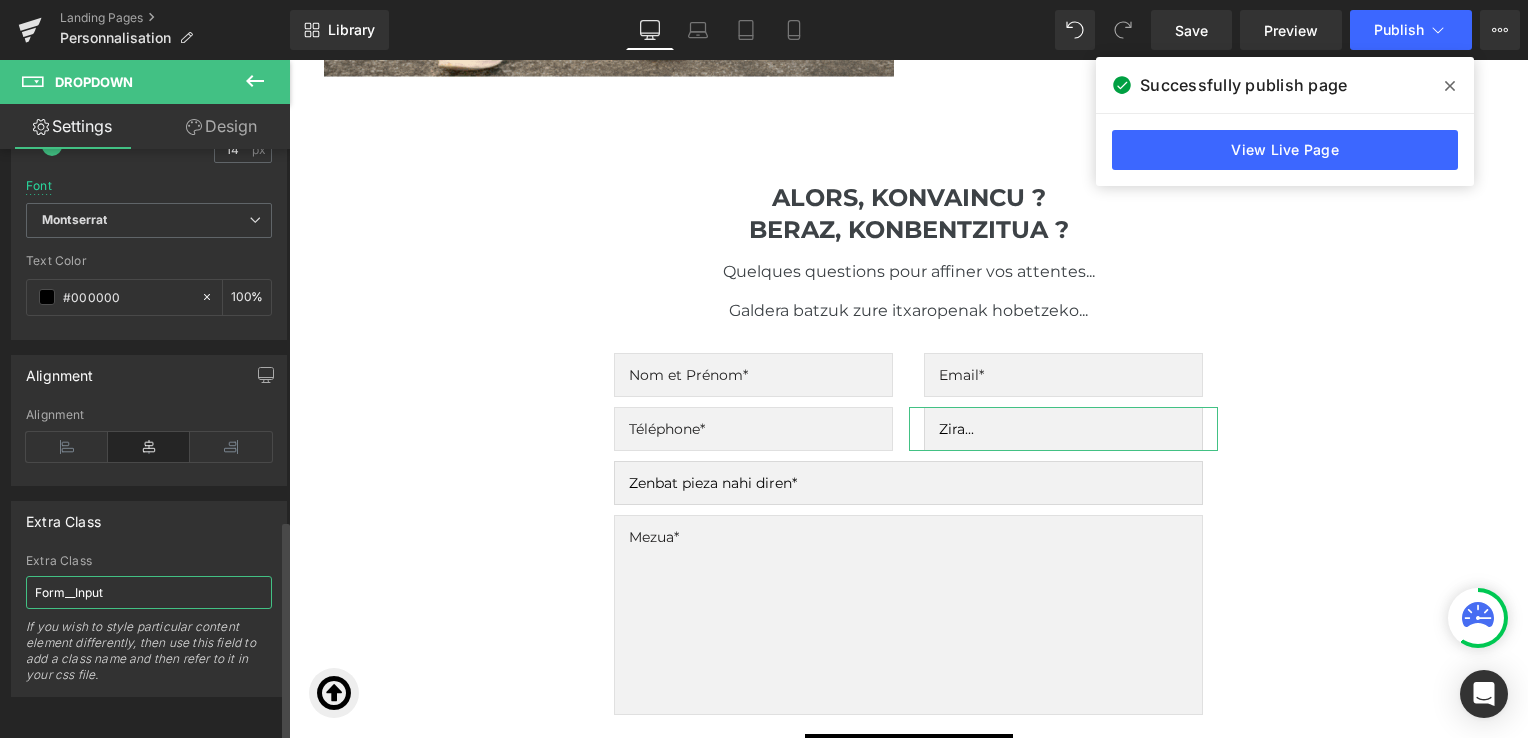 drag, startPoint x: 121, startPoint y: 578, endPoint x: 21, endPoint y: 584, distance: 100.17984 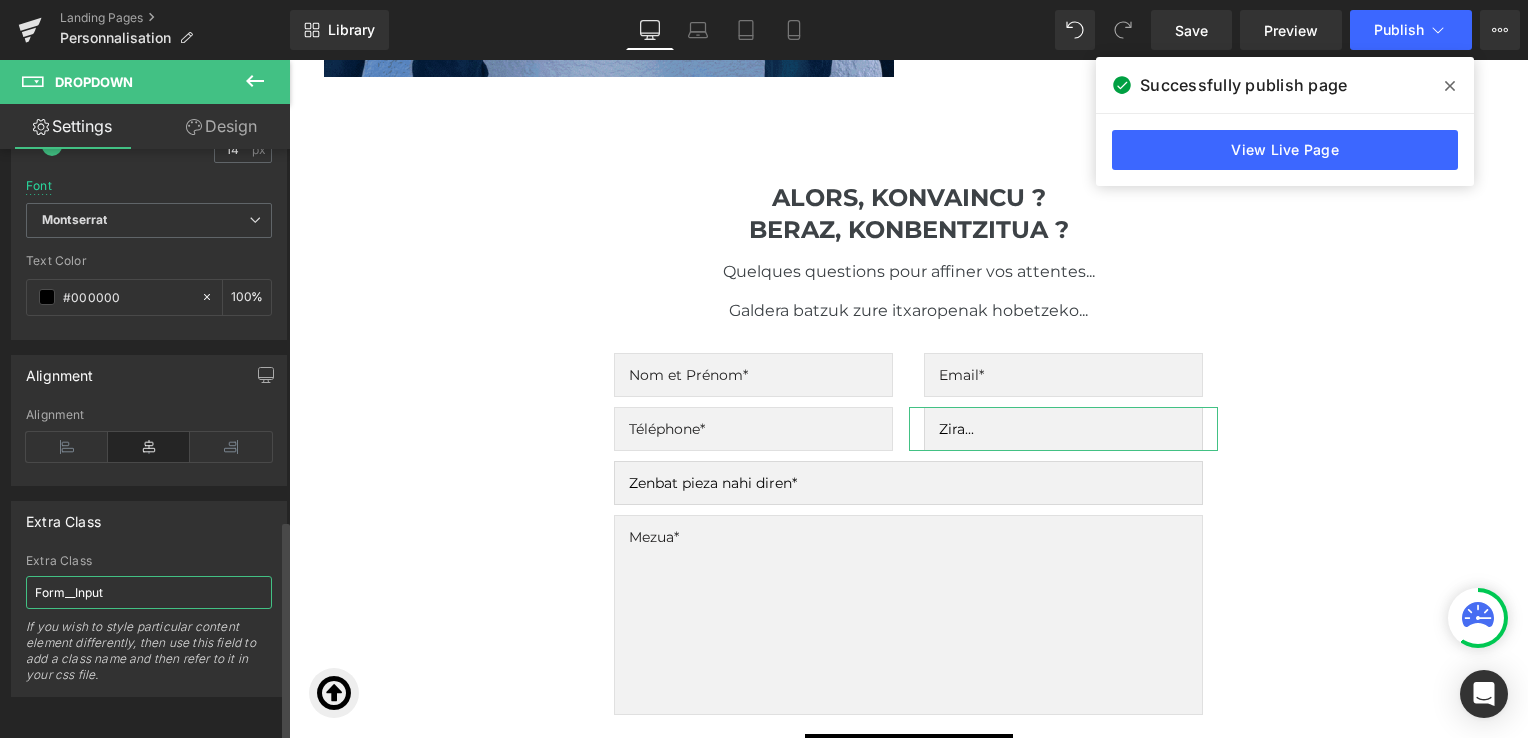click on "Form__Input Extra Class Form__Input If you wish to style particular content element differently, then use this field to add a class name and then refer to it in your css file." at bounding box center [149, 625] 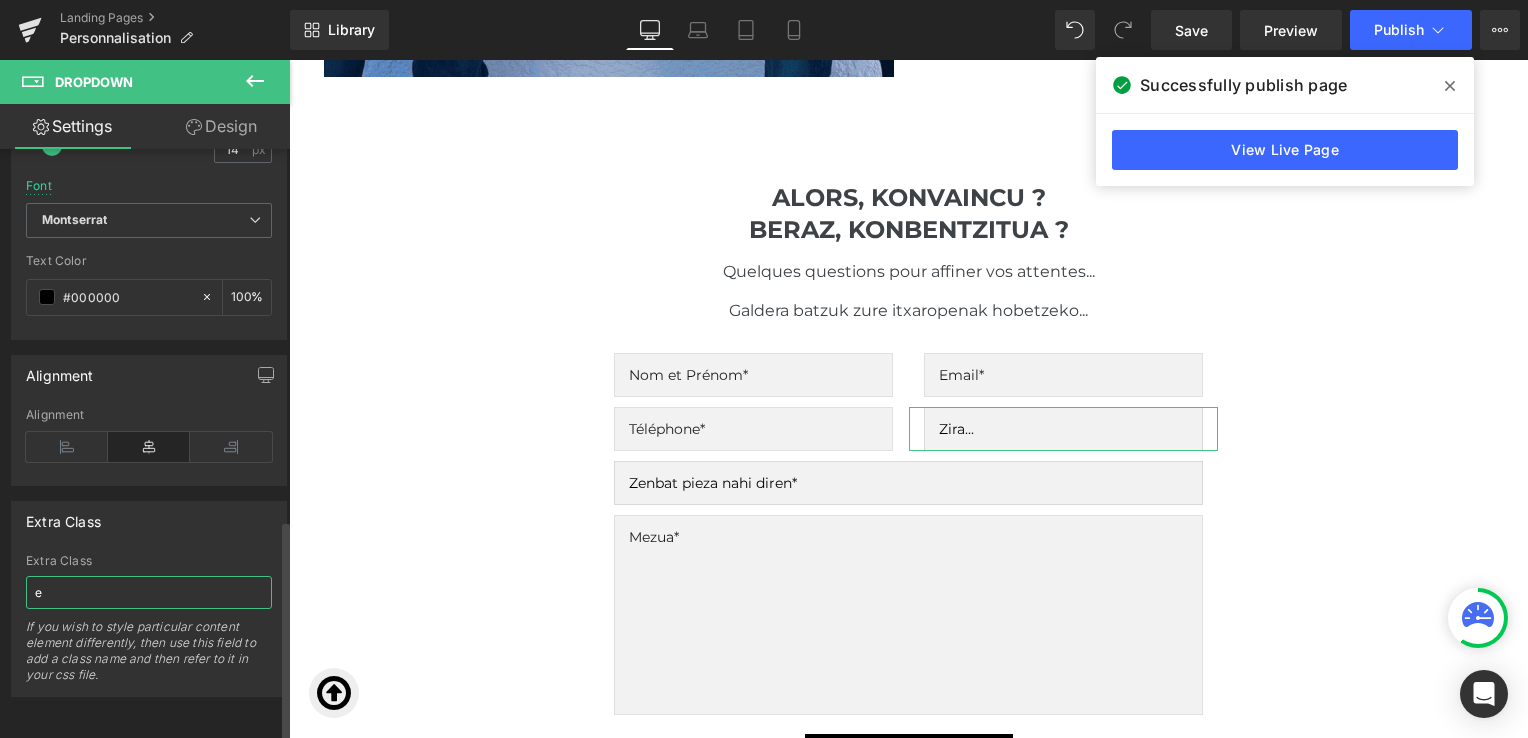 type on "eu" 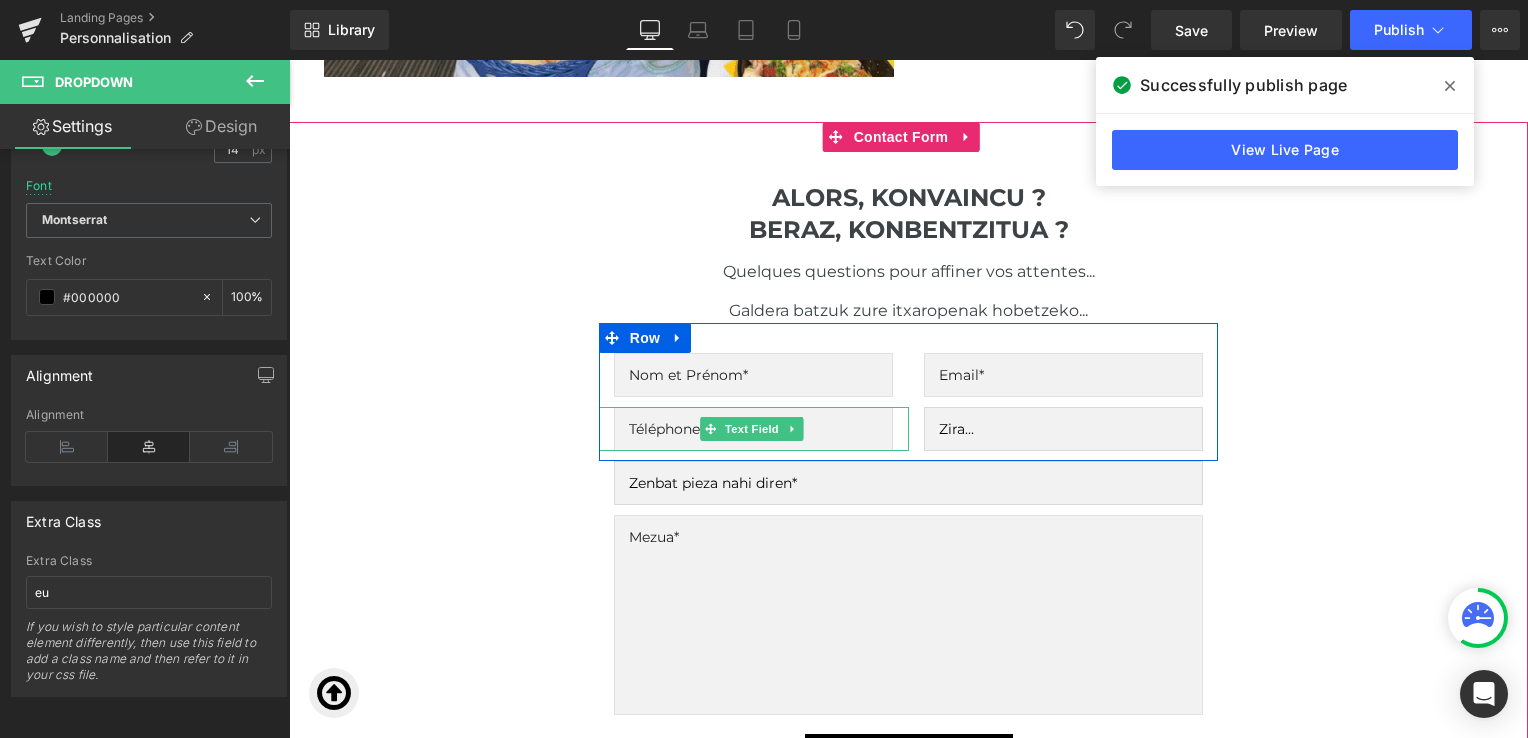 click at bounding box center (753, 429) 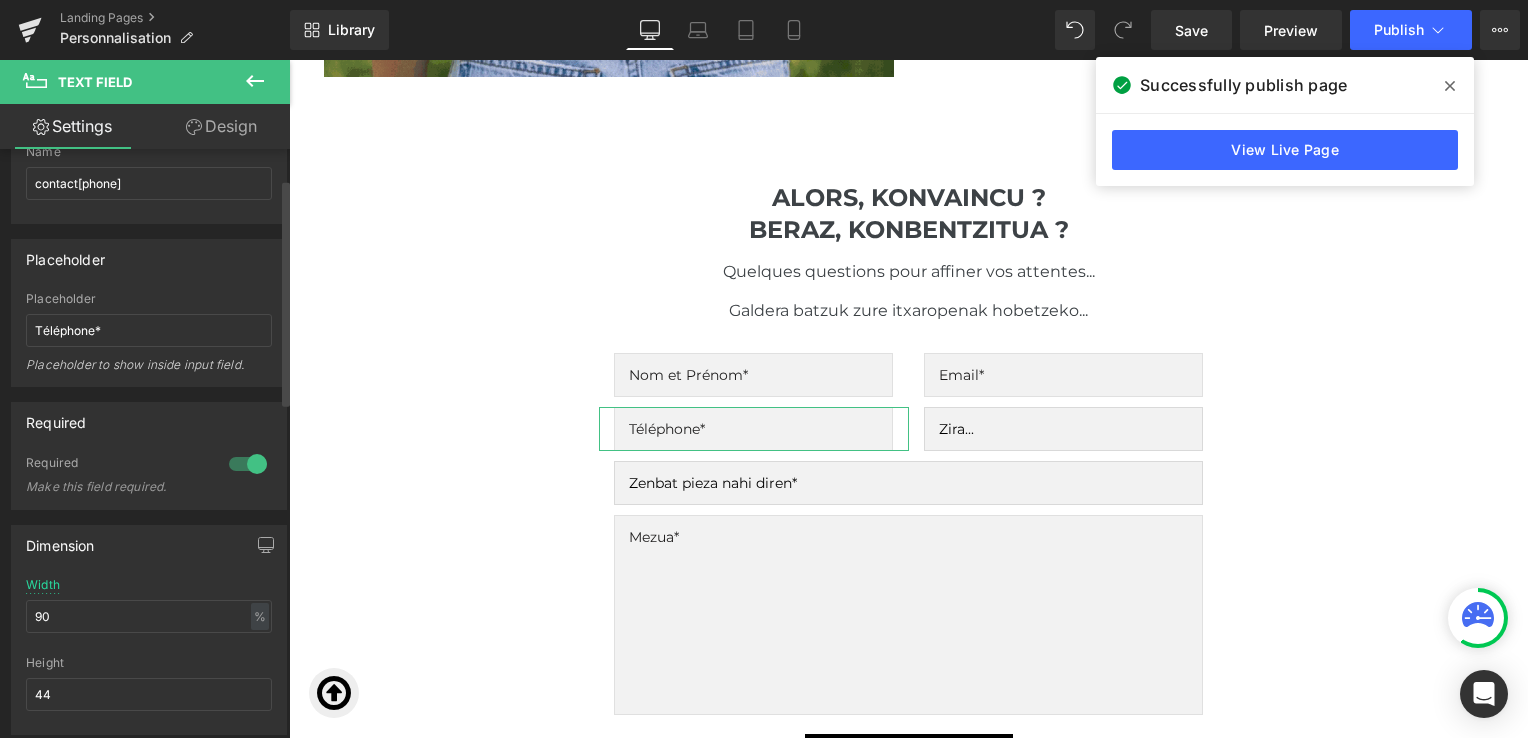 scroll, scrollTop: 0, scrollLeft: 0, axis: both 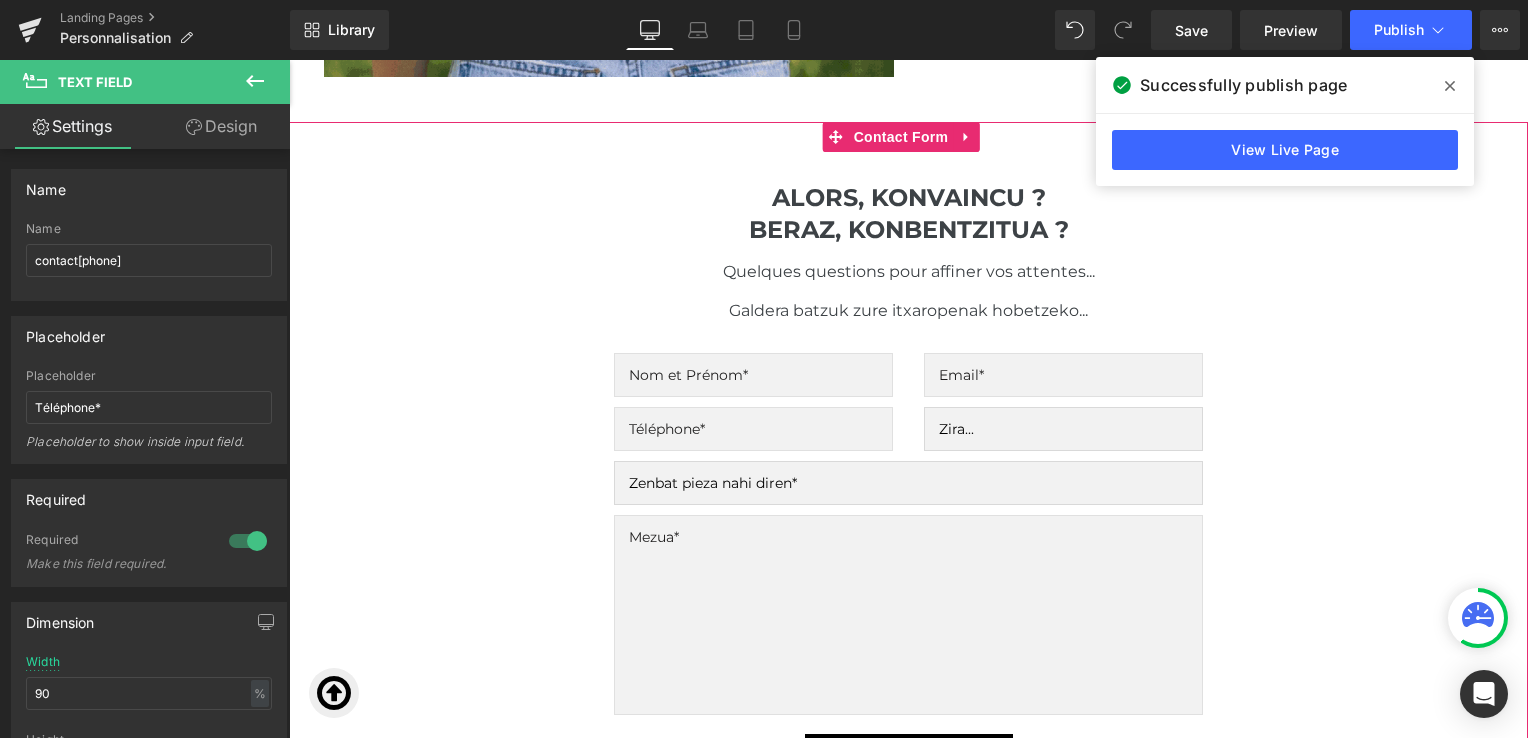 click on "ALORS, KONVAINCU ? Heading         BERAZ, KONBENTZITUA ? Heading         Quelques questions pour affiner vos attentes... Text Block         Galdera batzuk zure itxaropenak hobetzeko... Text Block
Text Field         Text Field         Email Field
Zira... Enpresa bat Elkarte bat Partikular bat
Dropdown
Row         Text Field         Text Field         Email Field         Zu zira* Empresa bat Elkarte bat Pertsona bat Dropdown         Row
Zenbat pieza nahi diren* 50 eta 100 artean 100 eta 200 artean 200 eta gehiago
Dropdown         Text Area
Row         Nombre de pièces souhaitées* Entre 50 et 100 Entre 100 et 200 200 et plus Dropdown         Text Area" at bounding box center (908, 507) 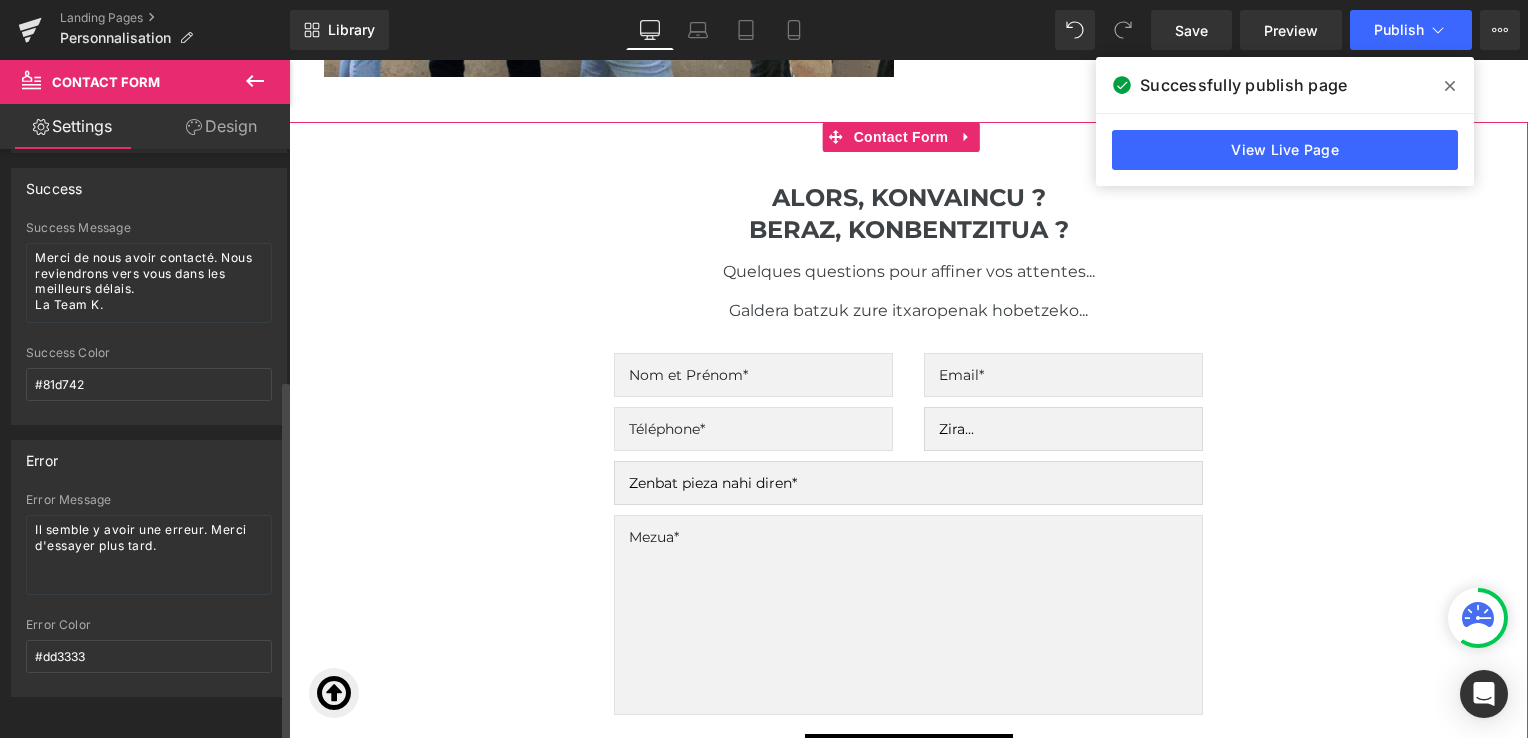 scroll, scrollTop: 0, scrollLeft: 0, axis: both 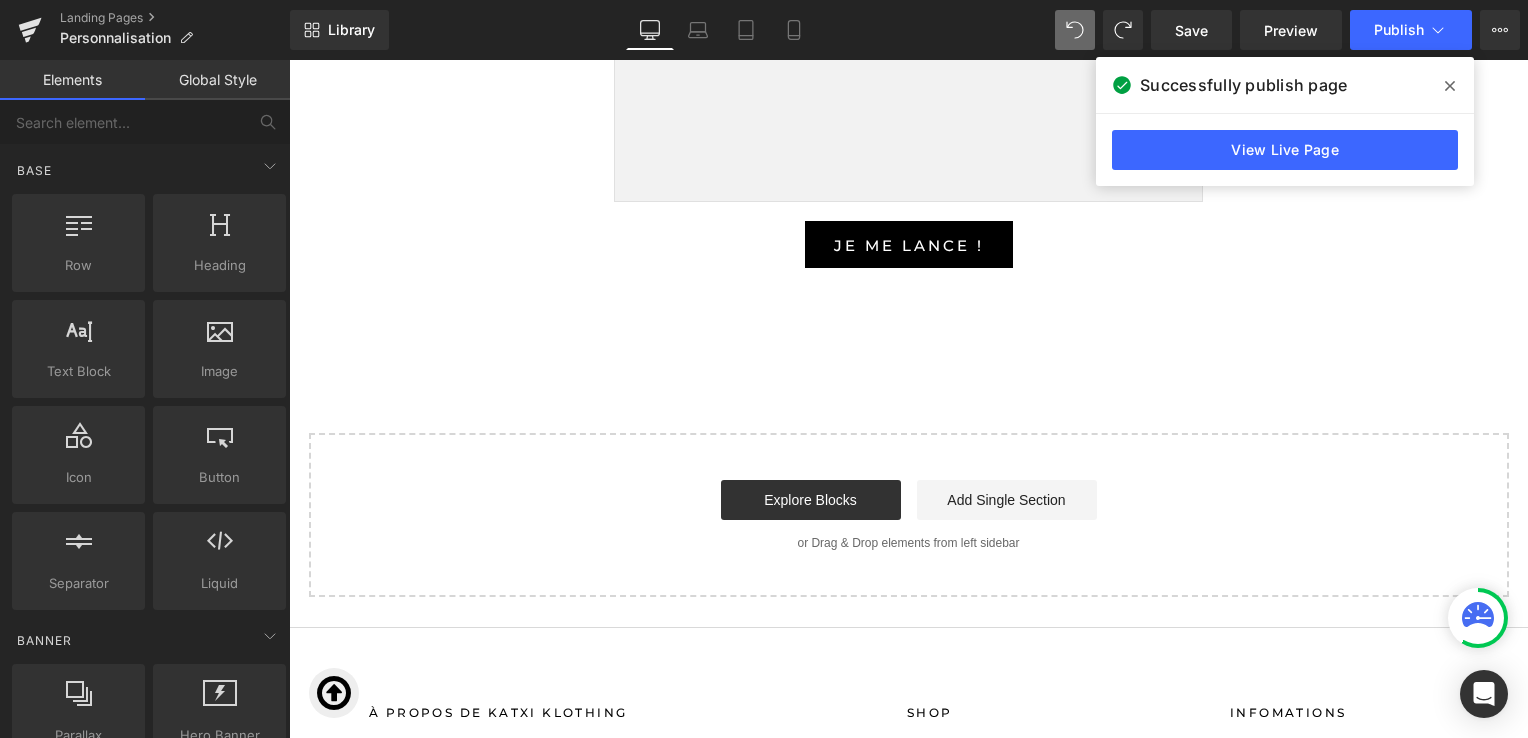 click on "Library Desktop Desktop Laptop Tablet Mobile Save Preview Publish Scheduled View Live Page View with current Template Save Template to Library Schedule Publish  Optimize  Publish Settings Shortcuts  Your page can’t be published   You've reached the maximum number of published pages on your plan  (0/0).  You need to upgrade your plan or unpublish all your pages to get 1 publish slot.   Unpublish pages   Upgrade plan" at bounding box center [909, 30] 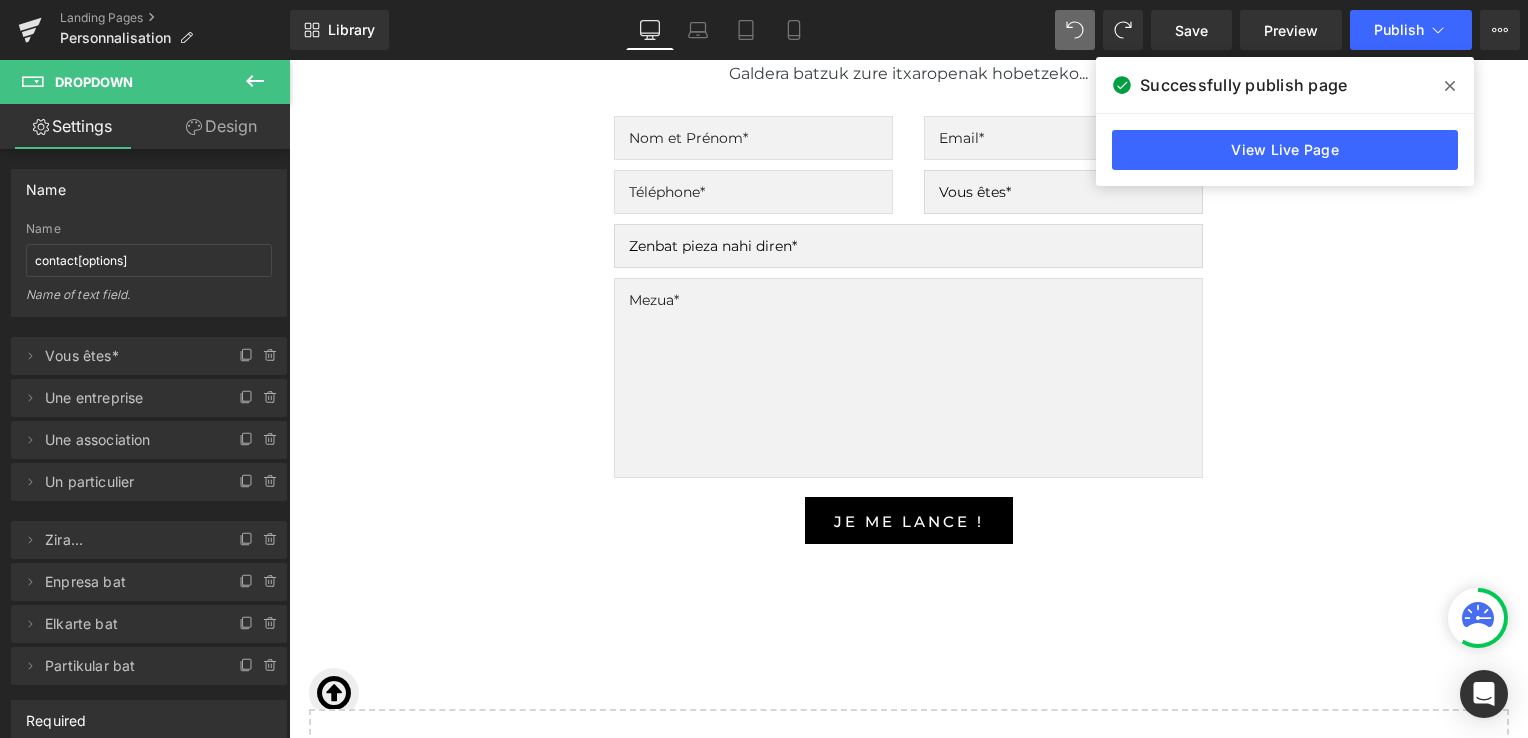 scroll, scrollTop: 4783, scrollLeft: 0, axis: vertical 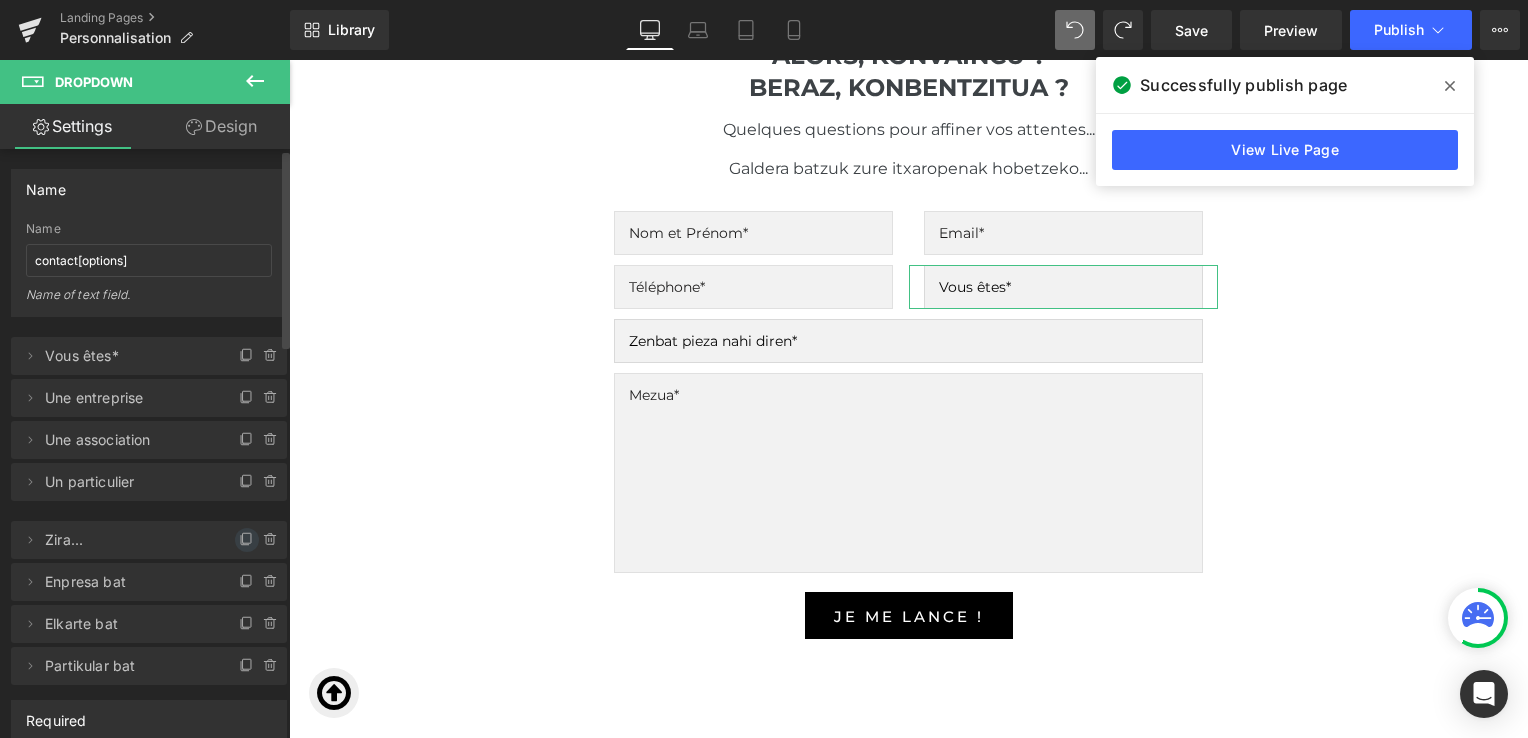 click 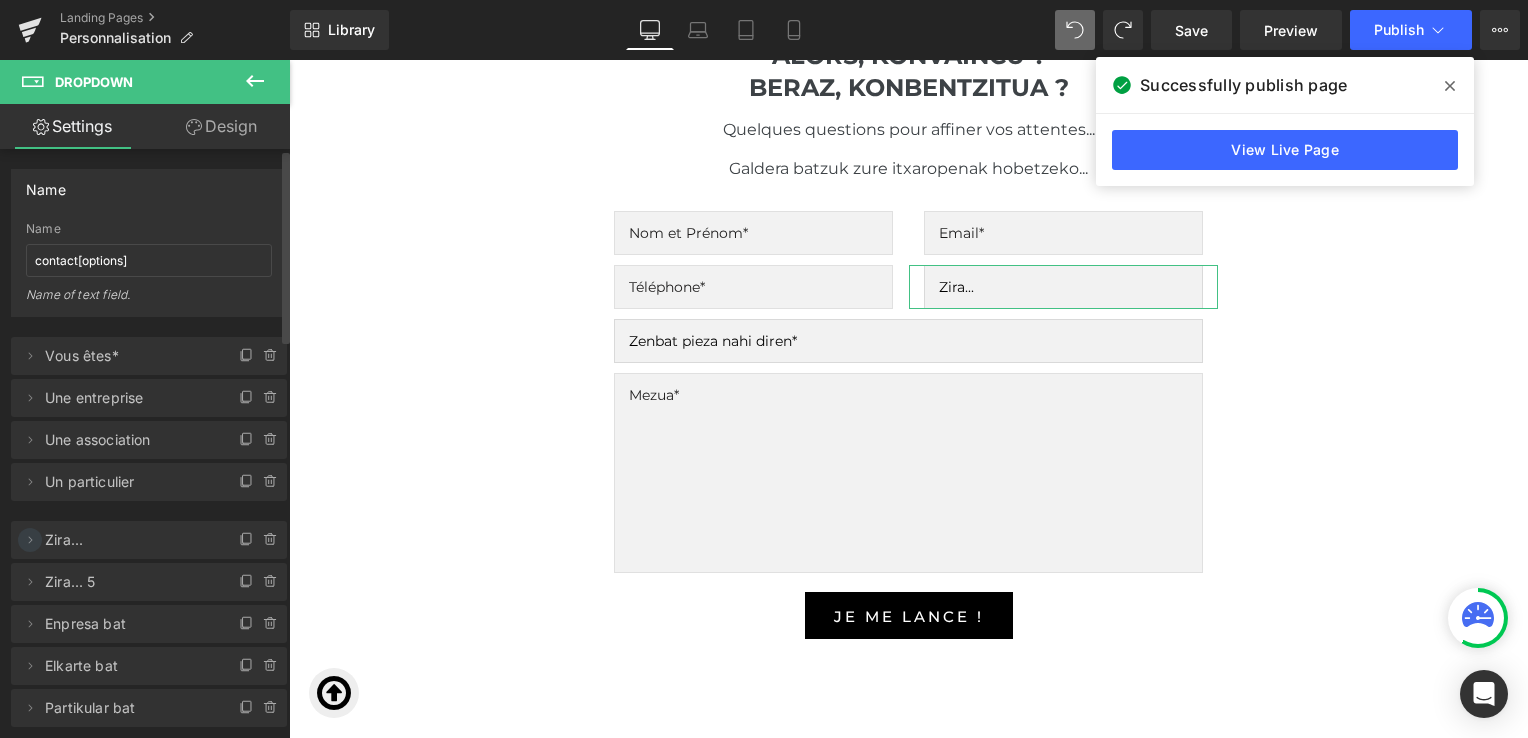 click 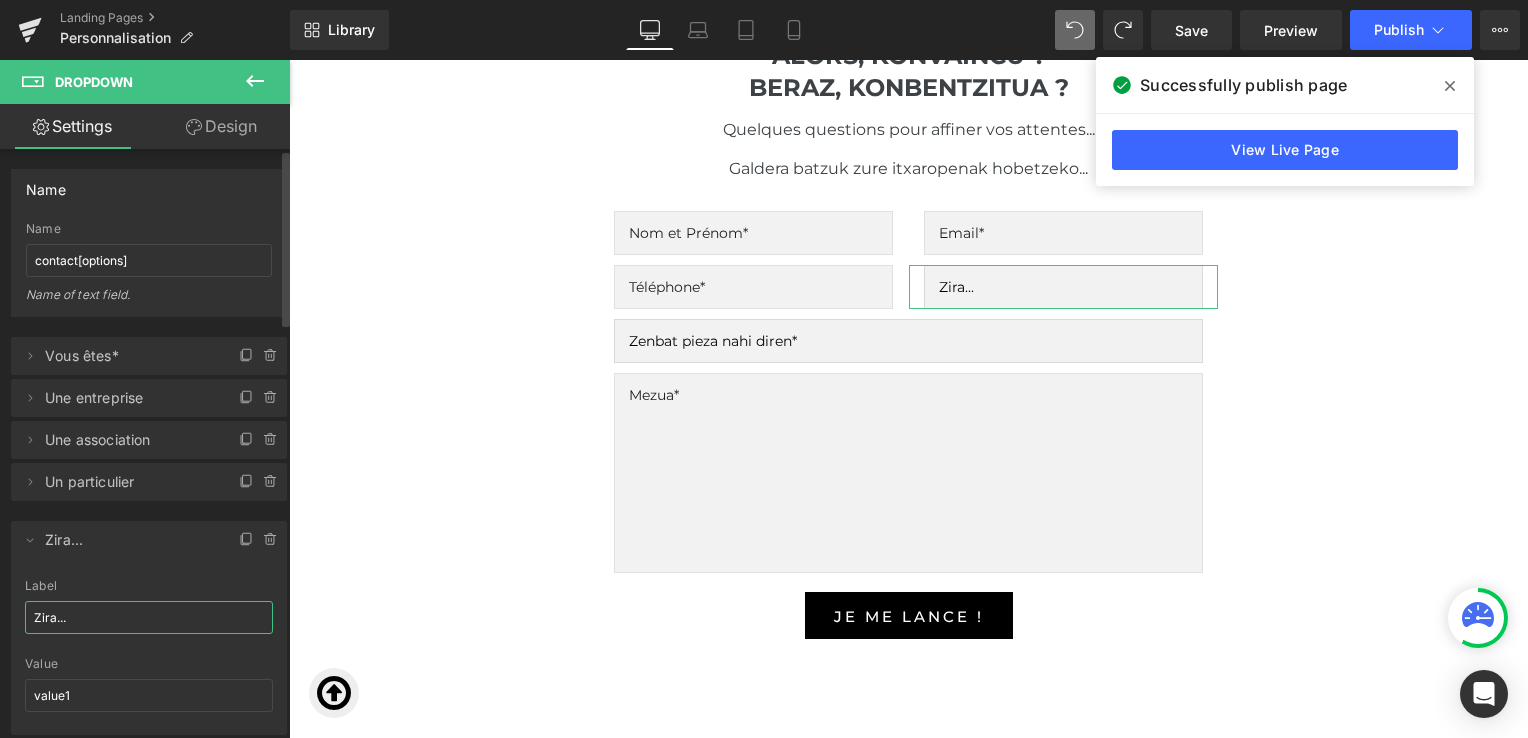 drag, startPoint x: 71, startPoint y: 614, endPoint x: 31, endPoint y: 618, distance: 40.1995 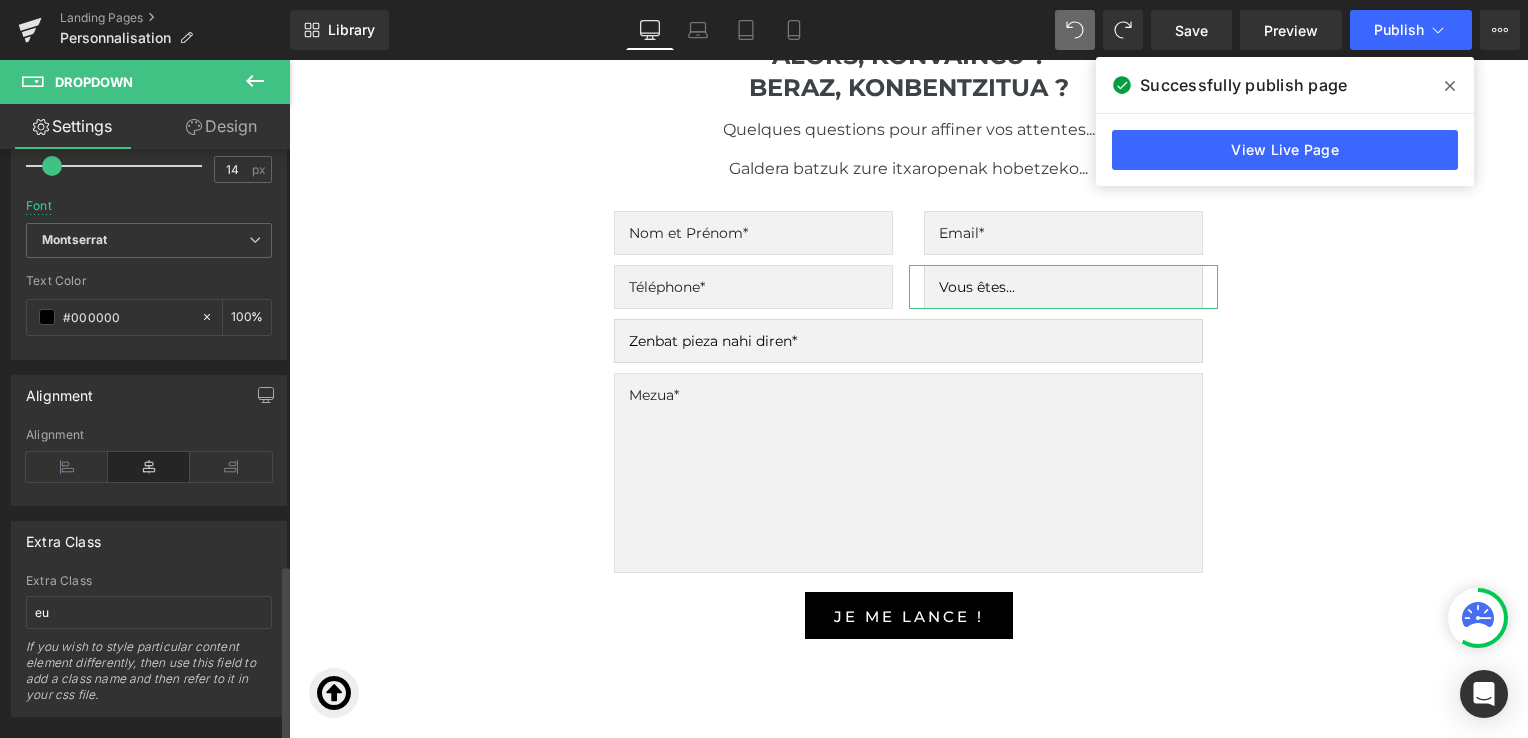 scroll, scrollTop: 1389, scrollLeft: 0, axis: vertical 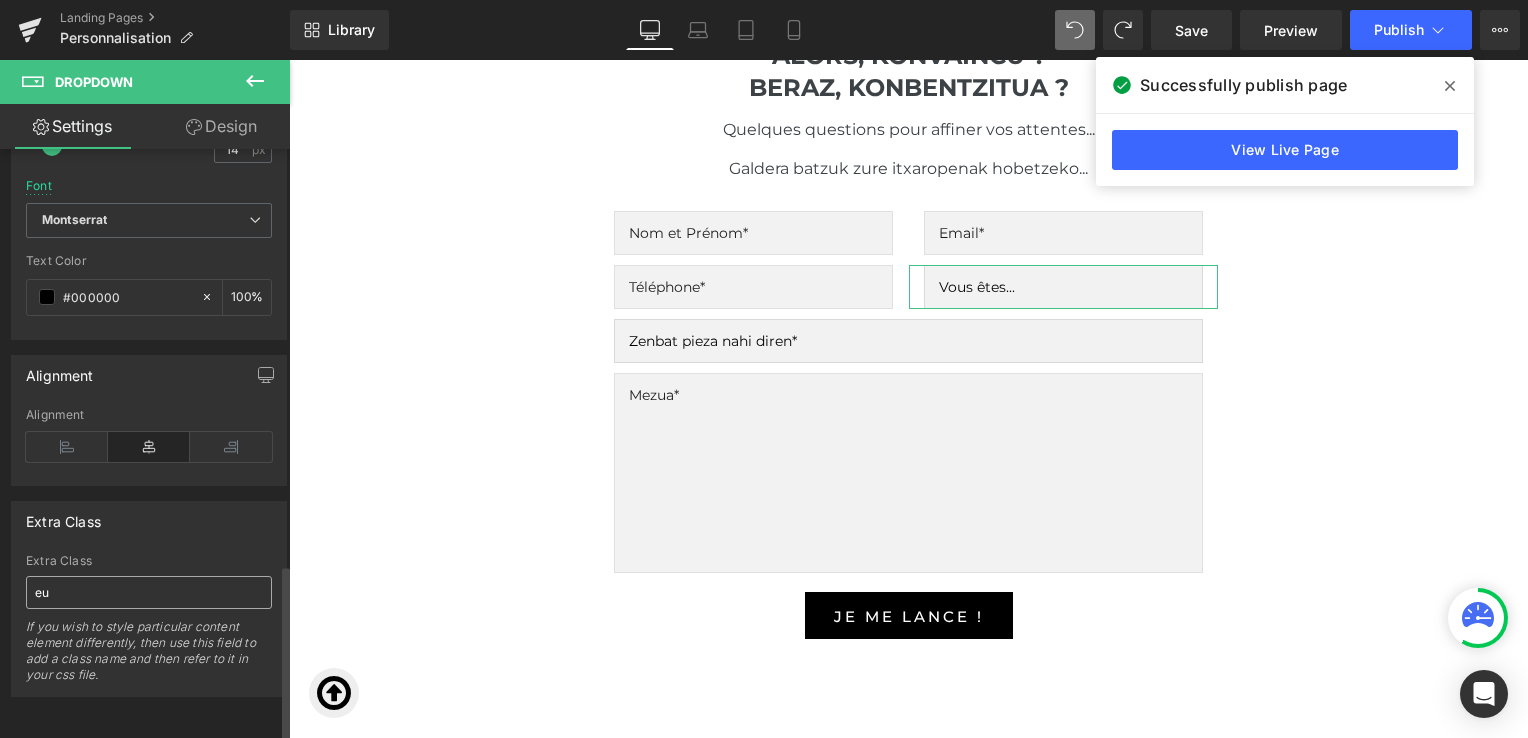 type on "Vous êtes..." 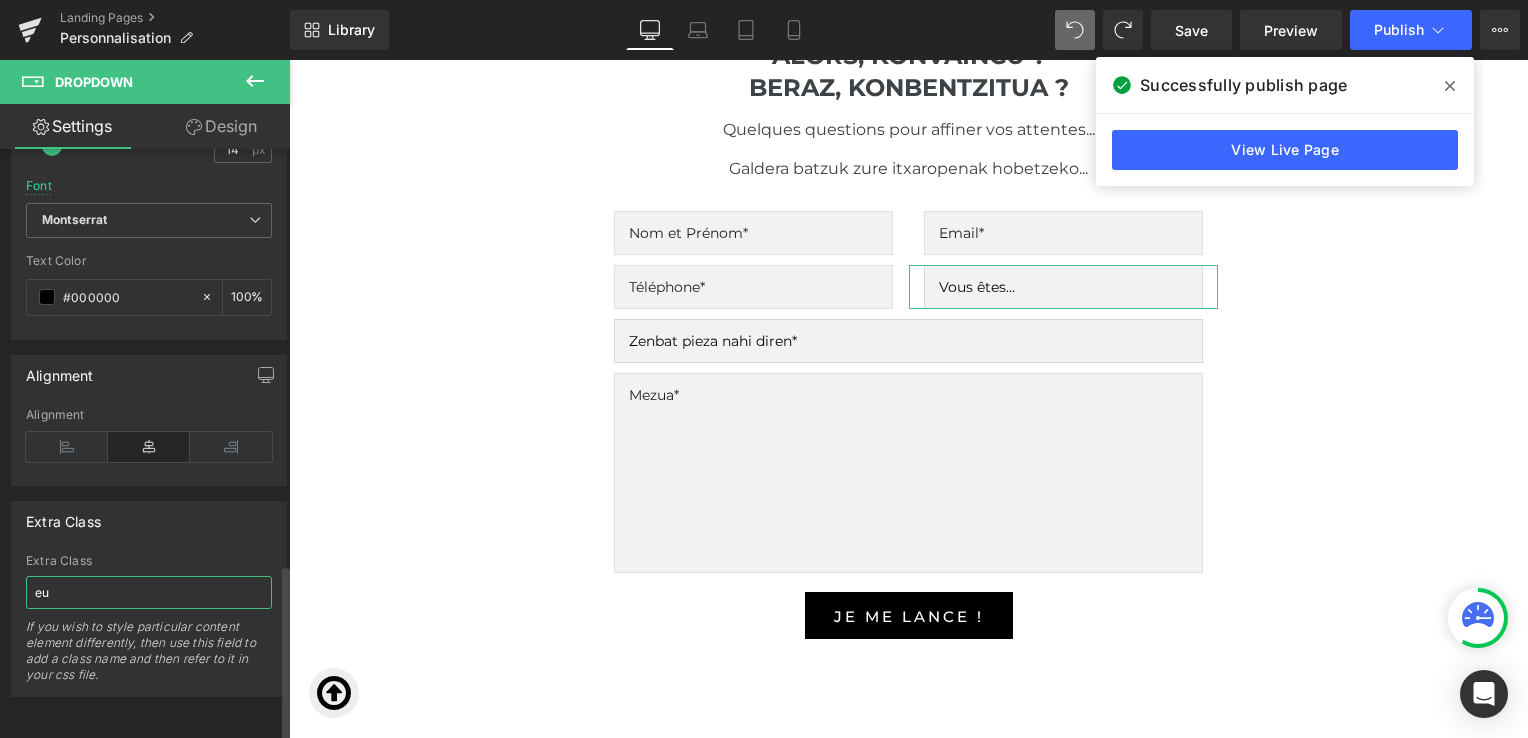 click on "eu" at bounding box center [149, 592] 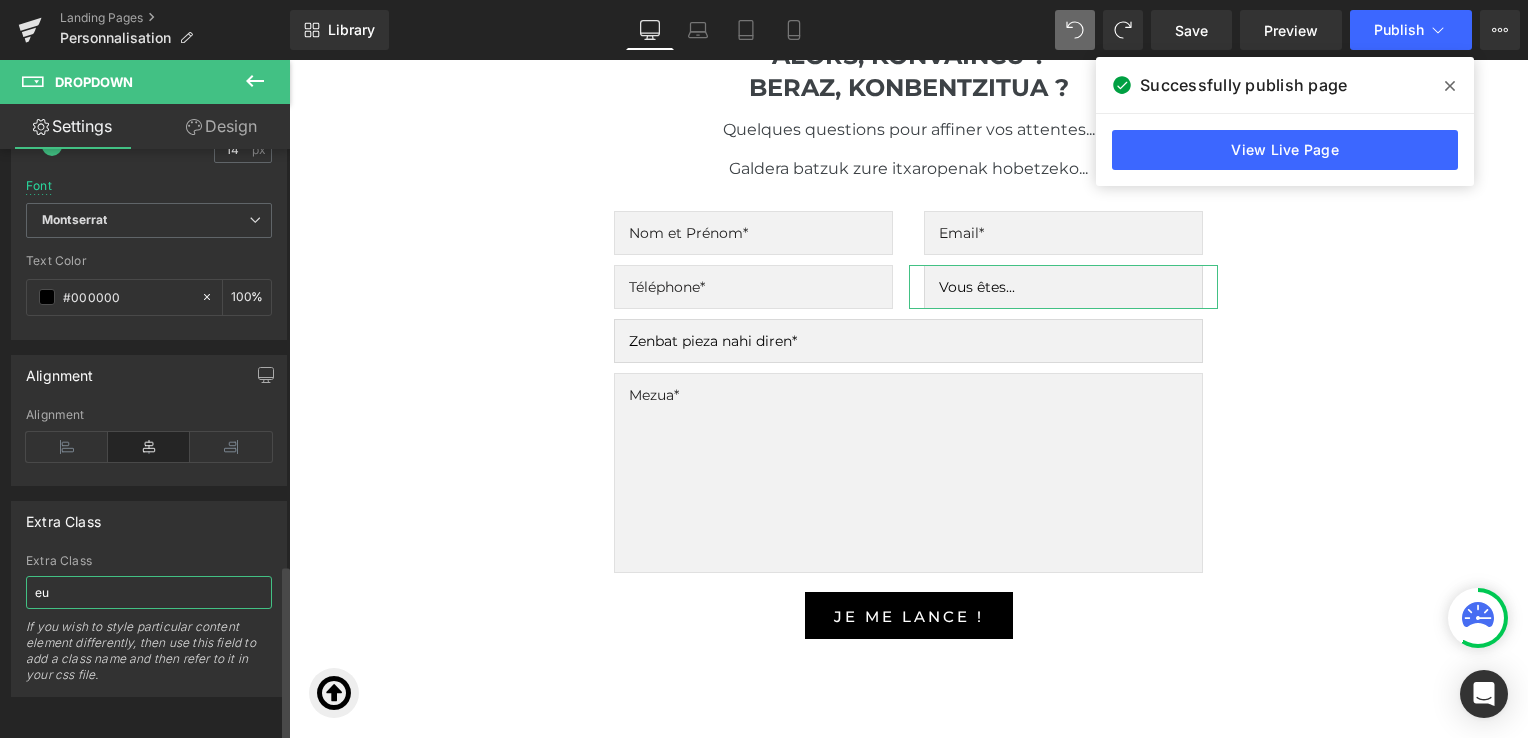 type on "e" 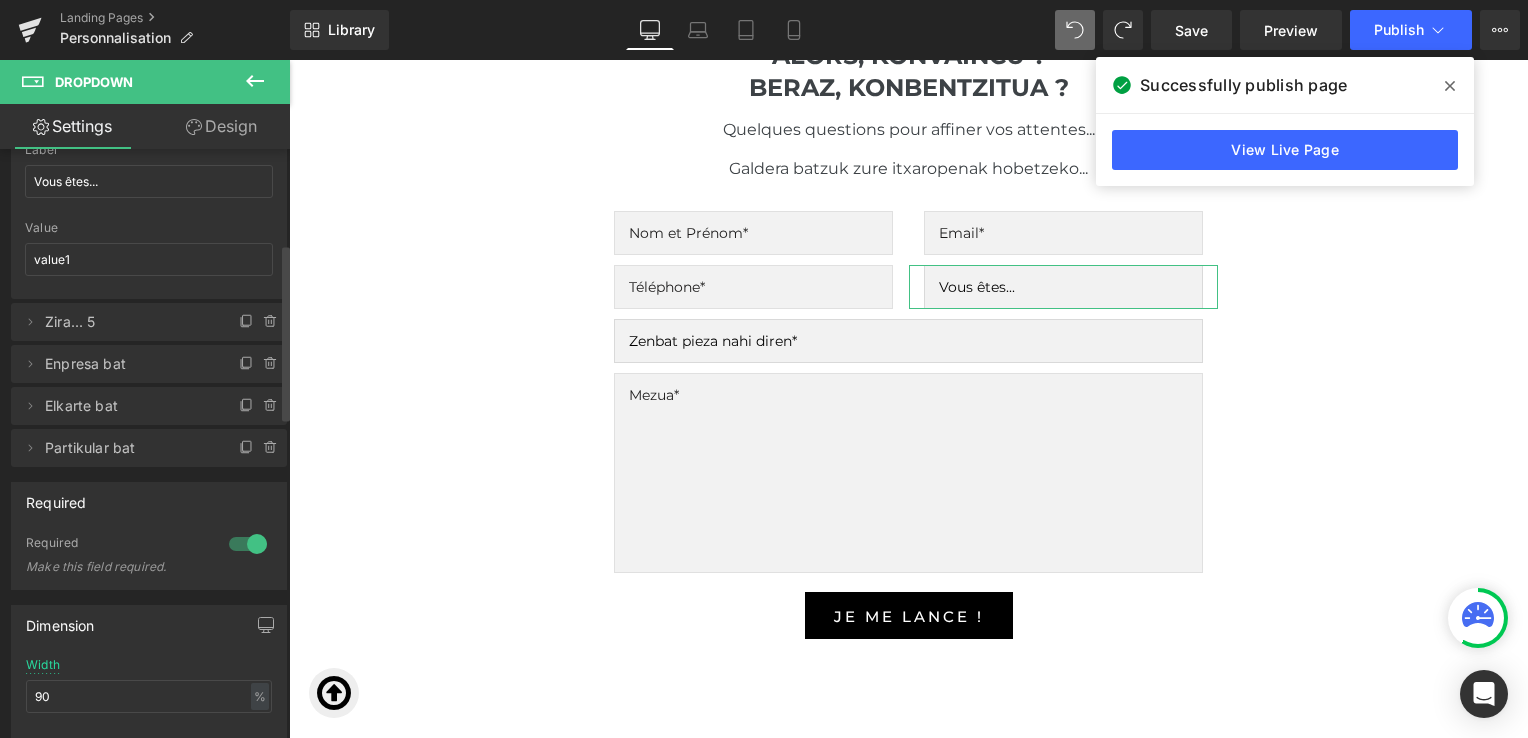scroll, scrollTop: 309, scrollLeft: 0, axis: vertical 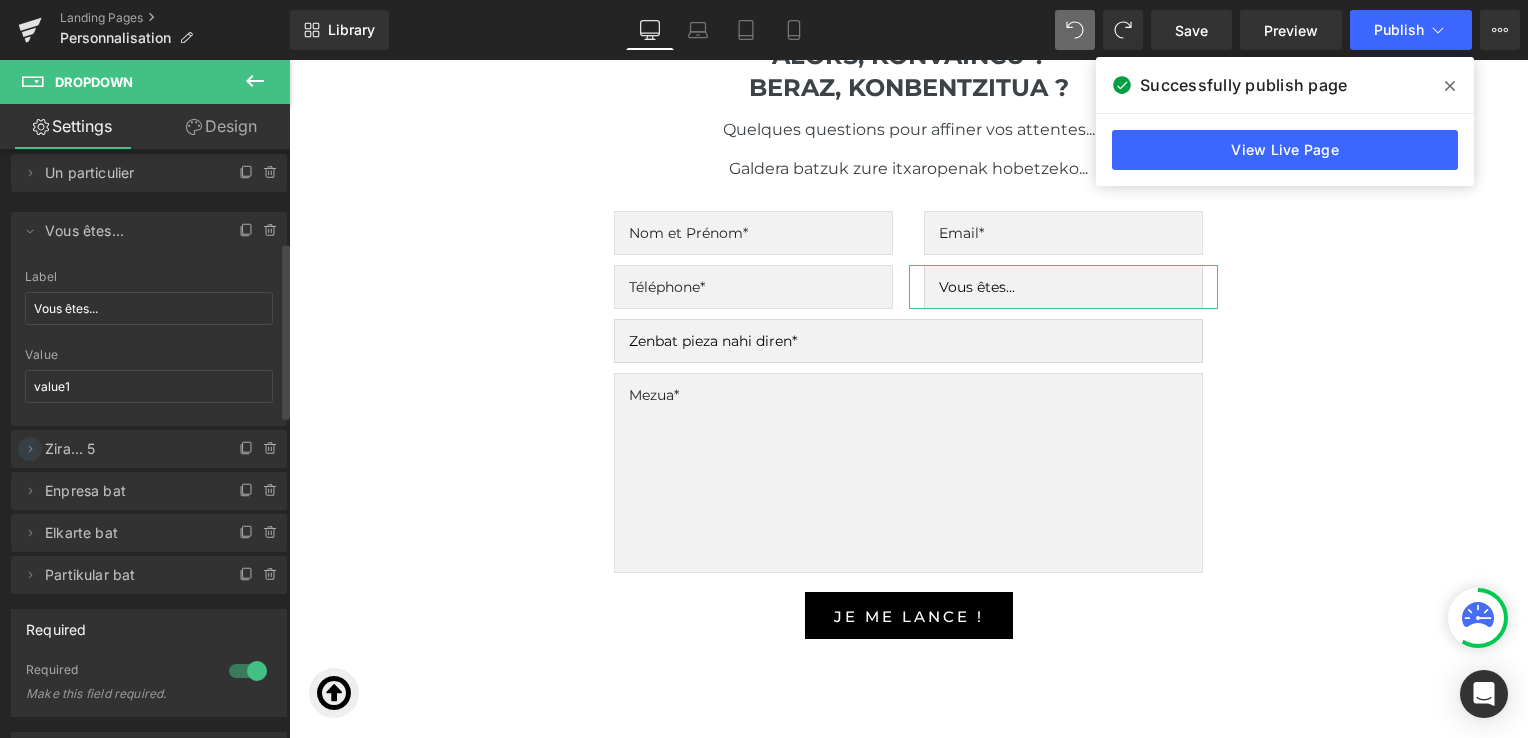 type on "fr" 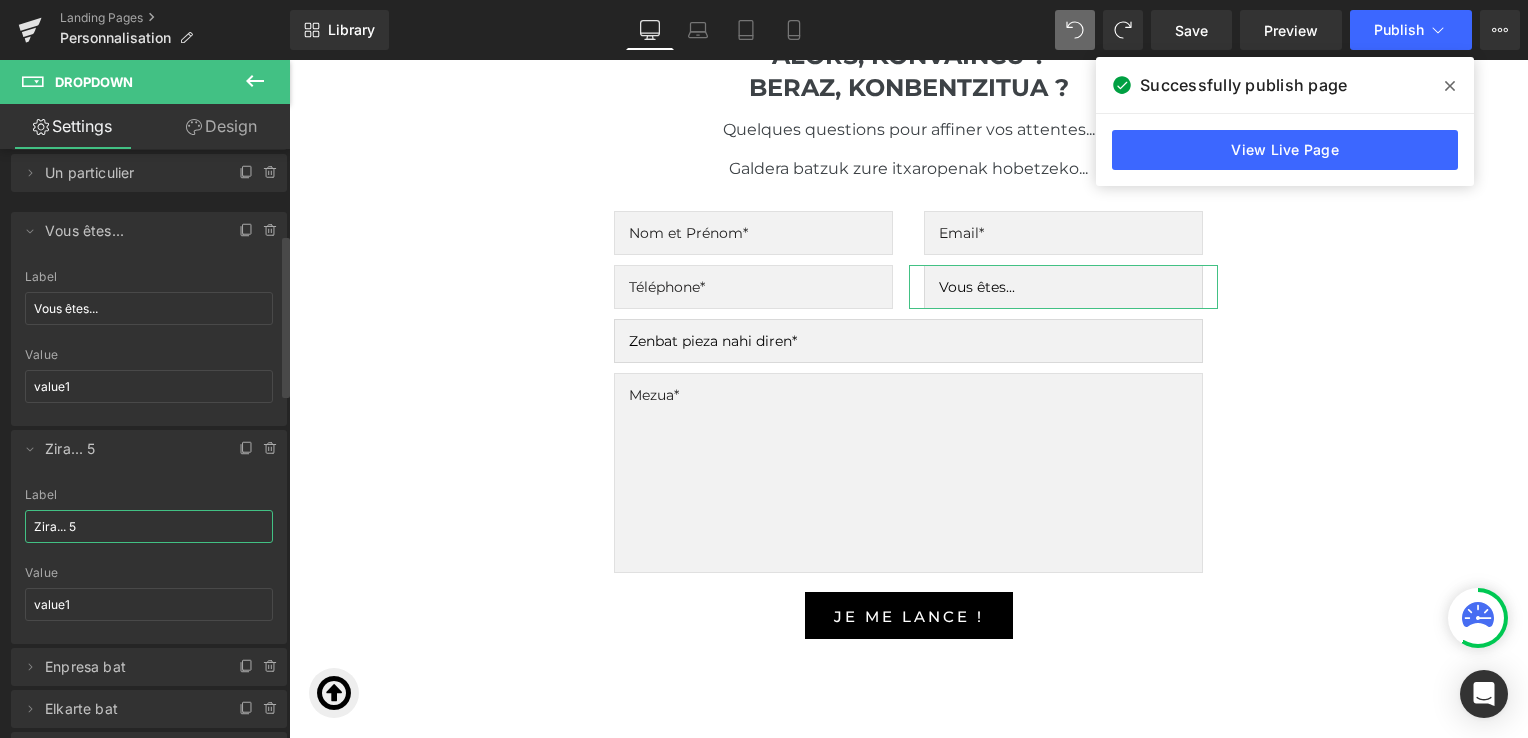 click on "Zira... 5" at bounding box center [149, 526] 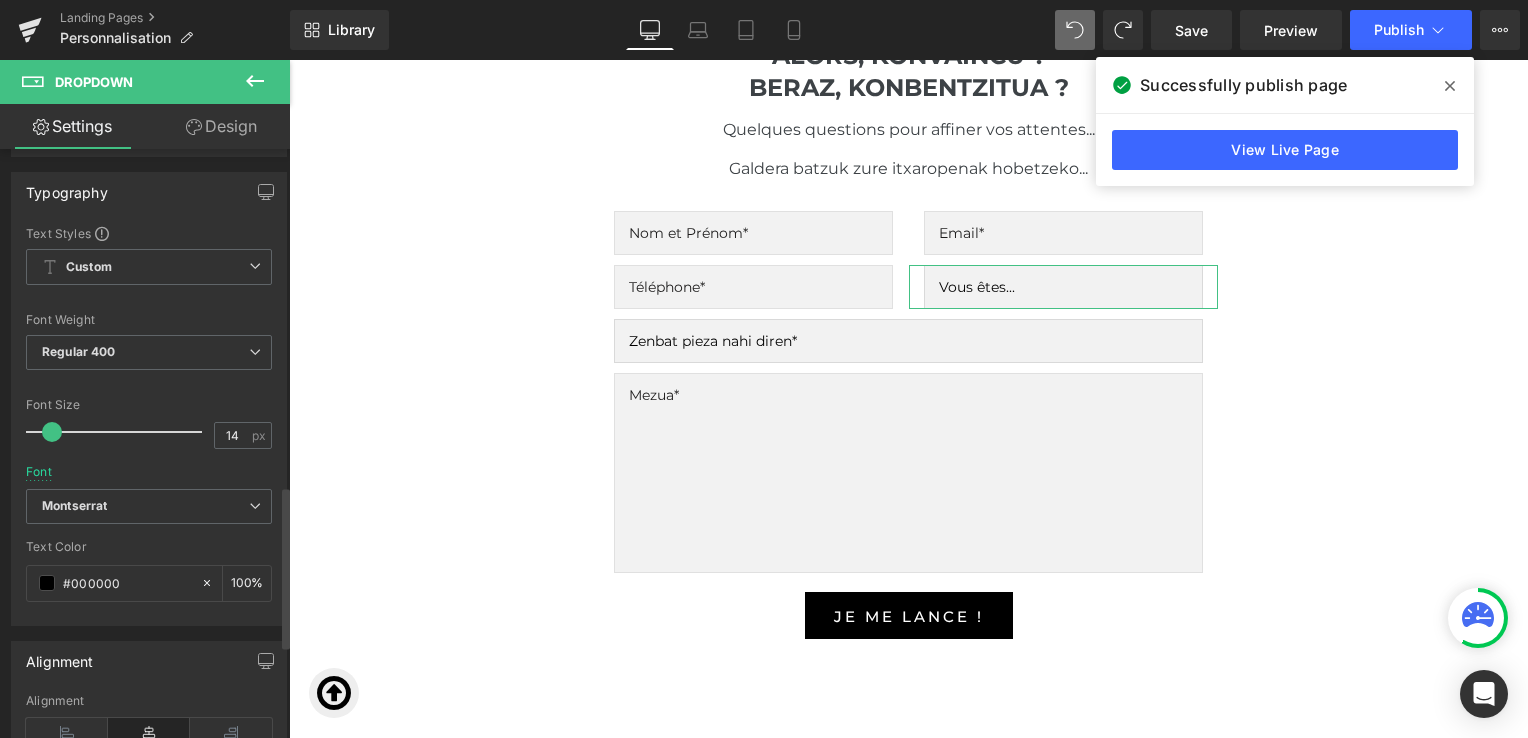 scroll, scrollTop: 1564, scrollLeft: 0, axis: vertical 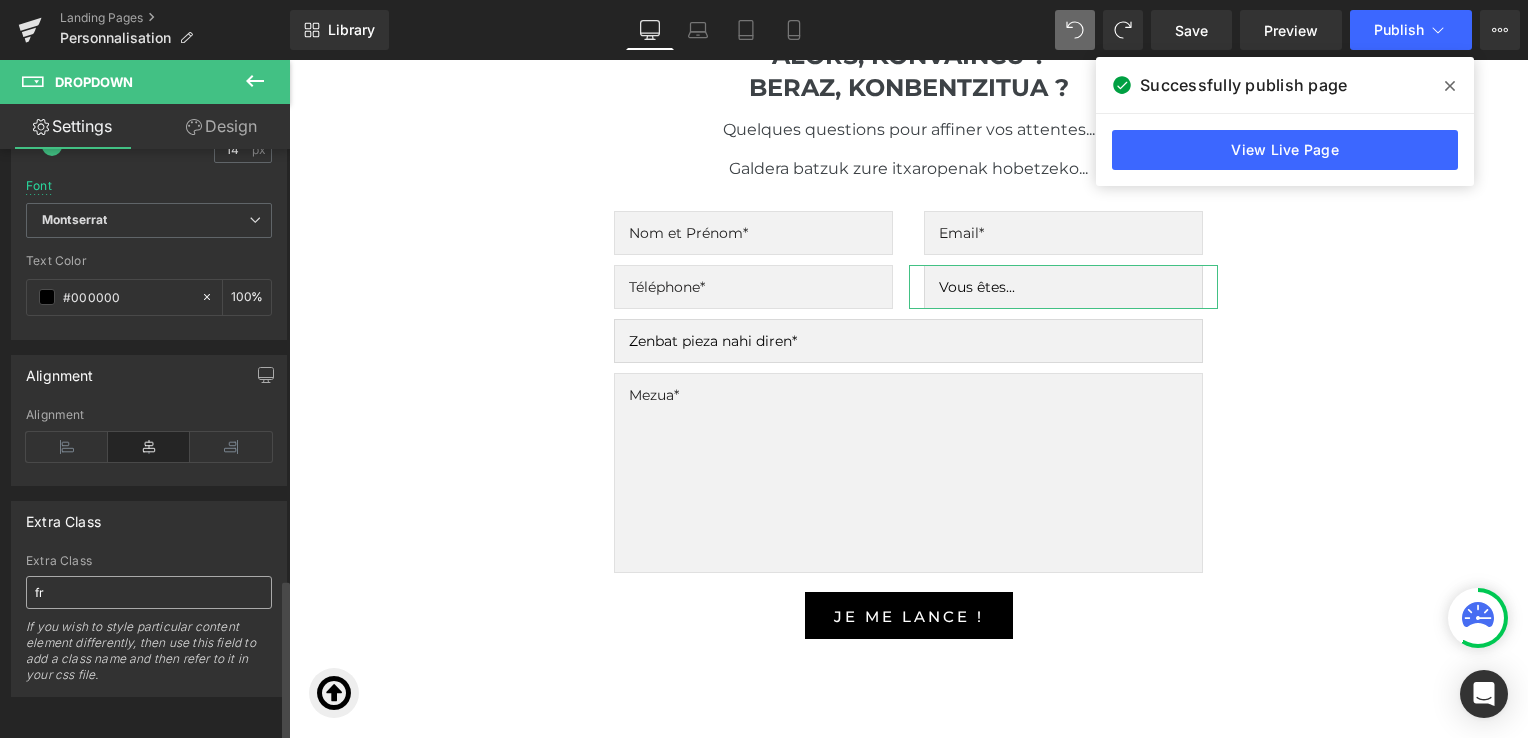 type on "Zira..." 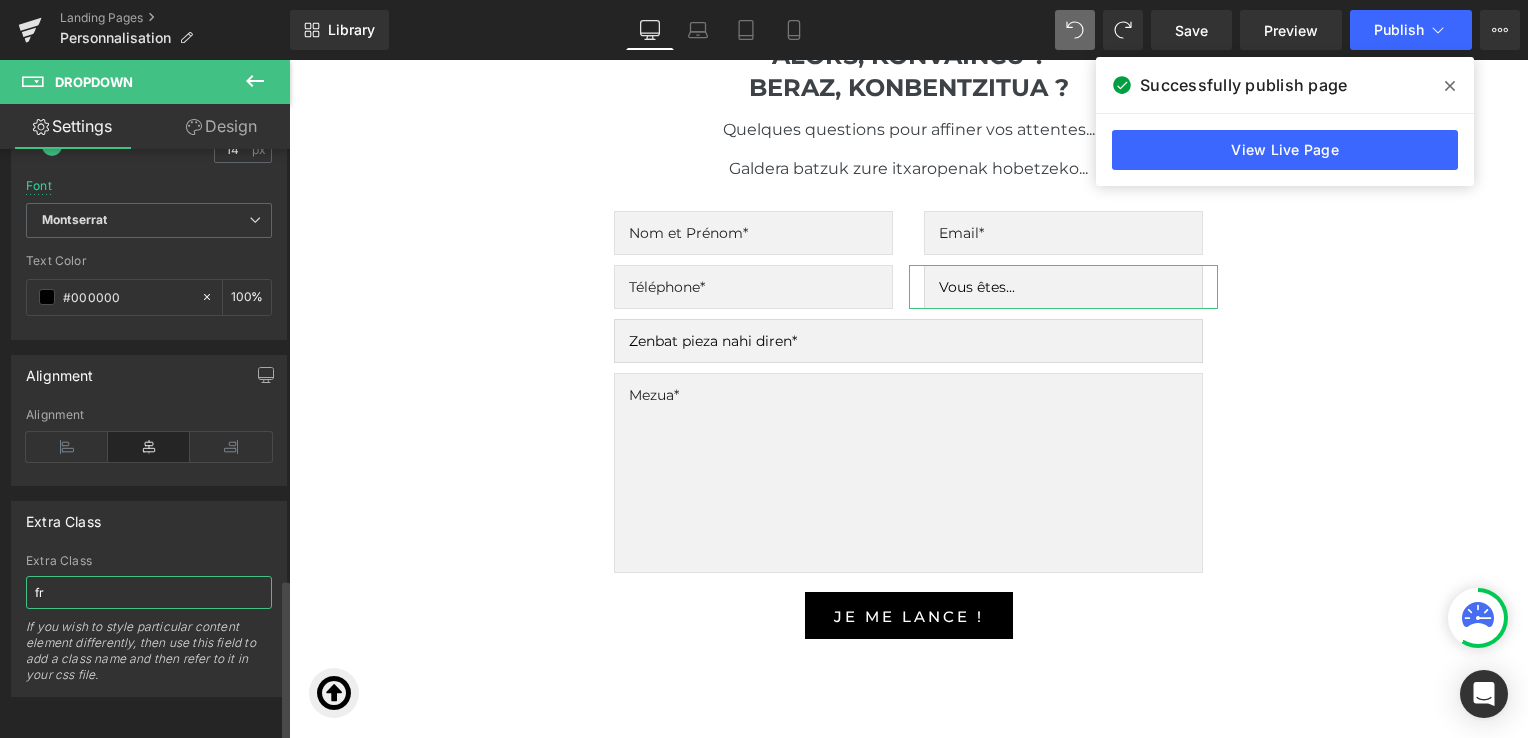 click on "fr" at bounding box center [149, 592] 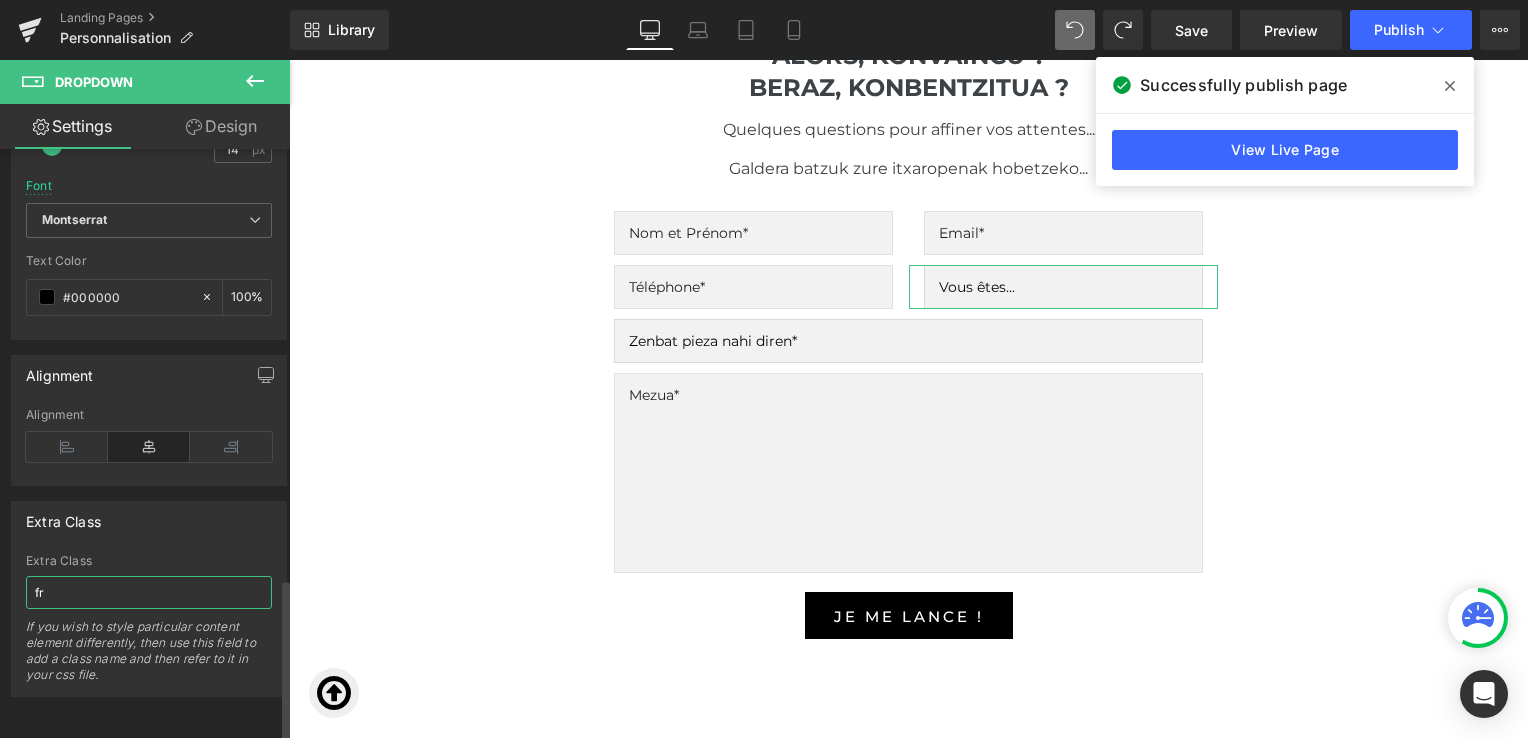 type on "f" 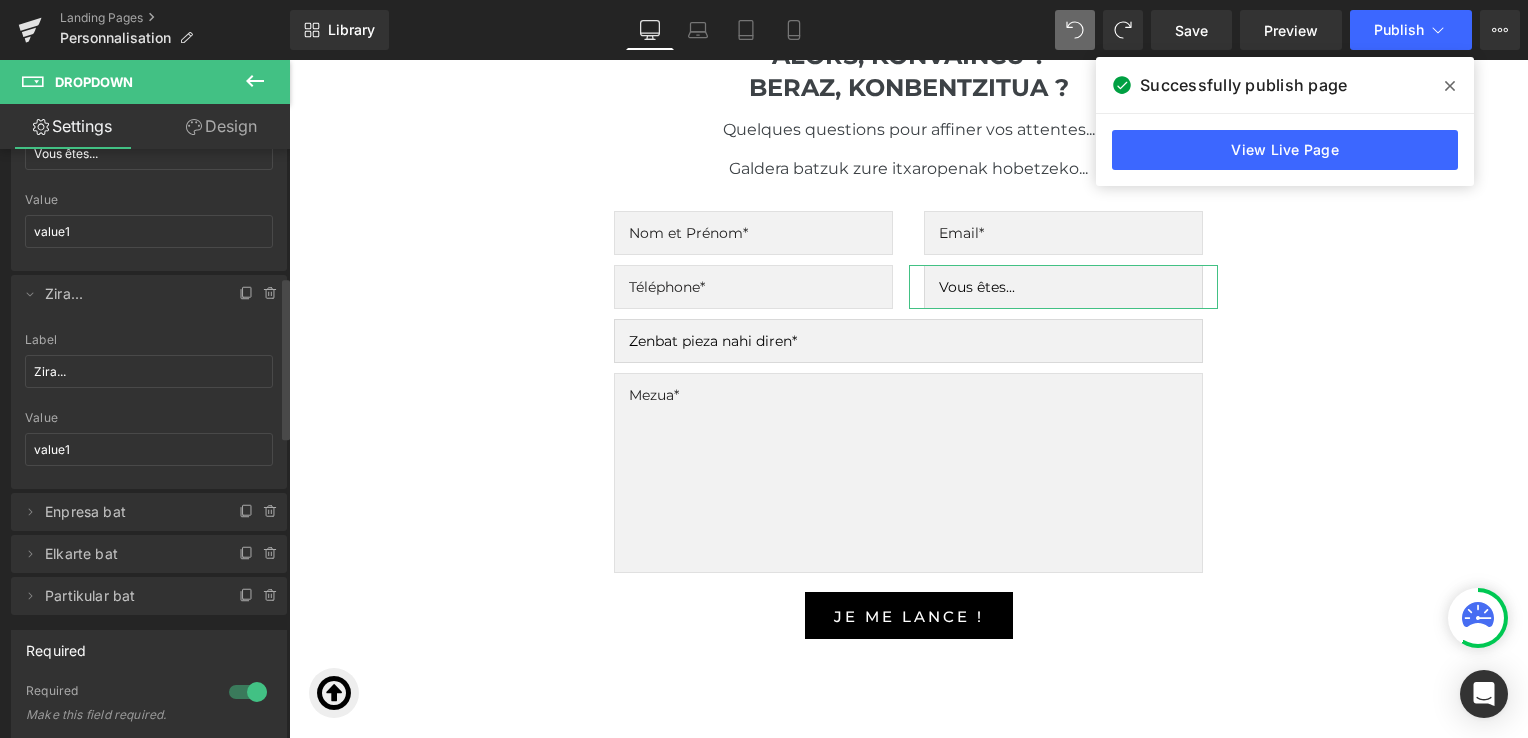 scroll, scrollTop: 461, scrollLeft: 0, axis: vertical 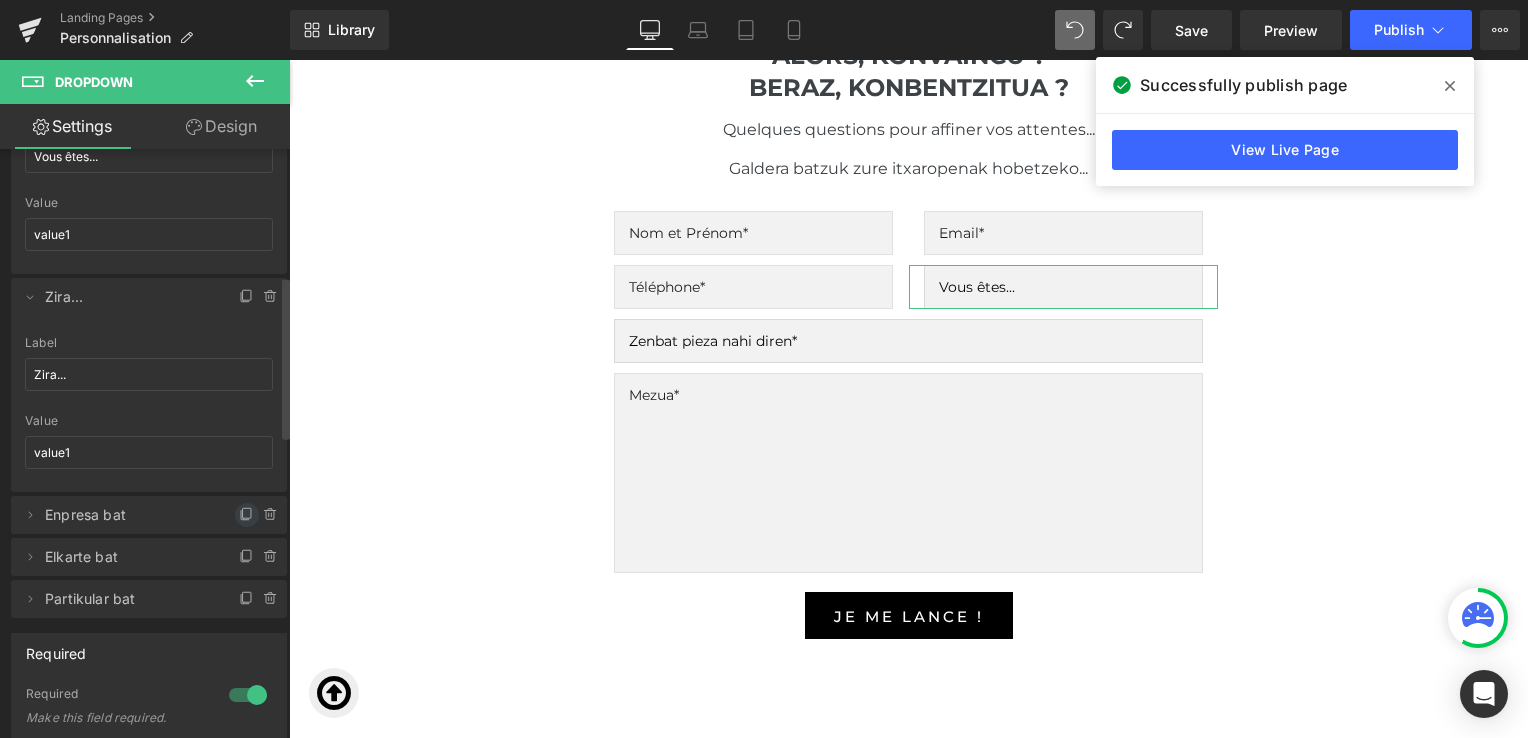 click 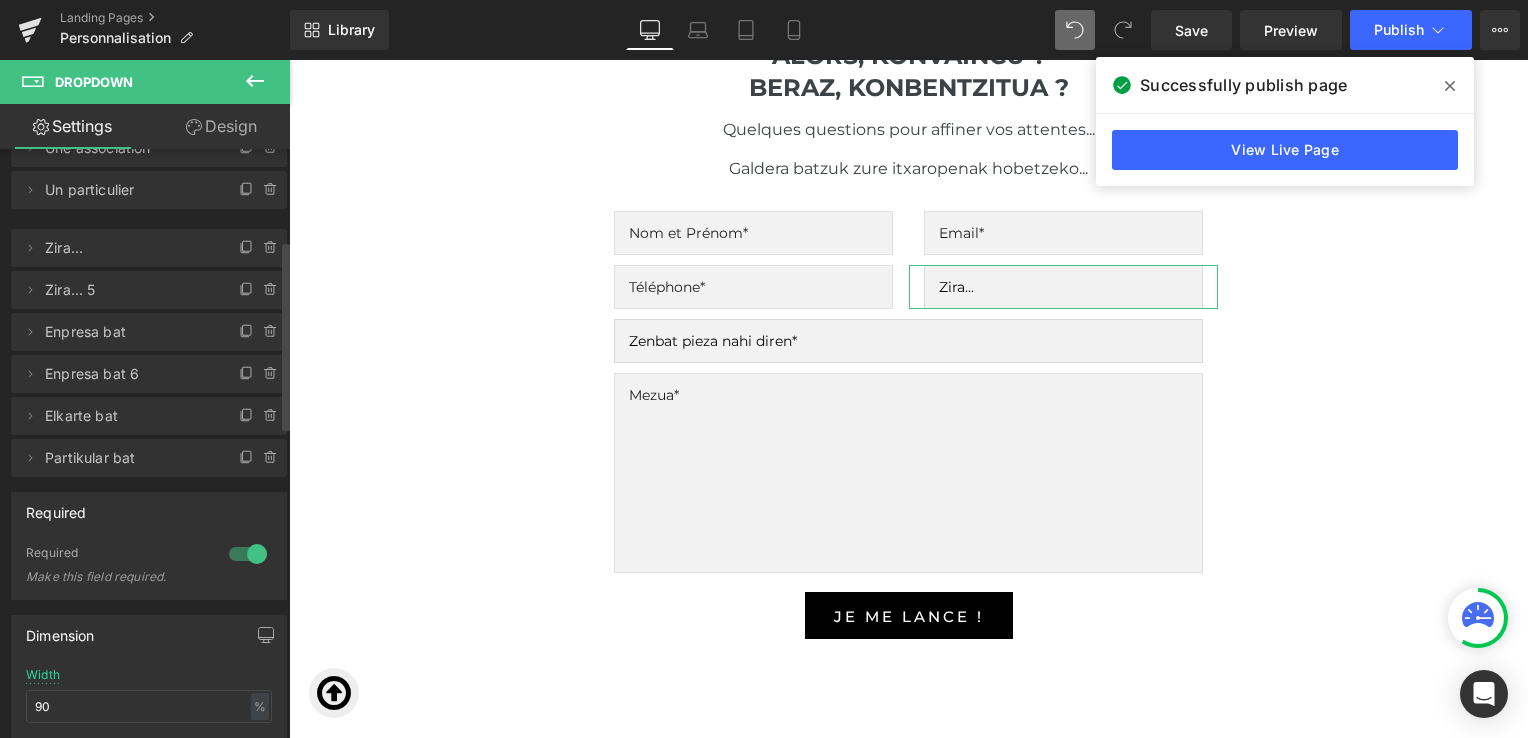 scroll, scrollTop: 284, scrollLeft: 0, axis: vertical 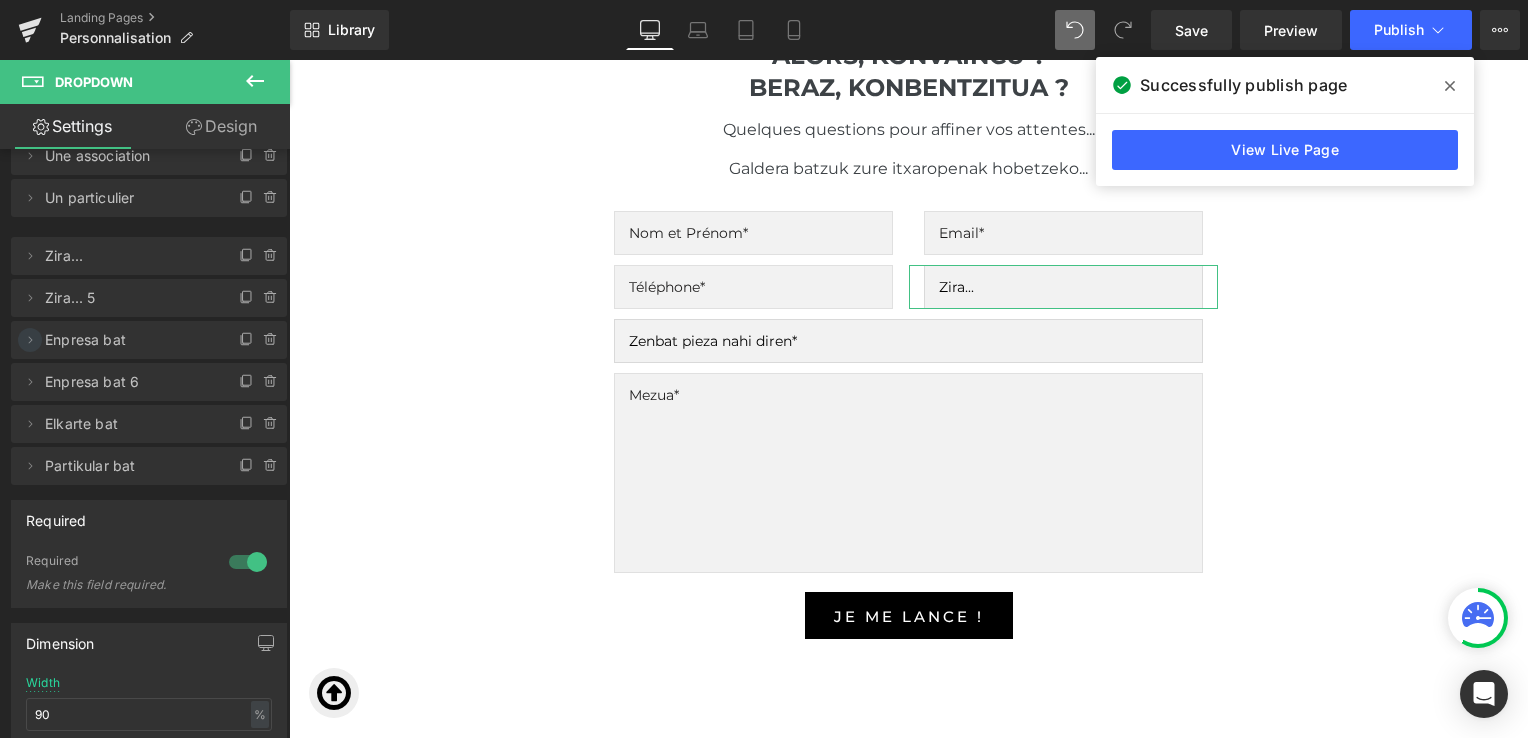 click 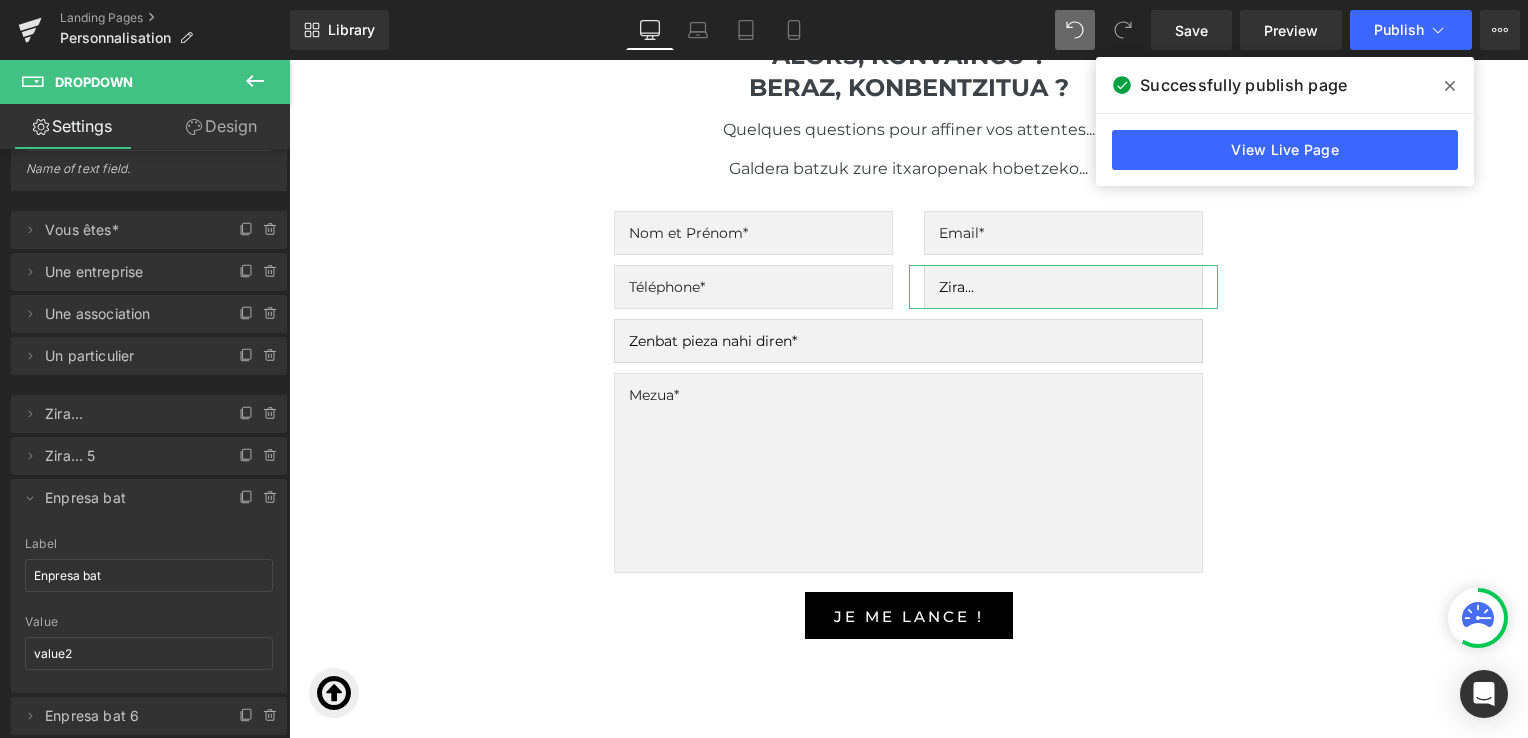 scroll, scrollTop: 124, scrollLeft: 0, axis: vertical 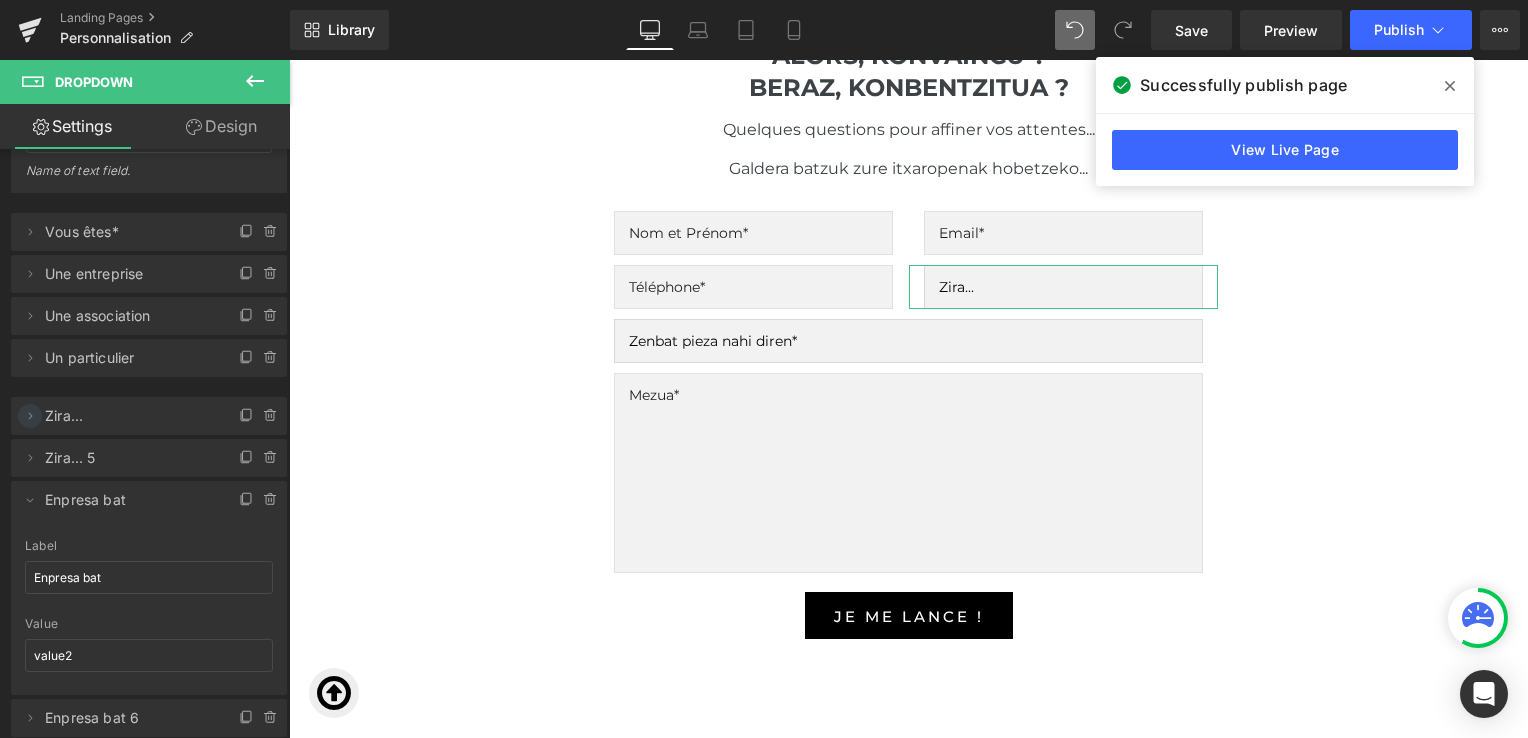click 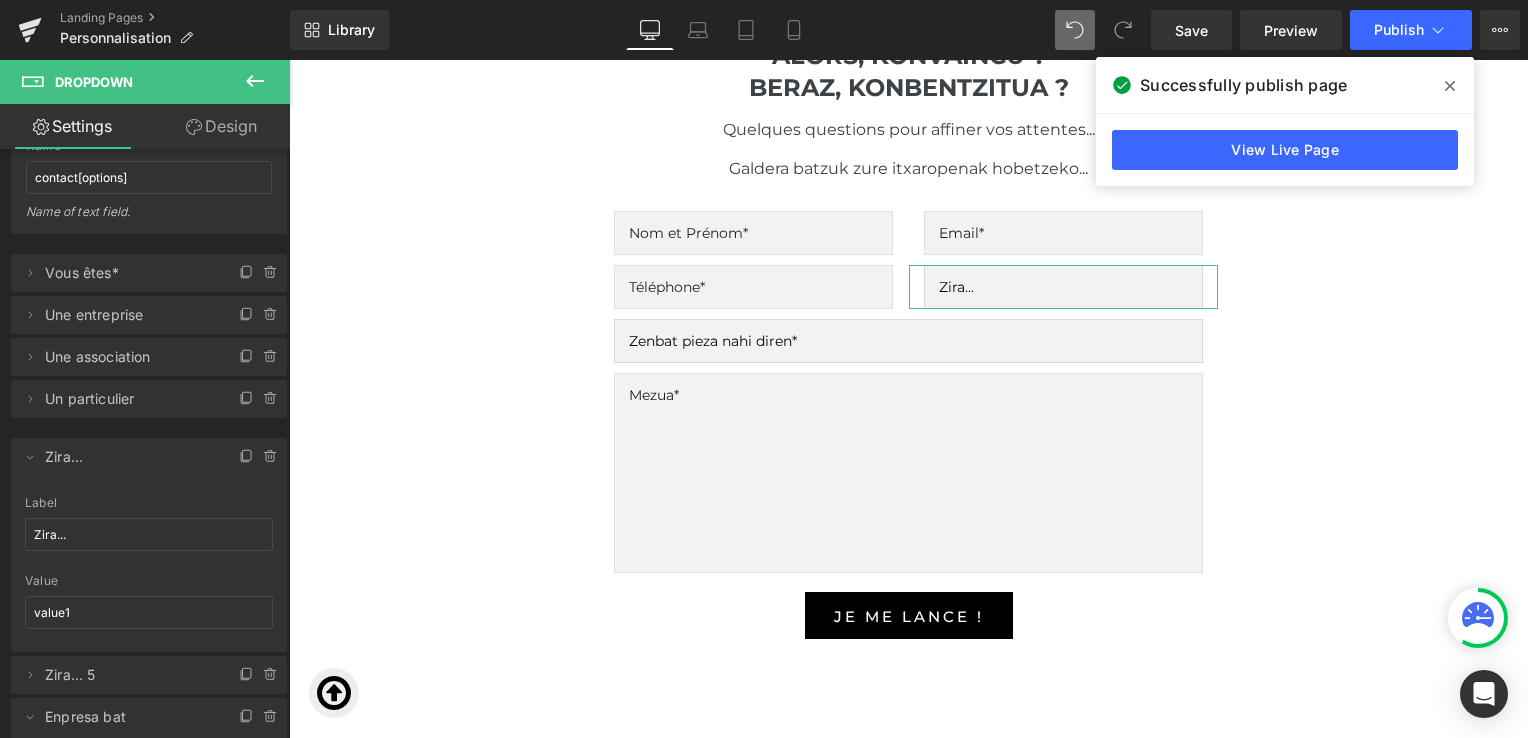 scroll, scrollTop: 77, scrollLeft: 0, axis: vertical 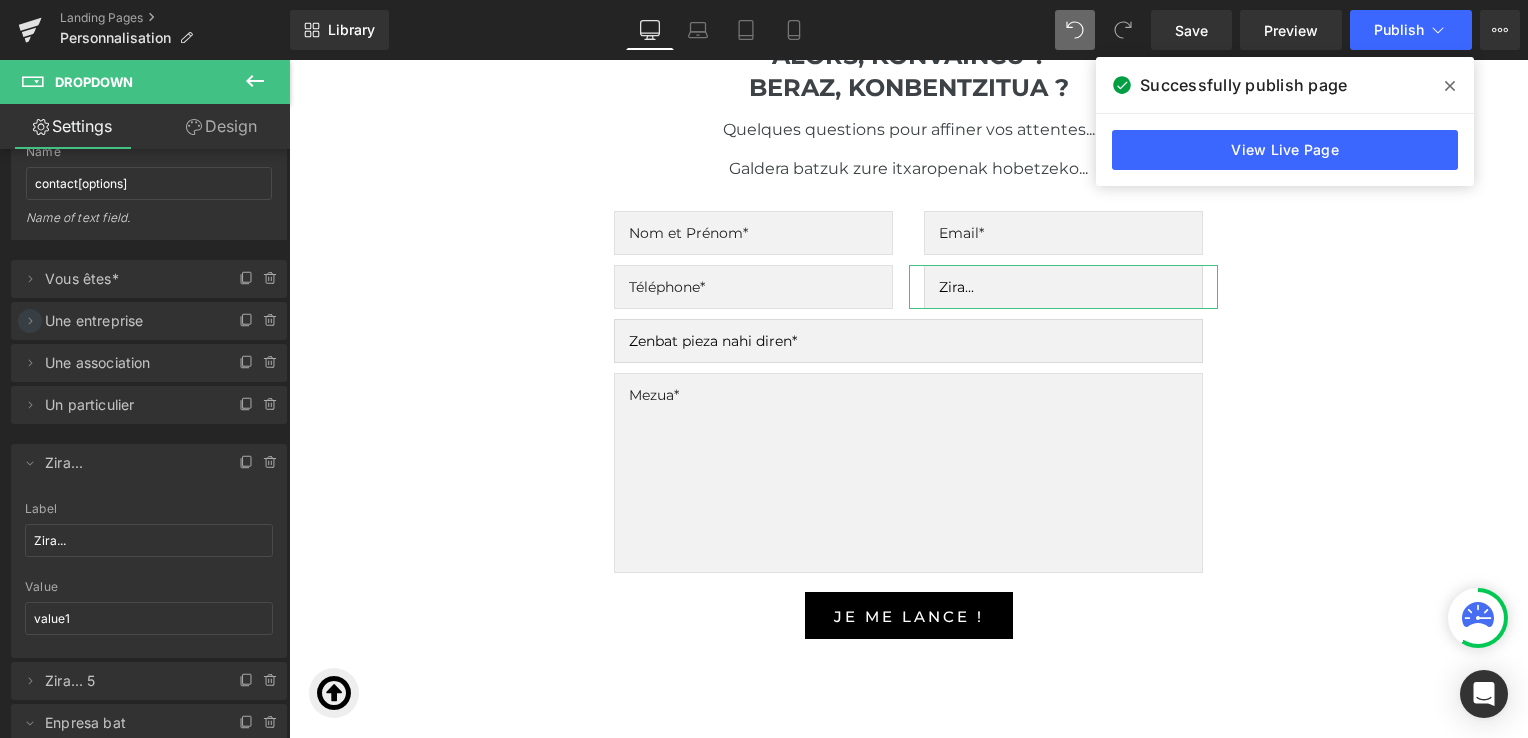 click 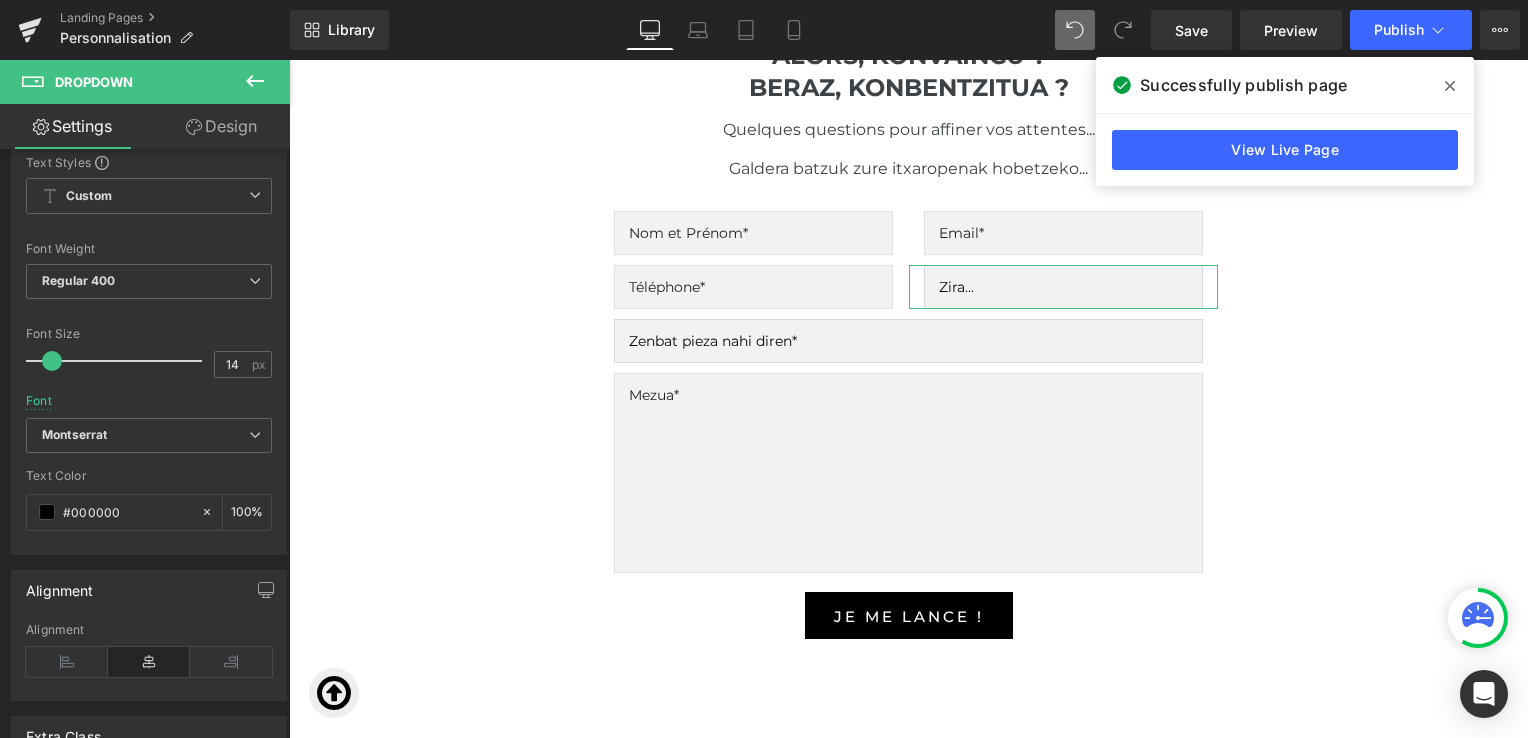 scroll, scrollTop: 2030, scrollLeft: 0, axis: vertical 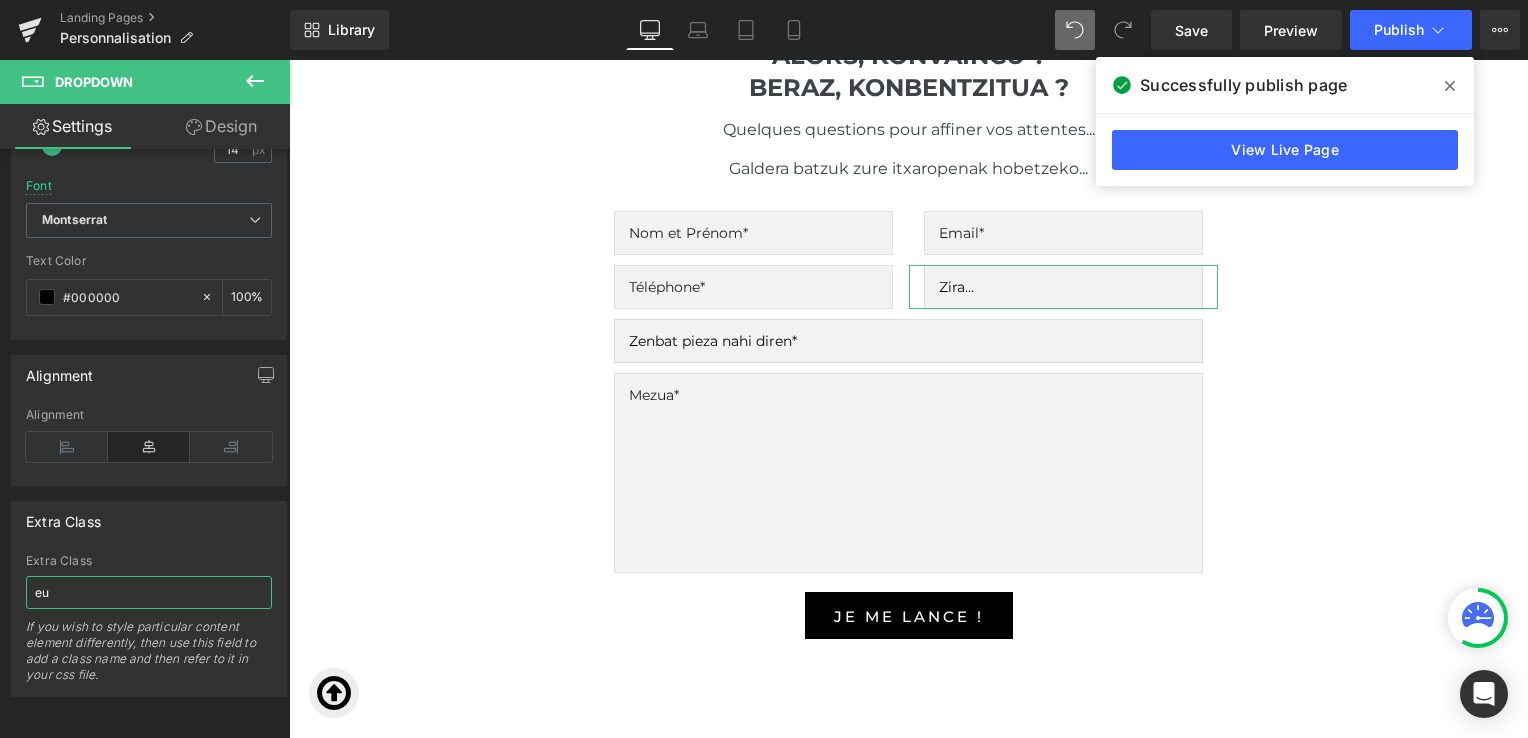 click on "eu" at bounding box center (149, 592) 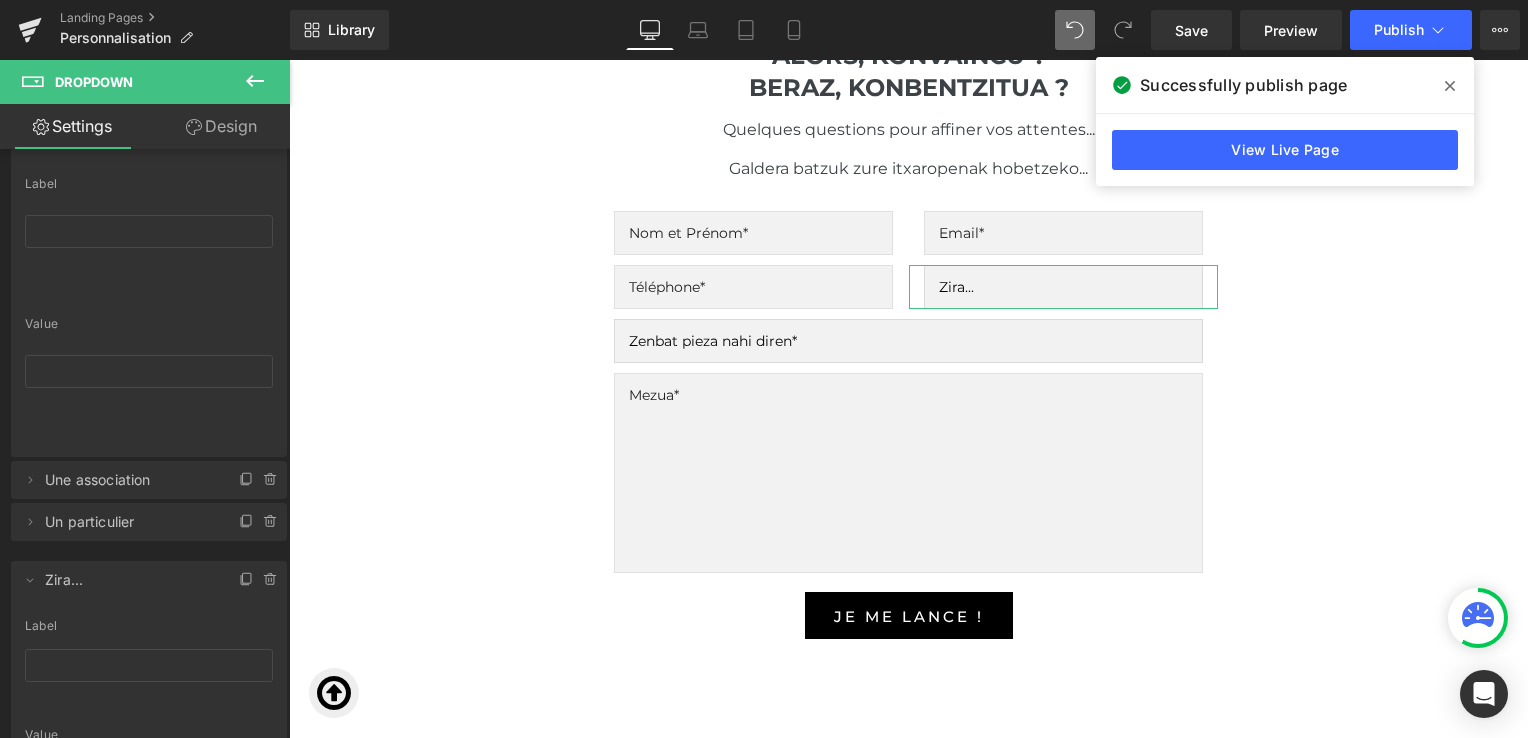 scroll, scrollTop: 262, scrollLeft: 0, axis: vertical 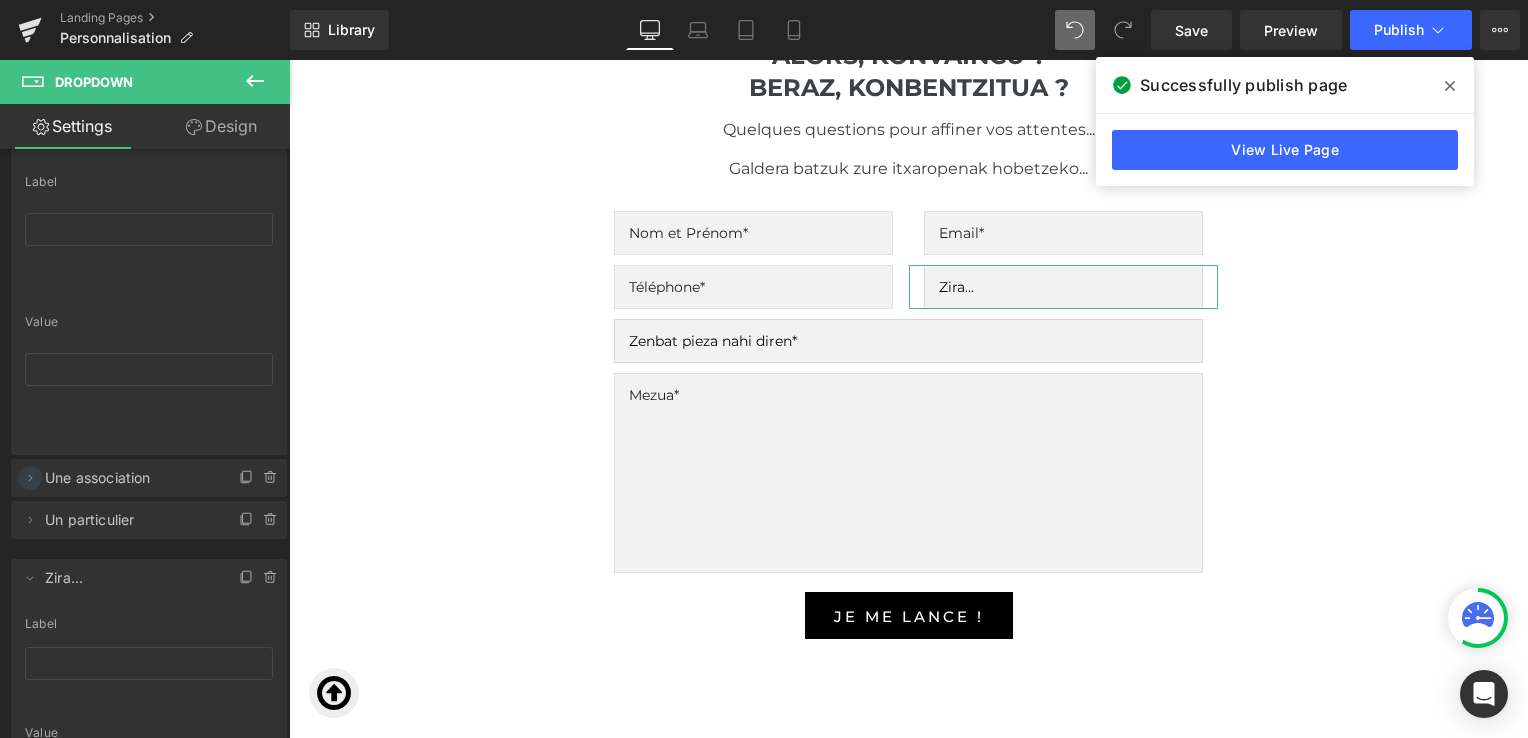 type on "fr" 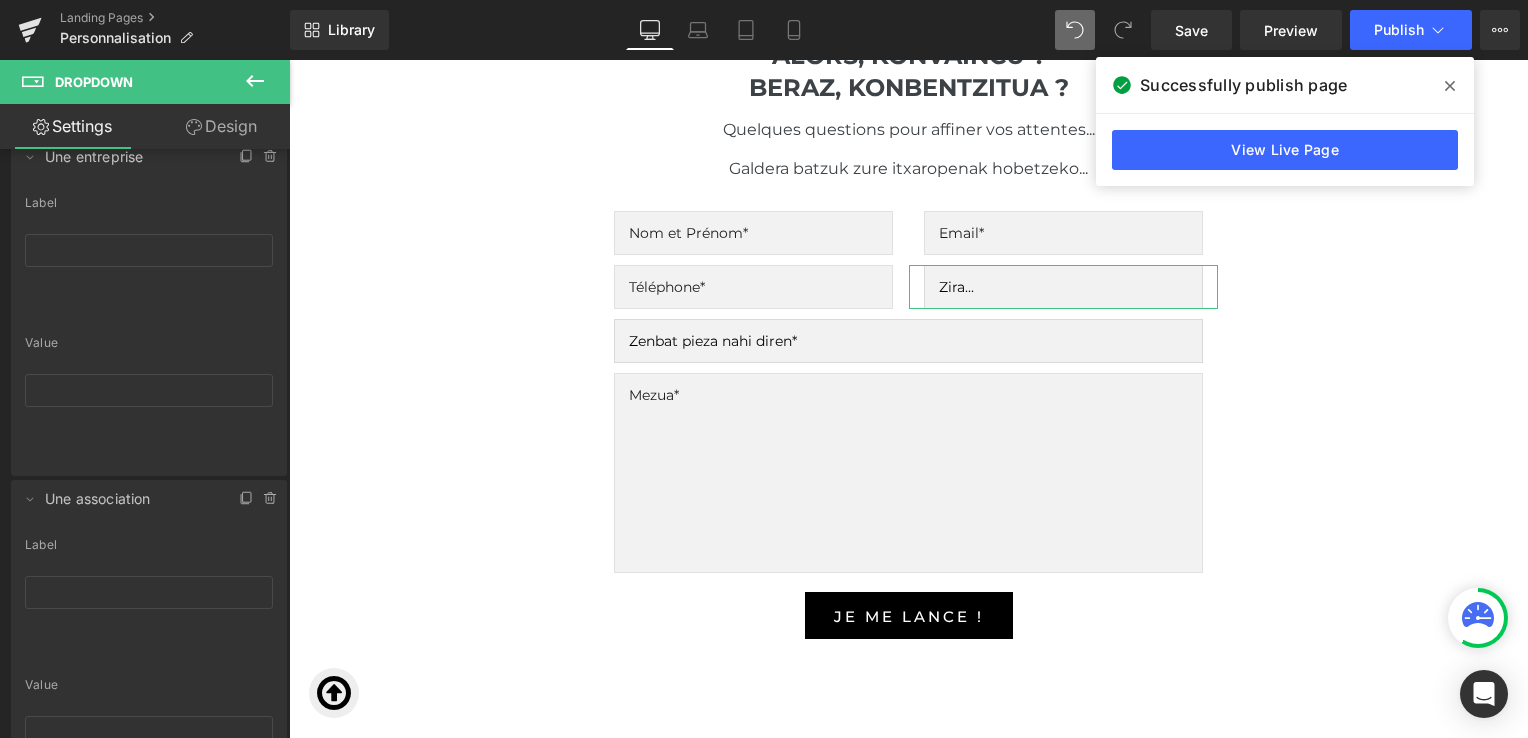 scroll, scrollTop: 243, scrollLeft: 0, axis: vertical 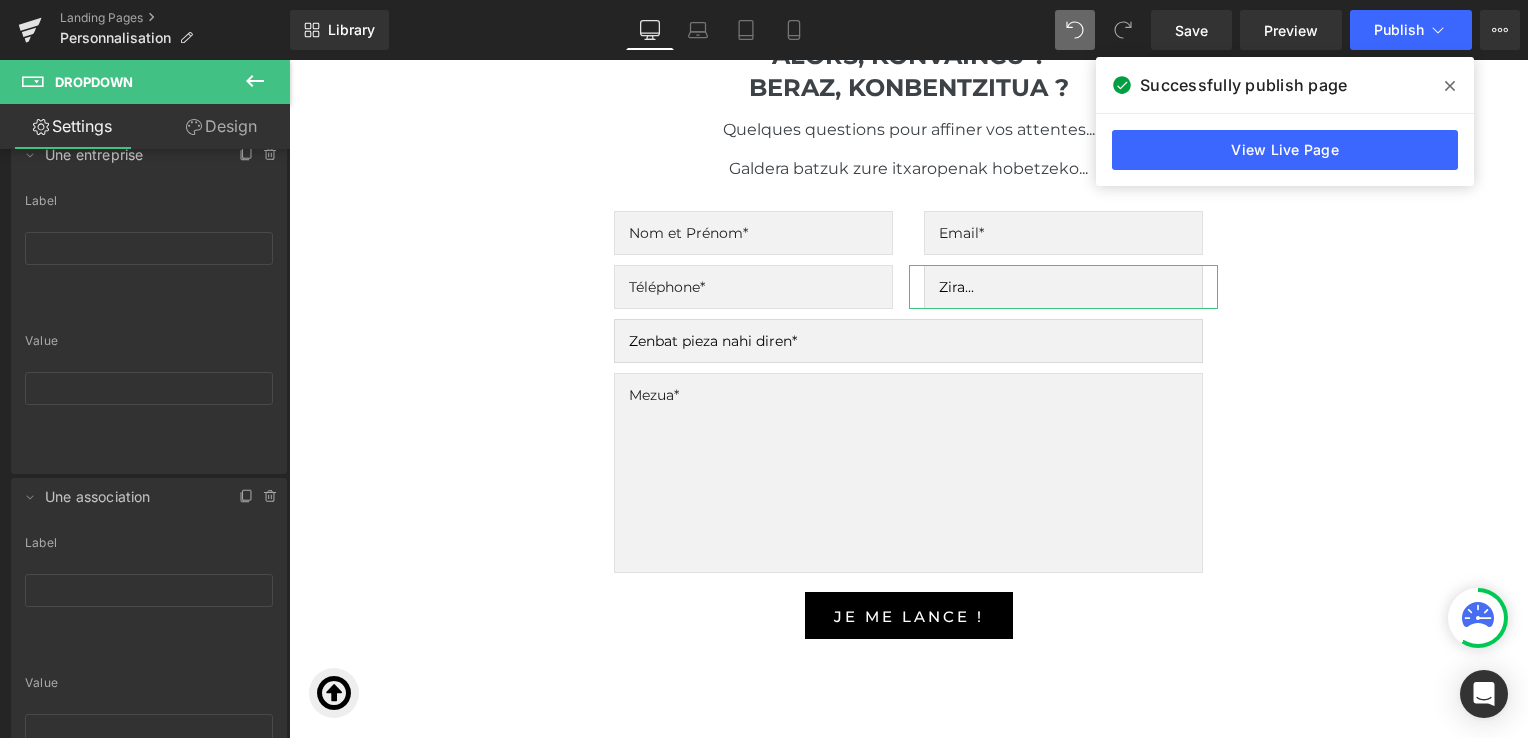 click on "Une association" at bounding box center [129, 497] 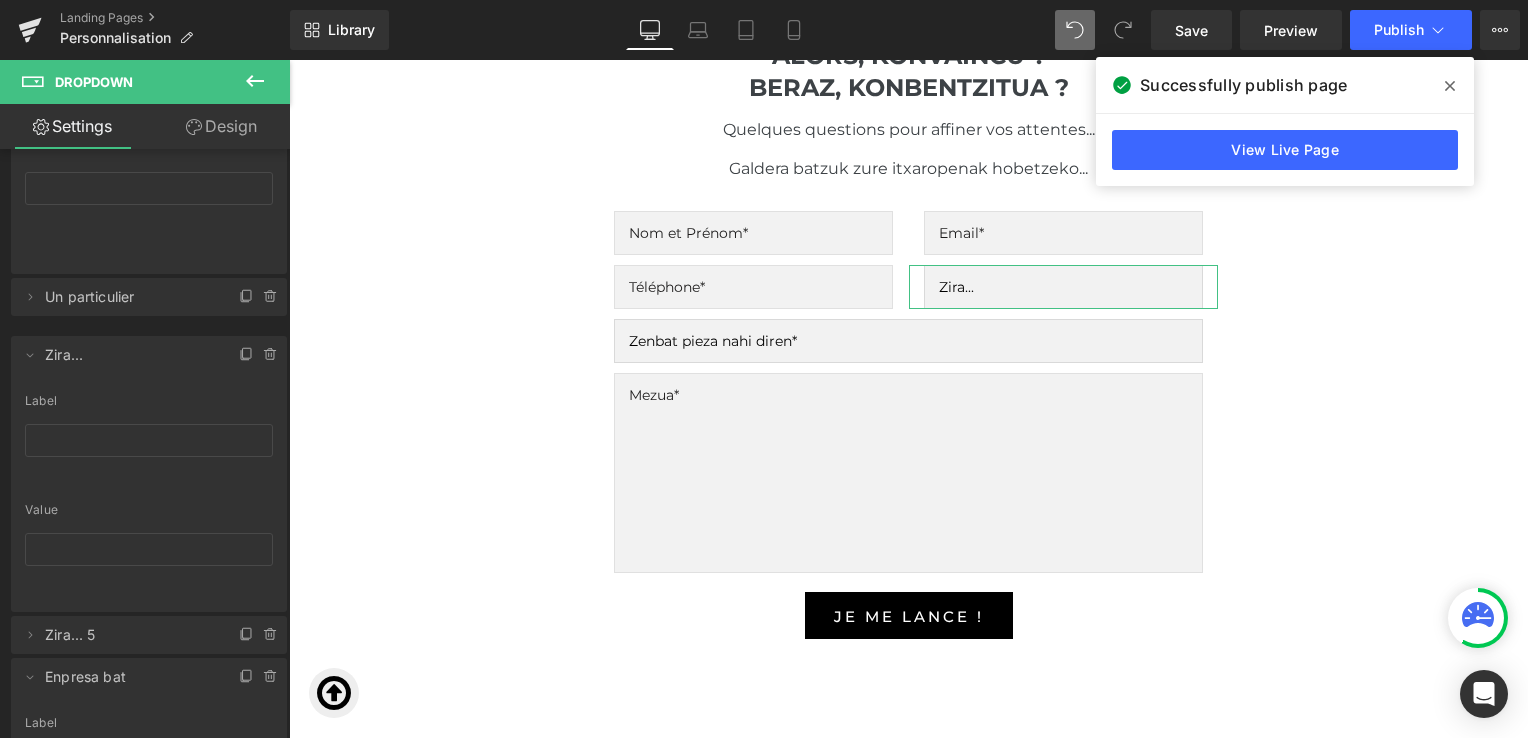 scroll, scrollTop: 786, scrollLeft: 0, axis: vertical 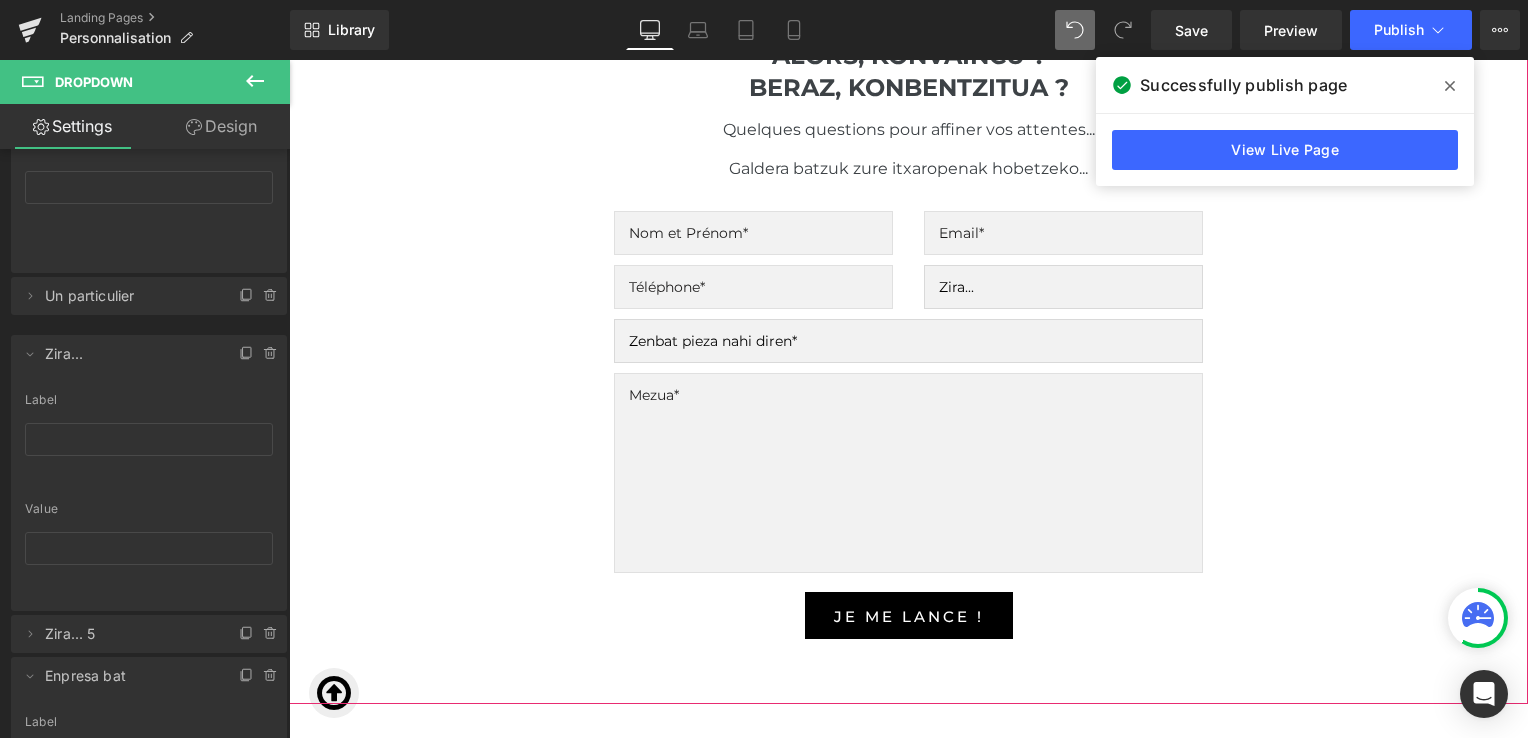 click on "ALORS, KONVAINCU ? Heading         BERAZ, KONBENTZITUA ? Heading         Quelques questions pour affiner vos attentes... Text Block         Galdera batzuk zure itxaropenak hobetzeko... Text Block
Text Field         Text Field         Email Field
Zira... Zira... 5 Enpresa bat Enpresa bat 6 Elkarte bat Partikular bat
Dropdown
Row         Text Field         Text Field         Email Field         Zu zira* Empresa bat Elkarte bat Pertsona bat Dropdown         Row
Zenbat pieza nahi diren* 50 eta 100 artean 100 eta 200 artean 200 eta gehiago
Dropdown         Text Area
Row         Nombre de pièces souhaitées* Entre 50 et 100 Entre 100 et 200 200 et plus Dropdown" at bounding box center [908, 342] 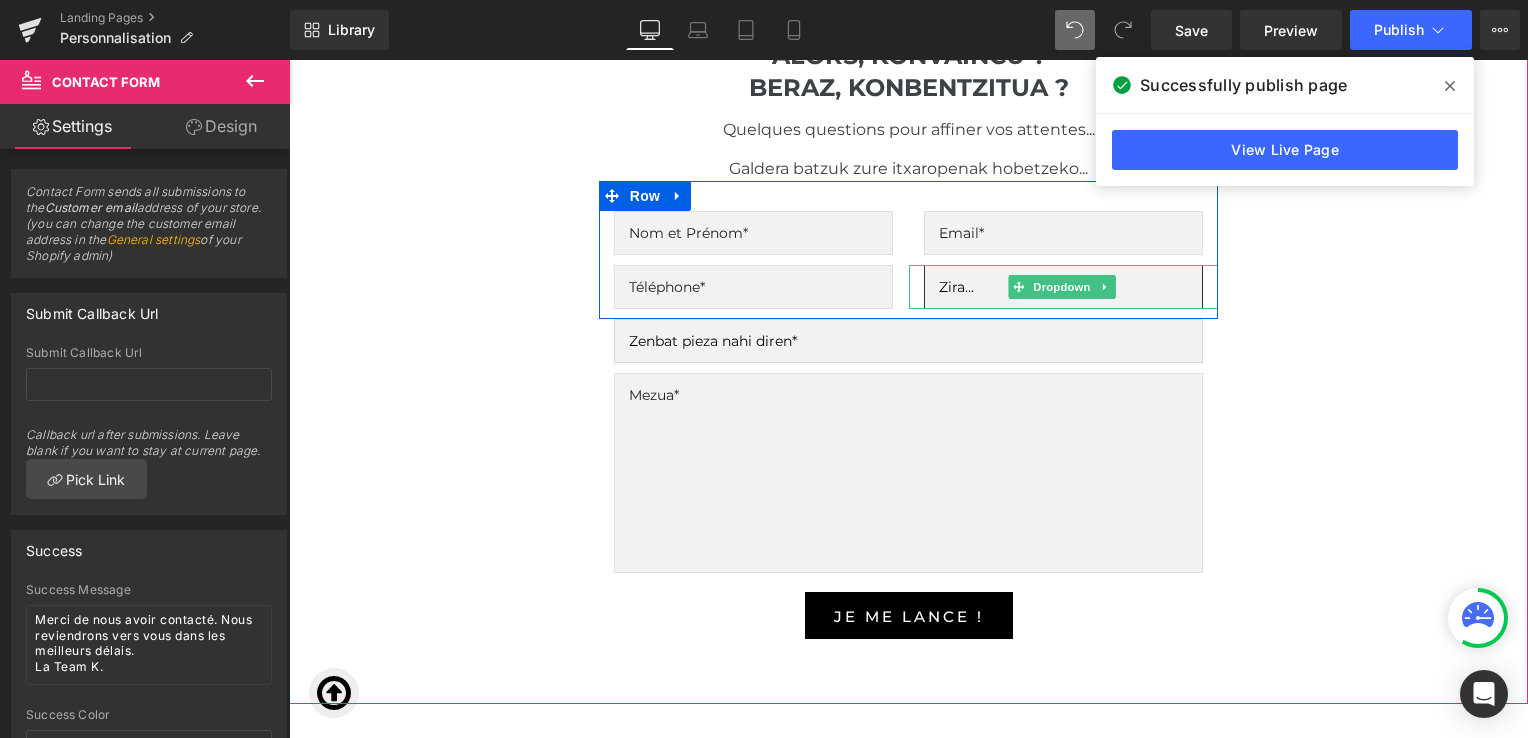 click on "Zira... Zira... 5 Enpresa bat Enpresa bat 6 Elkarte bat Partikular bat" at bounding box center (1063, 287) 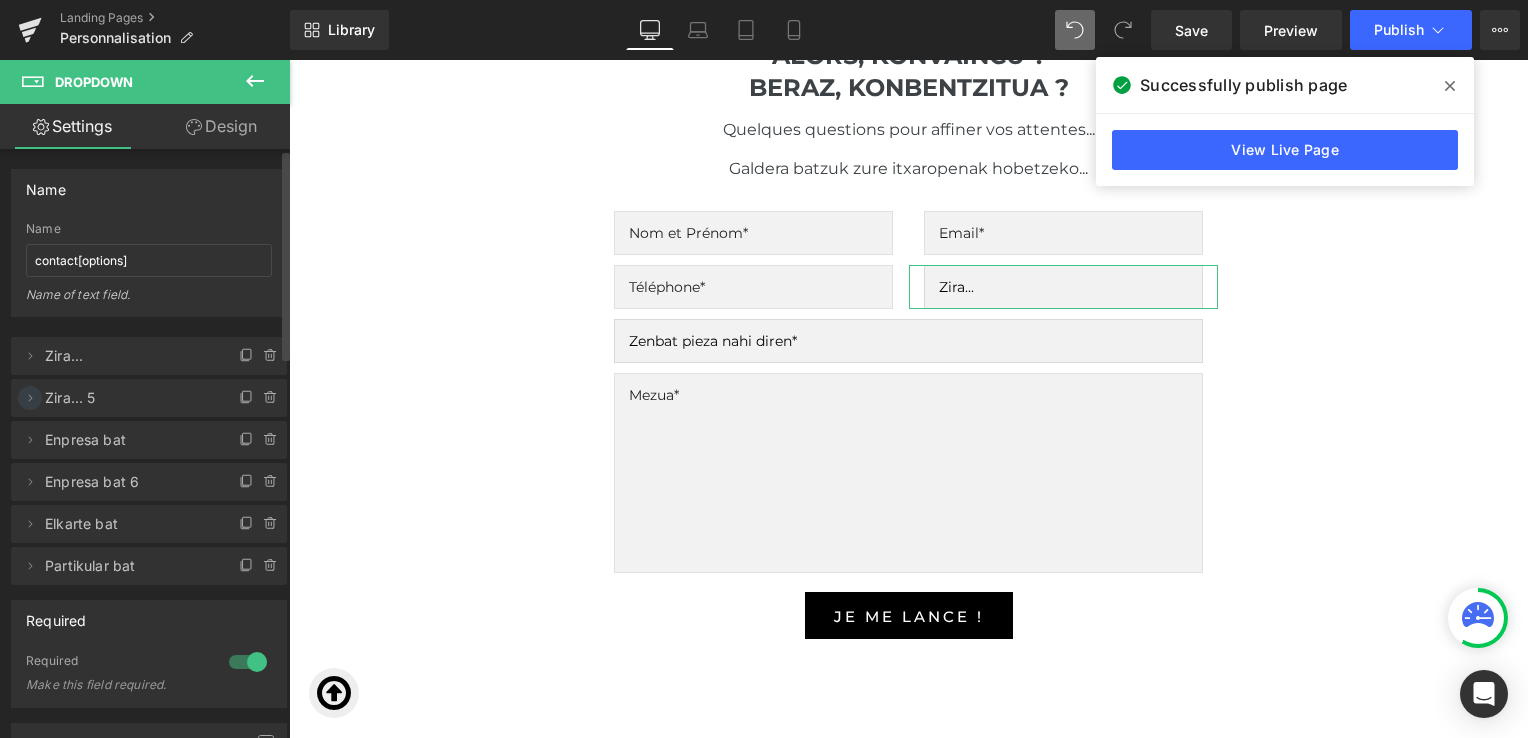 click 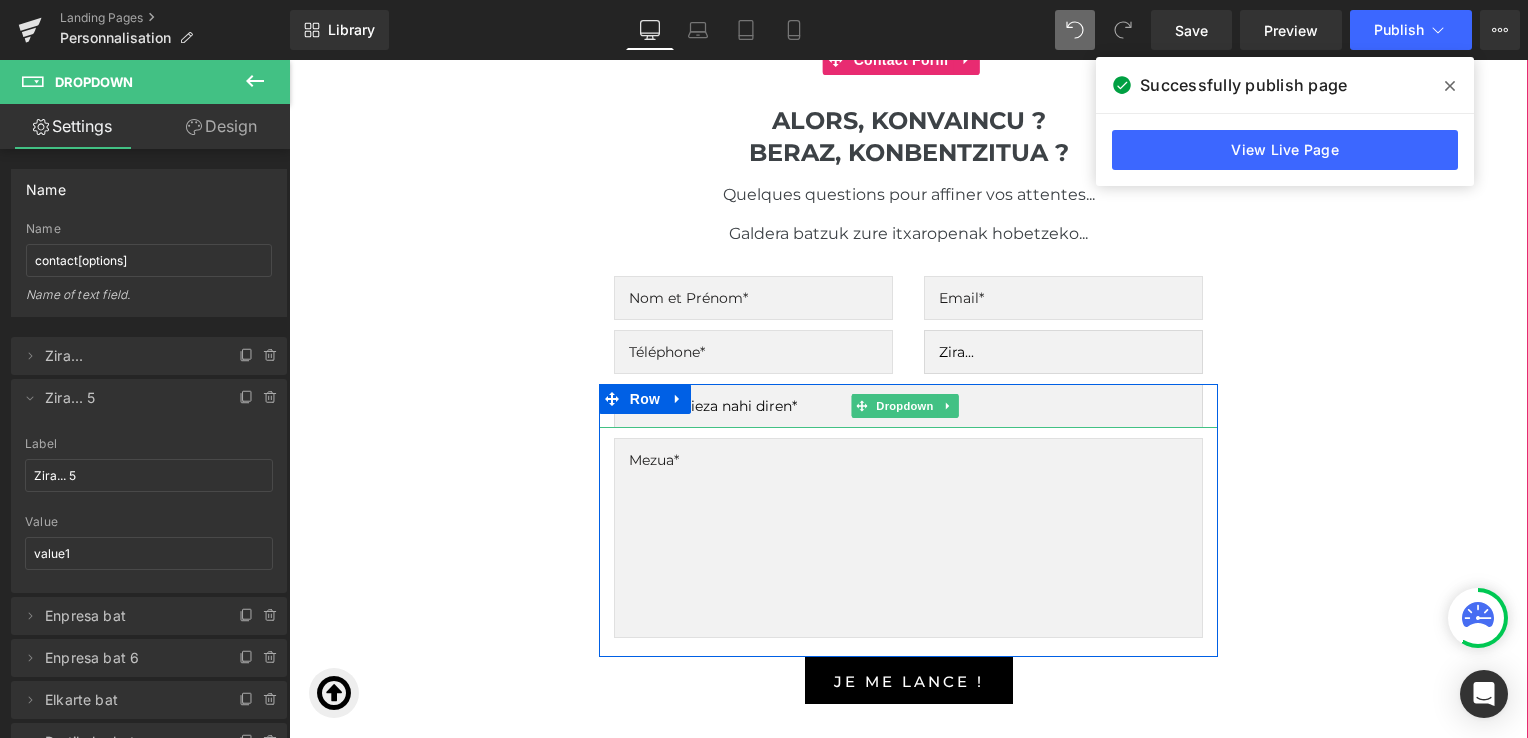 scroll, scrollTop: 4719, scrollLeft: 0, axis: vertical 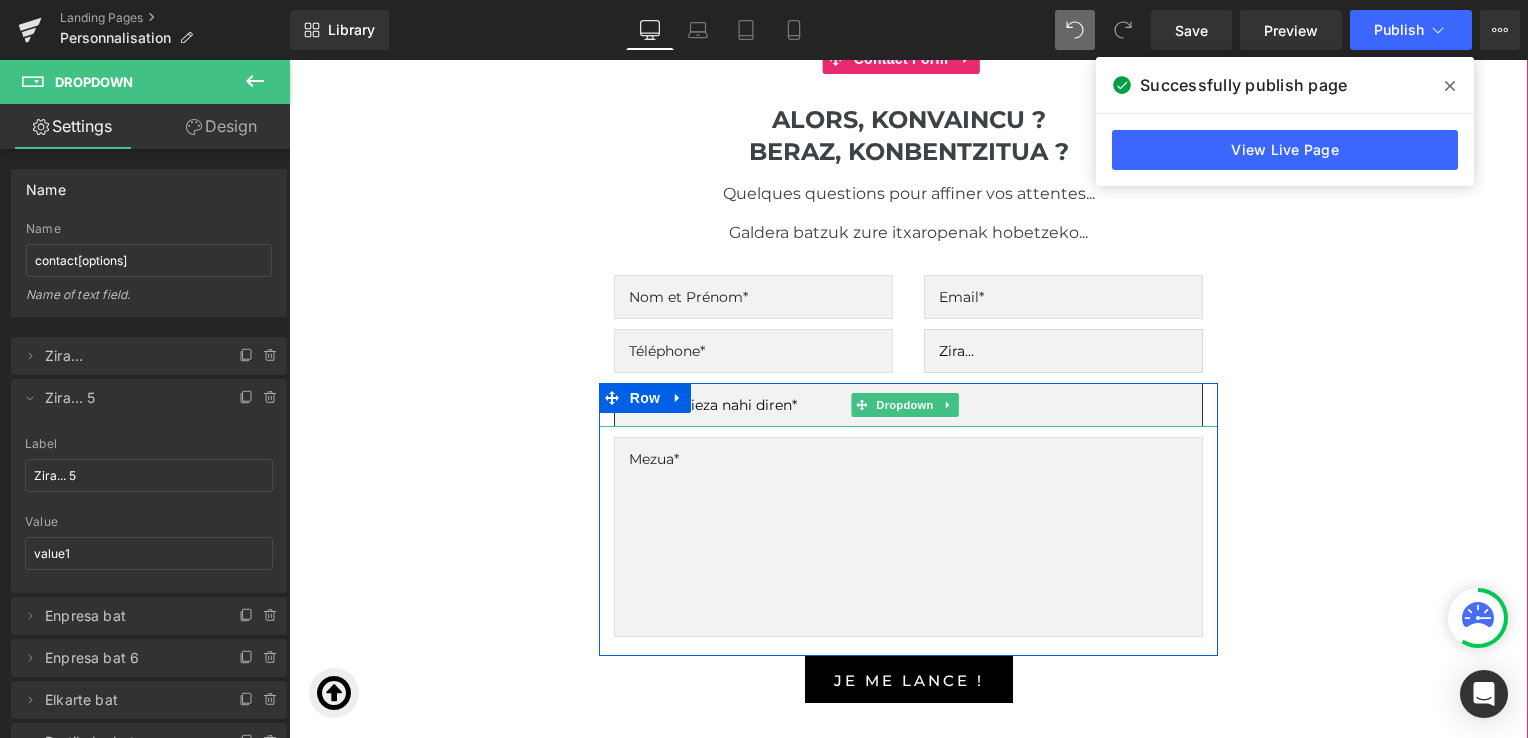 click on "Zenbat pieza nahi diren* 50 eta 100 artean 100 eta 200 artean 200 eta gehiago" at bounding box center (908, 405) 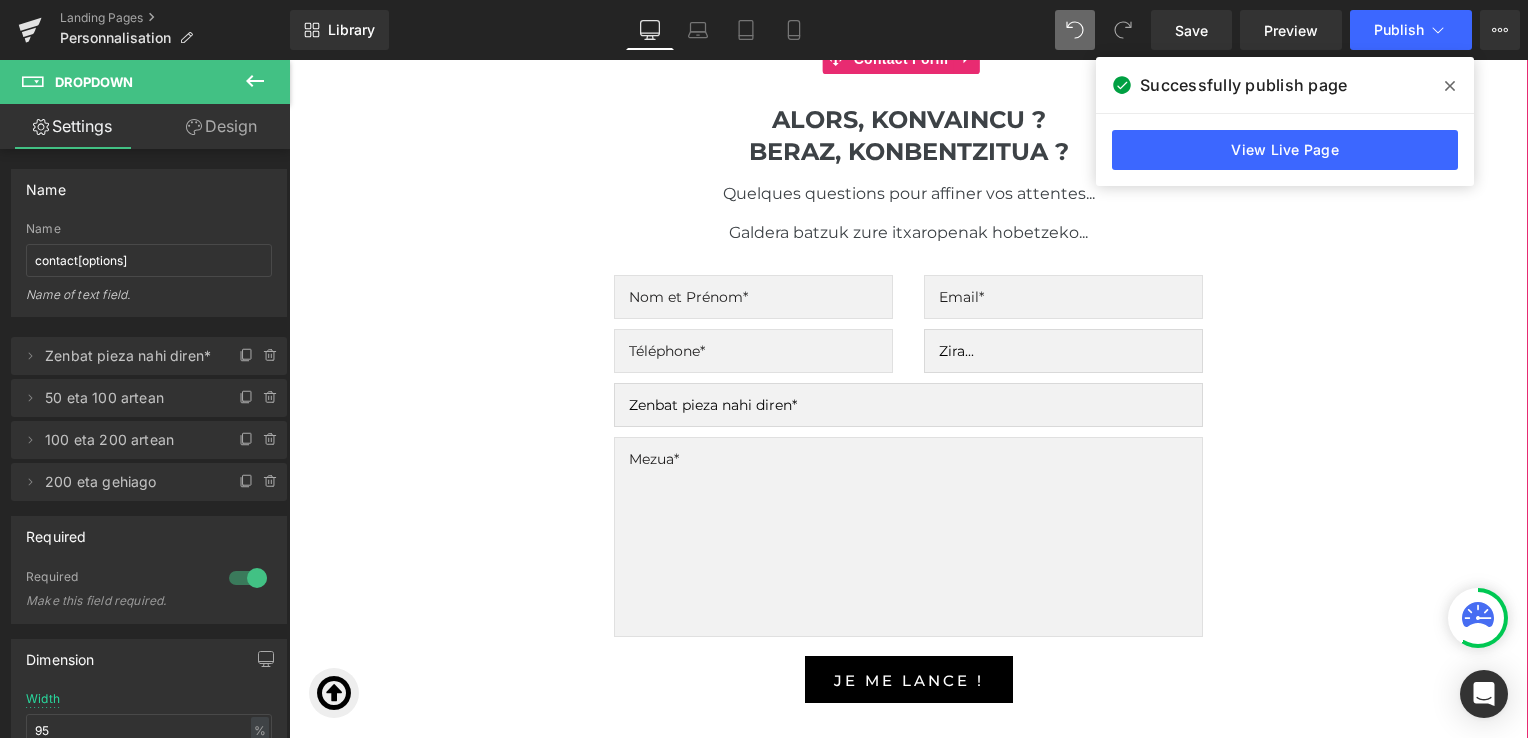 click on "ALORS, KONVAINCU ? Heading         BERAZ, KONBENTZITUA ? Heading         Quelques questions pour affiner vos attentes... Text Block         Galdera batzuk zure itxaropenak hobetzeko... Text Block
Text Field         Text Field         Email Field
Zira... Zira... 5 Enpresa bat Enpresa bat 6 Elkarte bat Partikular bat
Dropdown
Row         Text Field         Text Field         Email Field         Zu zira* Empresa bat Elkarte bat Pertsona bat Dropdown         Row
Zenbat pieza nahi diren* 50 eta 100 artean 100 eta 200 artean 200 eta gehiago
Dropdown         Text Area
Row         Nombre de pièces souhaitées* Entre 50 et 100 Entre 100 et 200 200 et plus Dropdown" at bounding box center (908, 406) 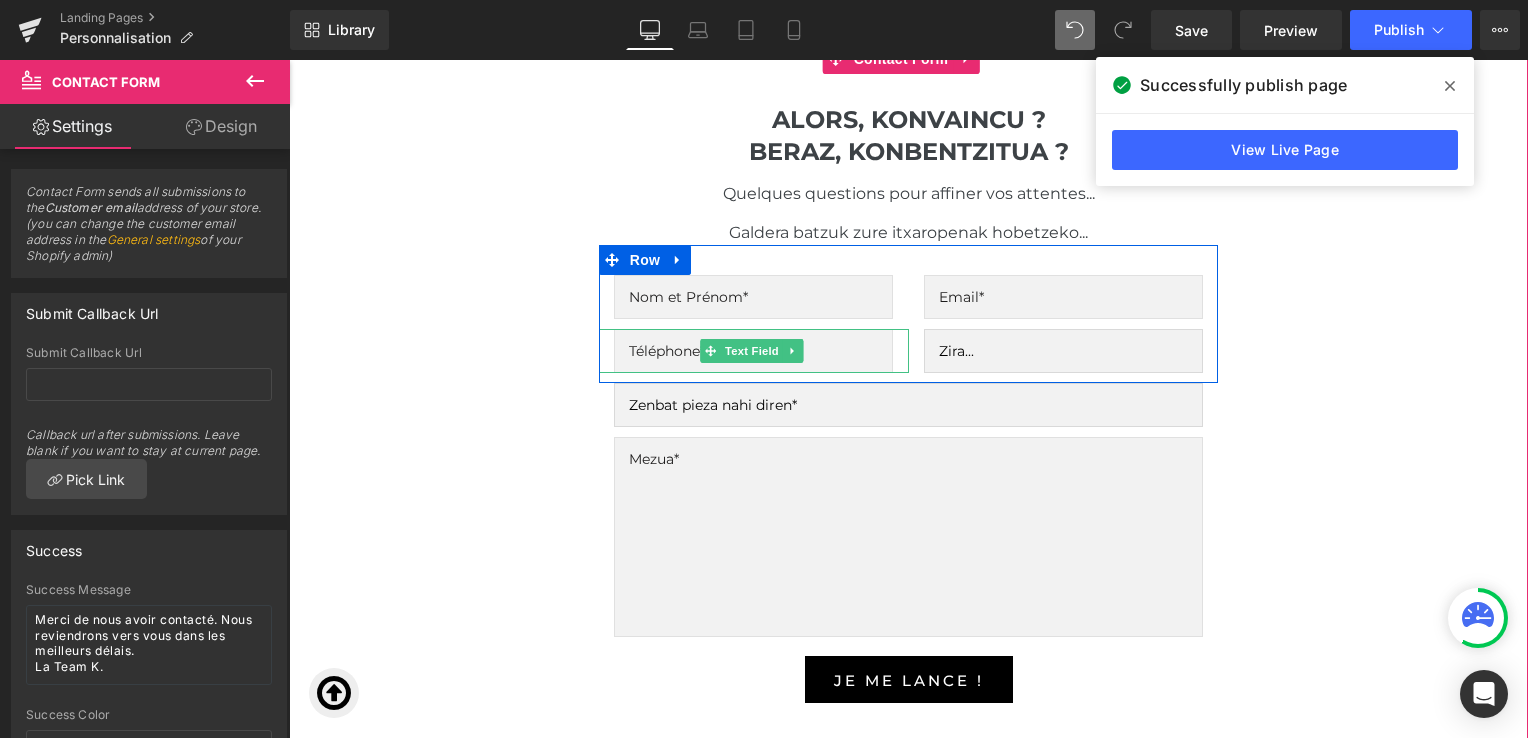 click at bounding box center [753, 351] 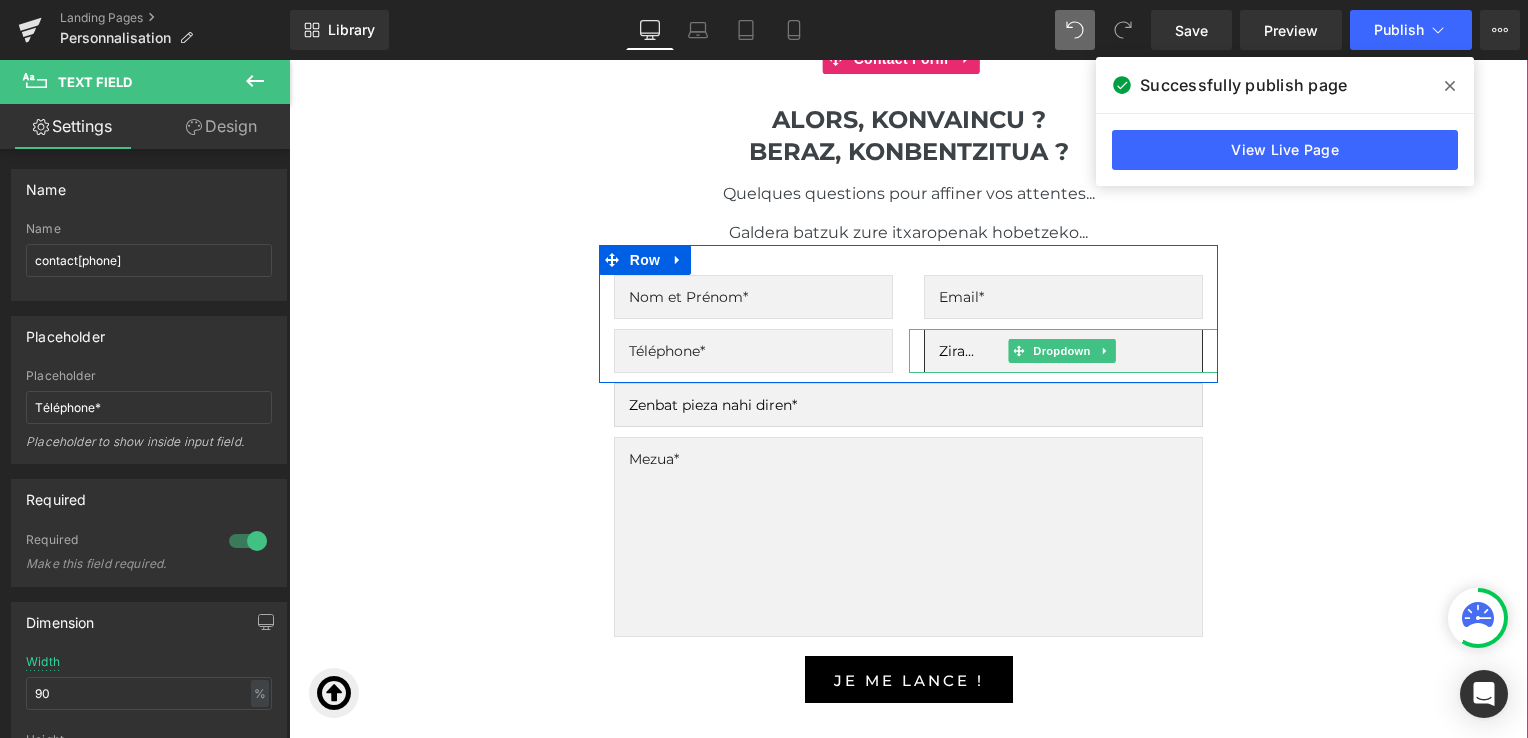click on "Zira... Zira... 5 Enpresa bat Enpresa bat 6 Elkarte bat Partikular bat" at bounding box center [1063, 351] 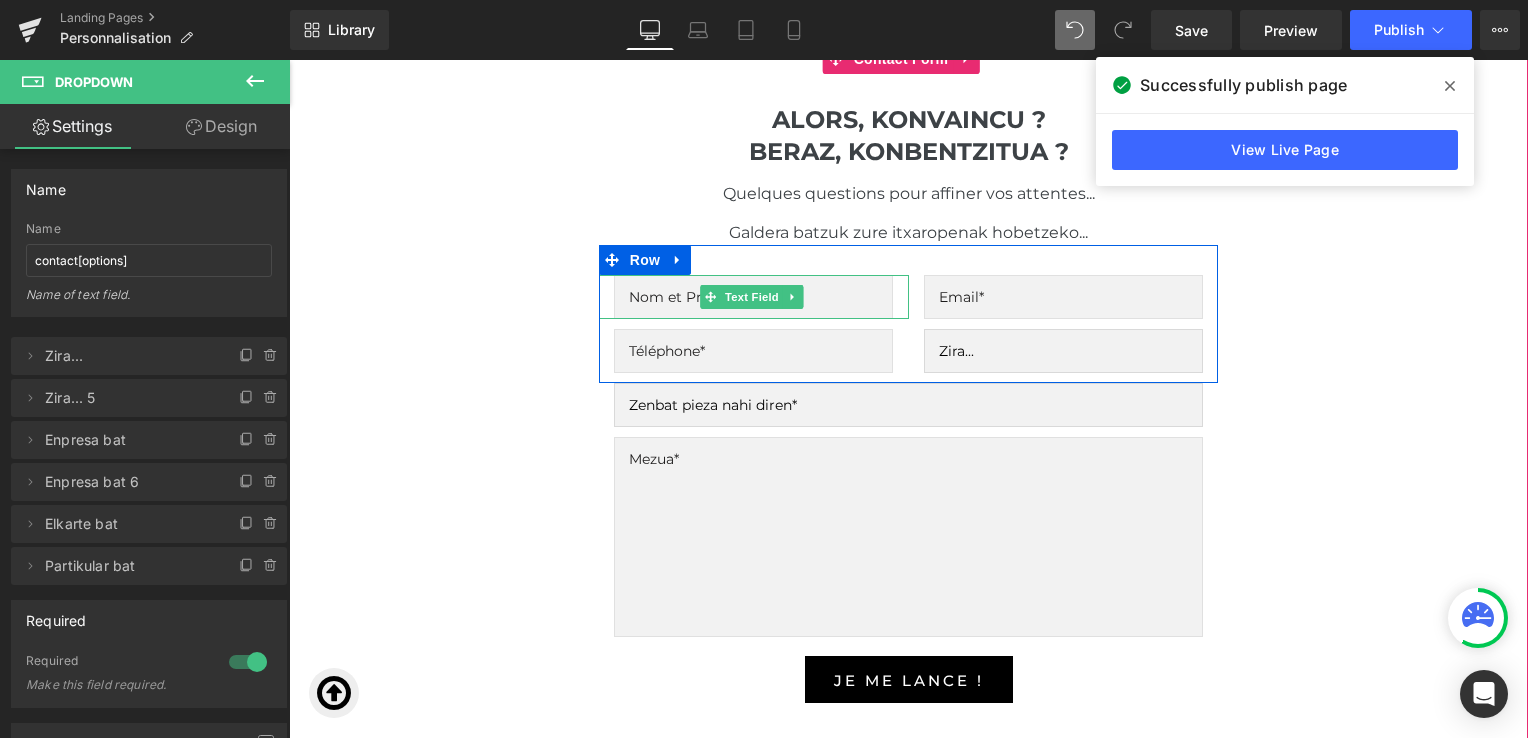 click at bounding box center (753, 297) 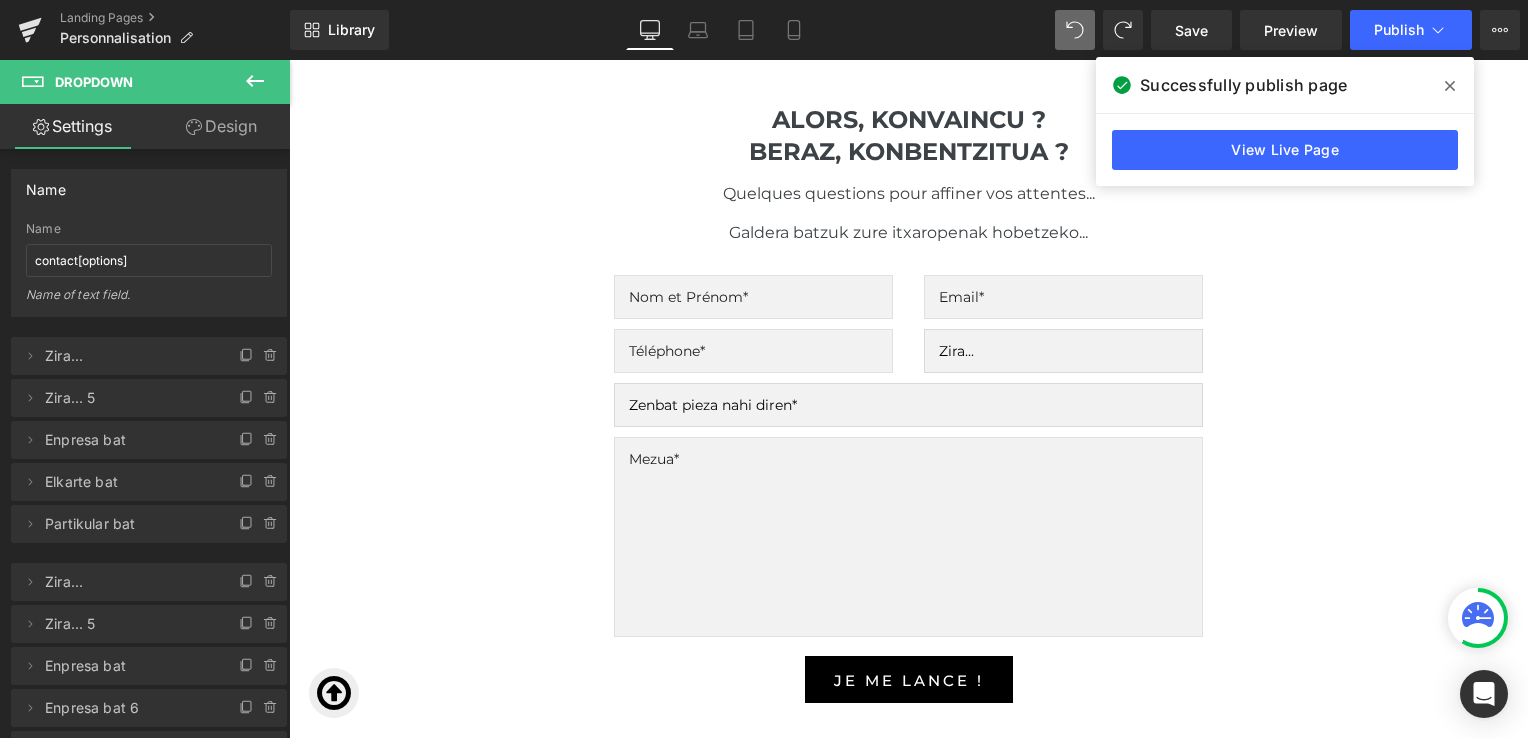 type on "fr" 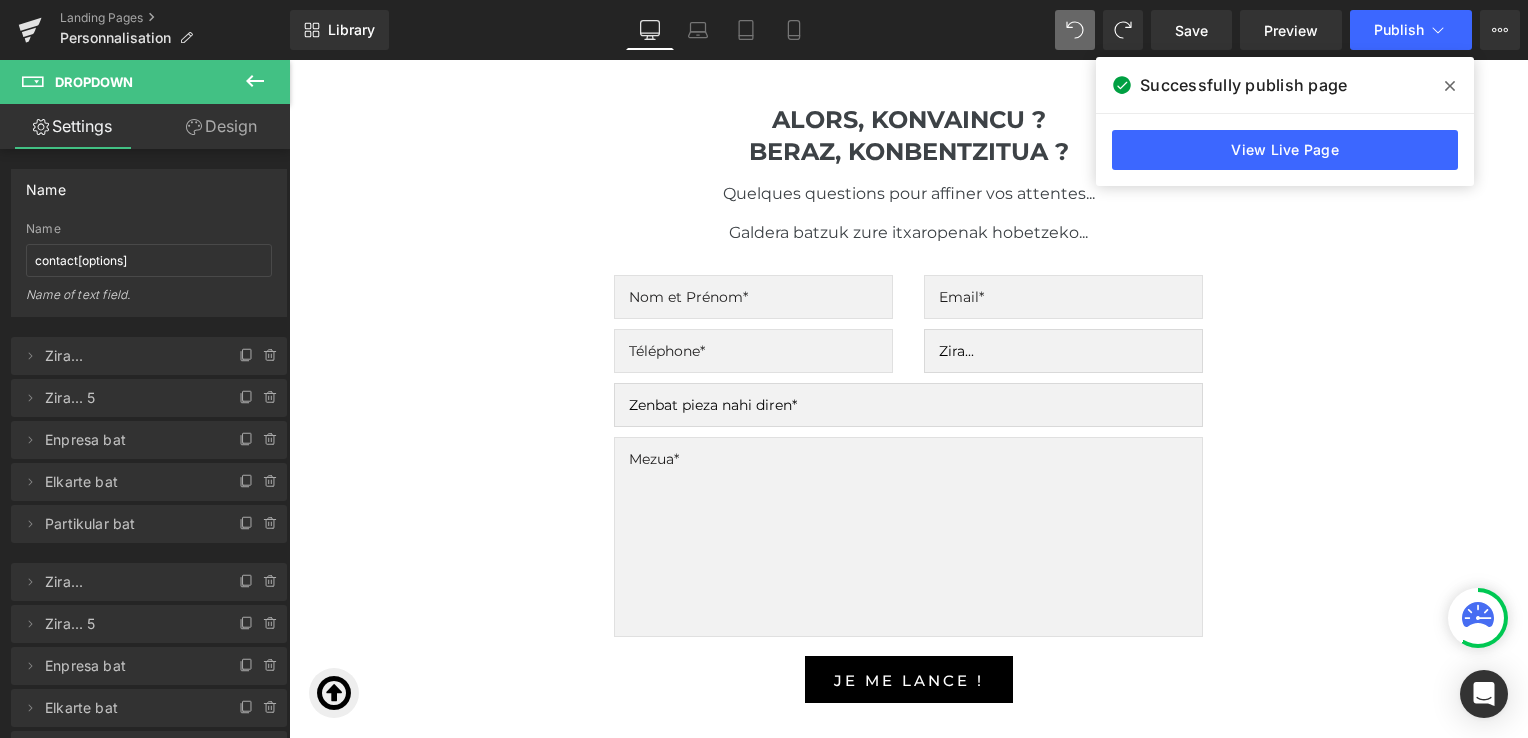 type 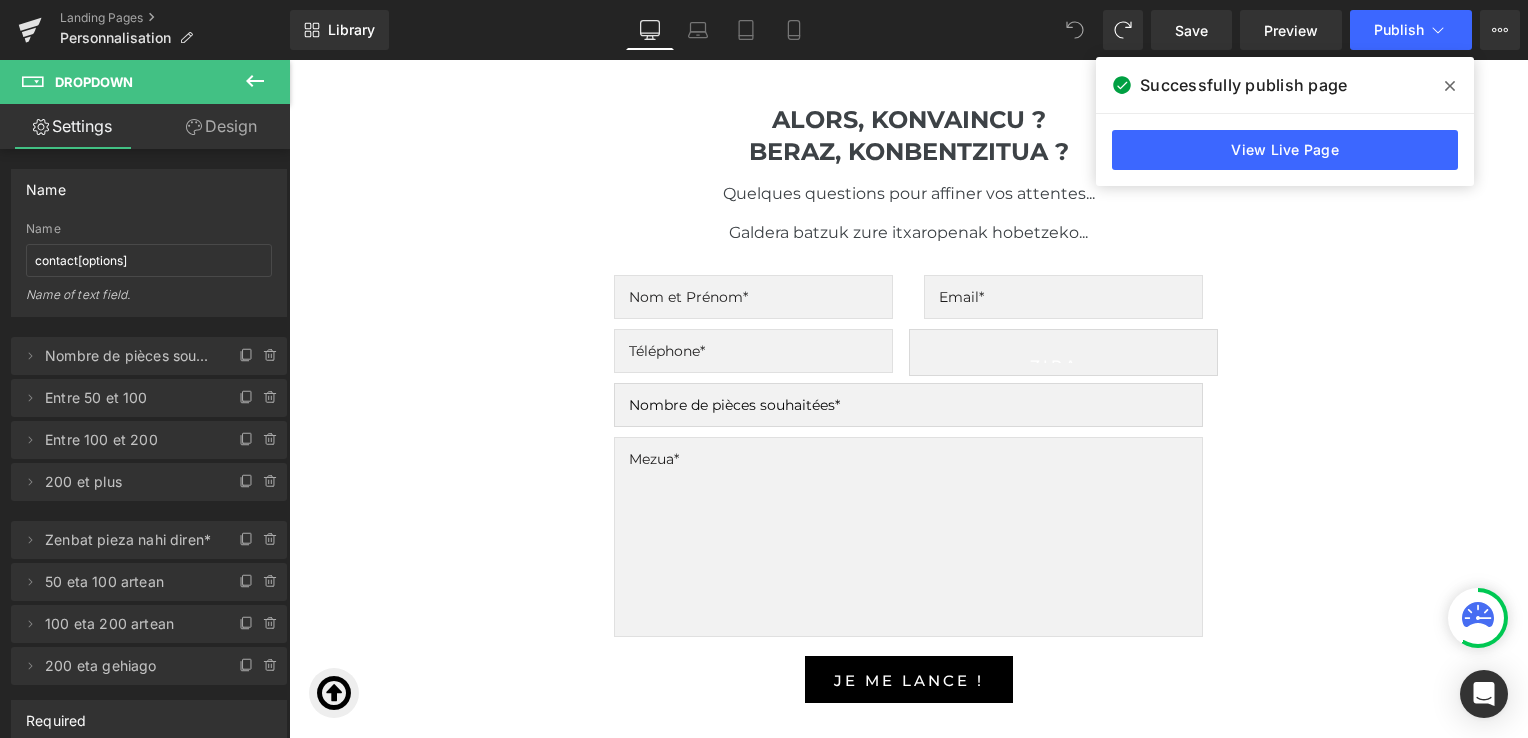 click 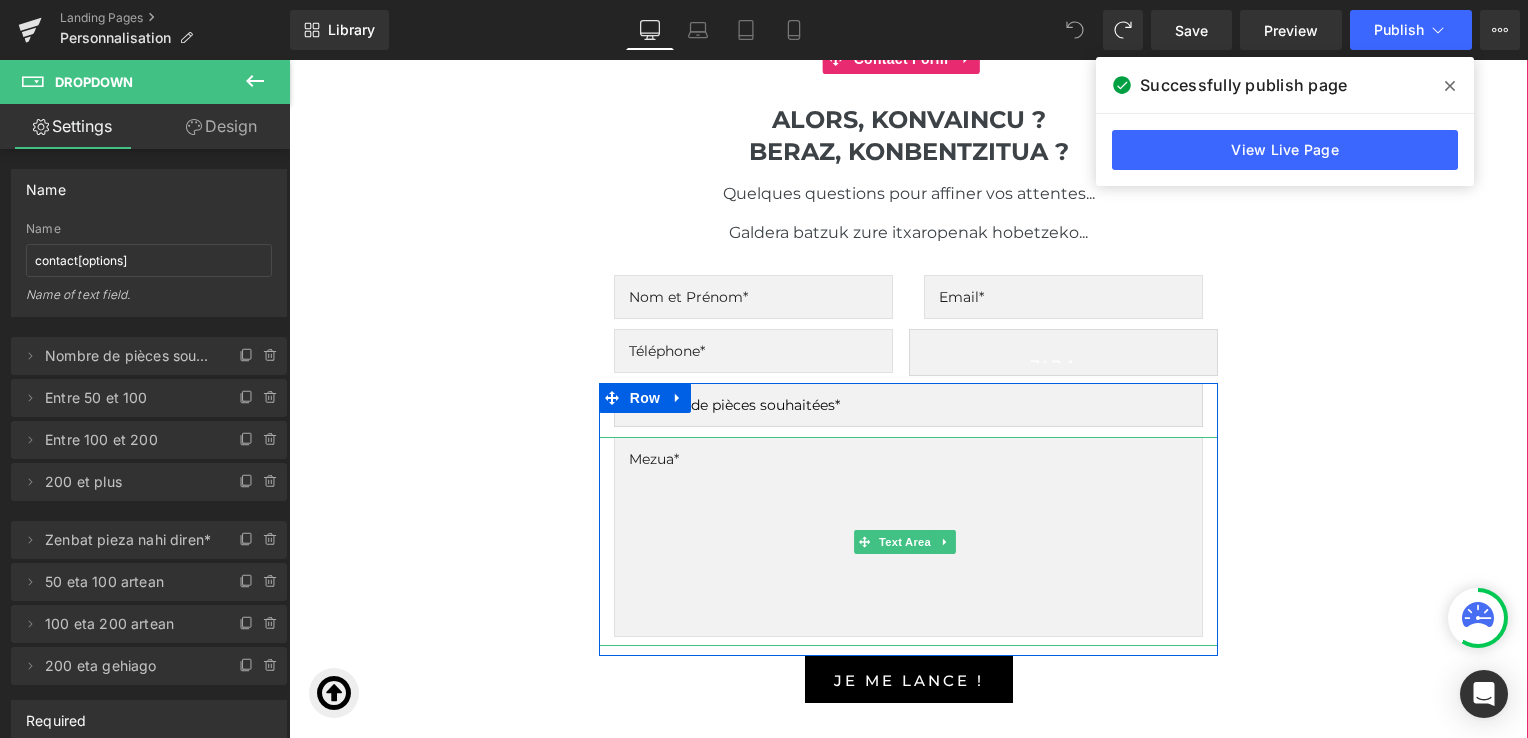 click at bounding box center (908, 537) 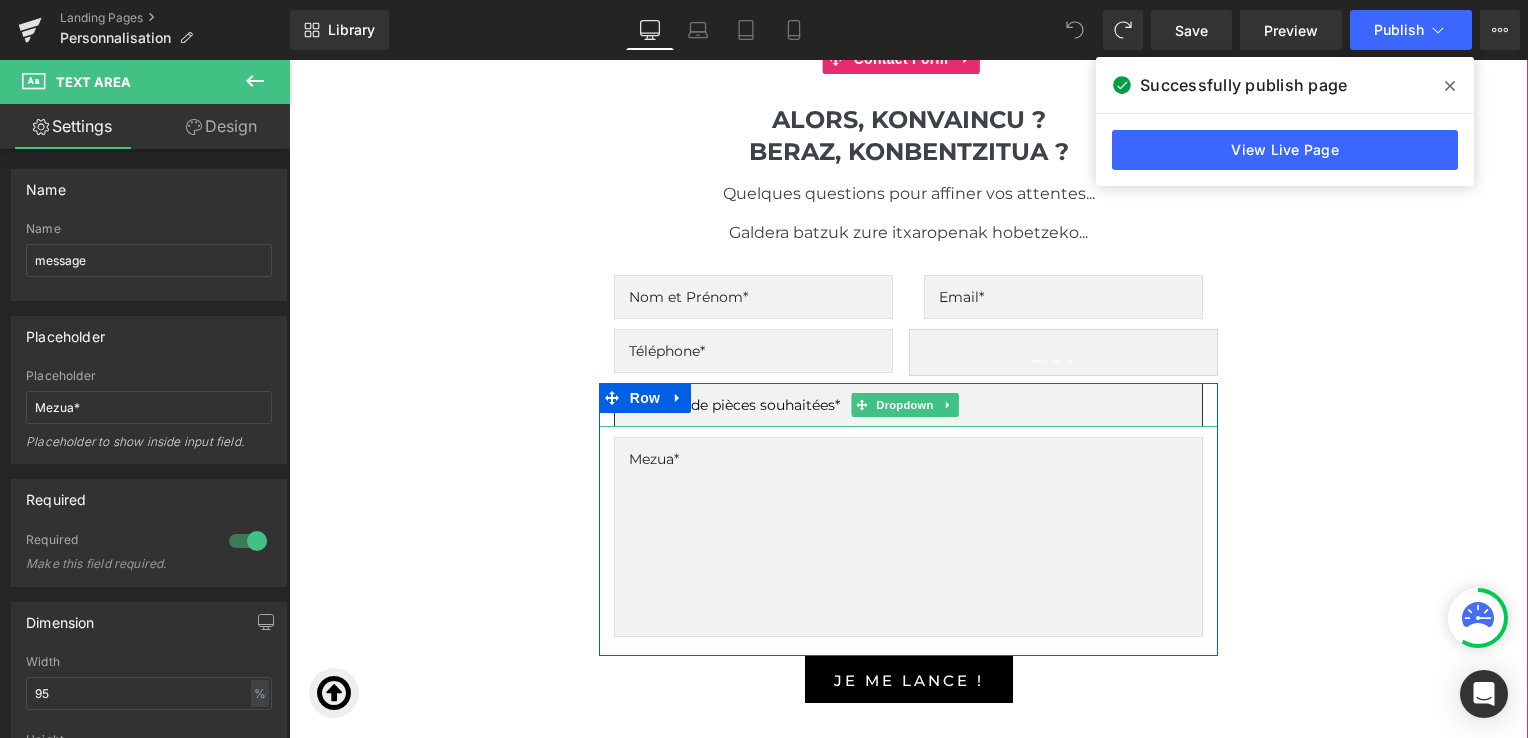 click on "Nombre de pièces souhaitées* Entre 50 et 100 Entre 100 et 200 200 et plus" at bounding box center [908, 405] 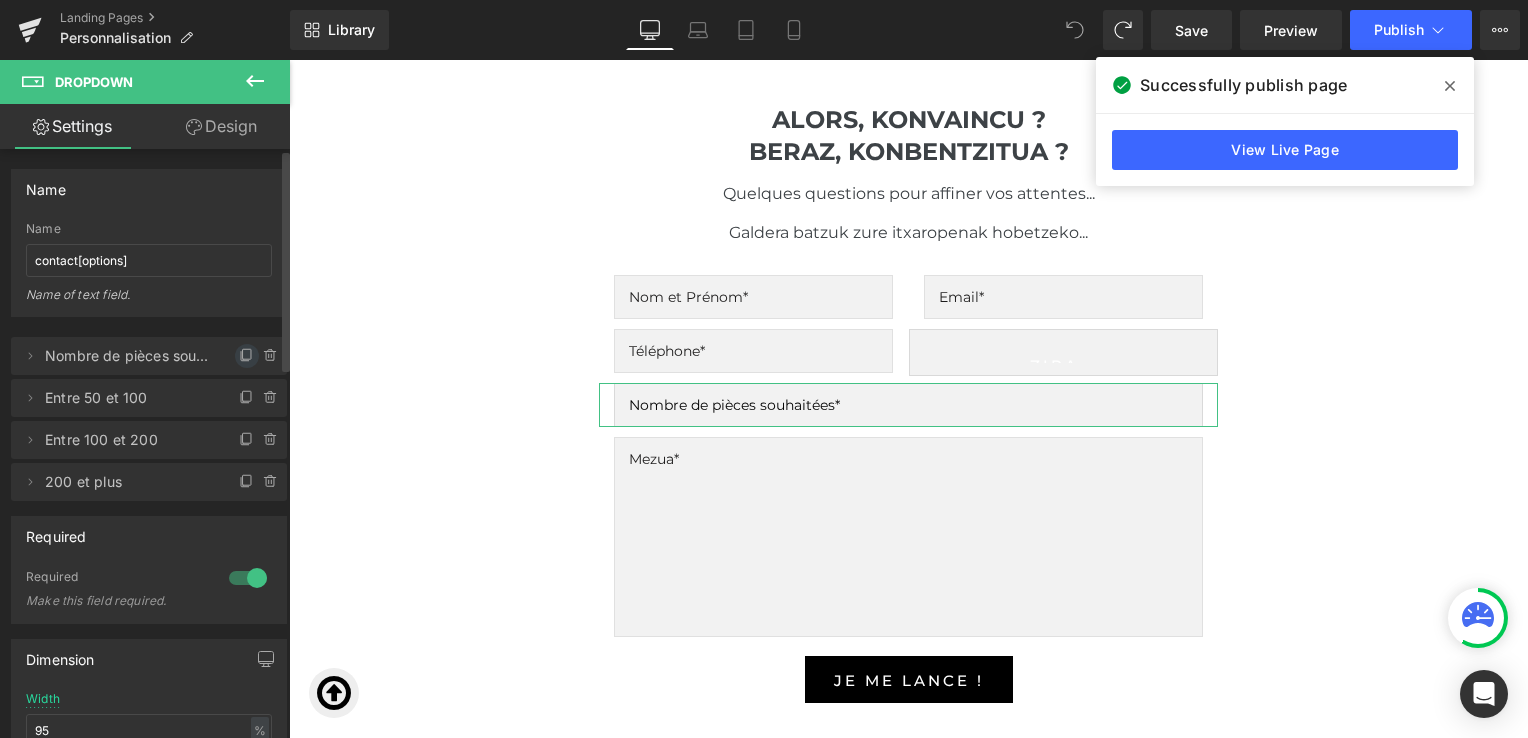 click 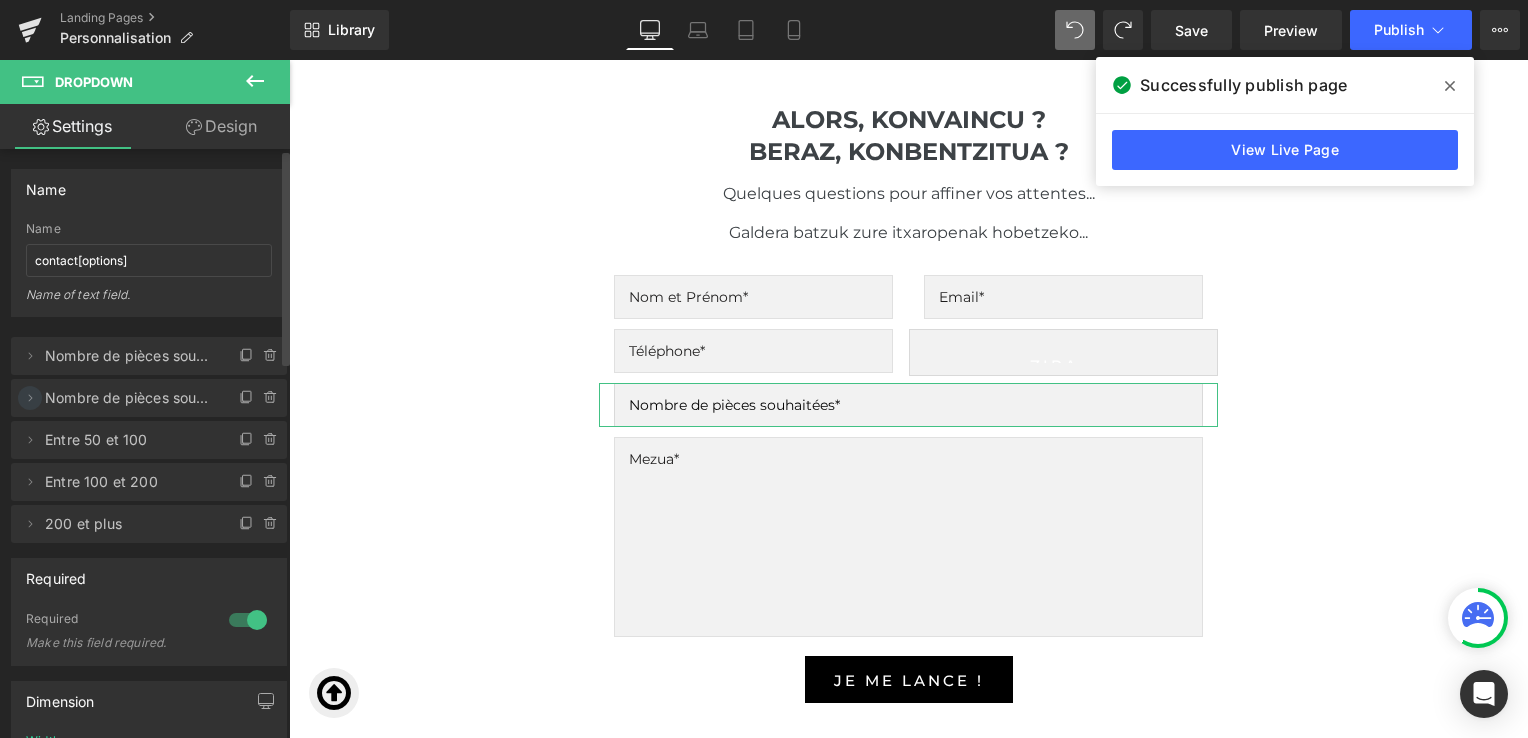 click 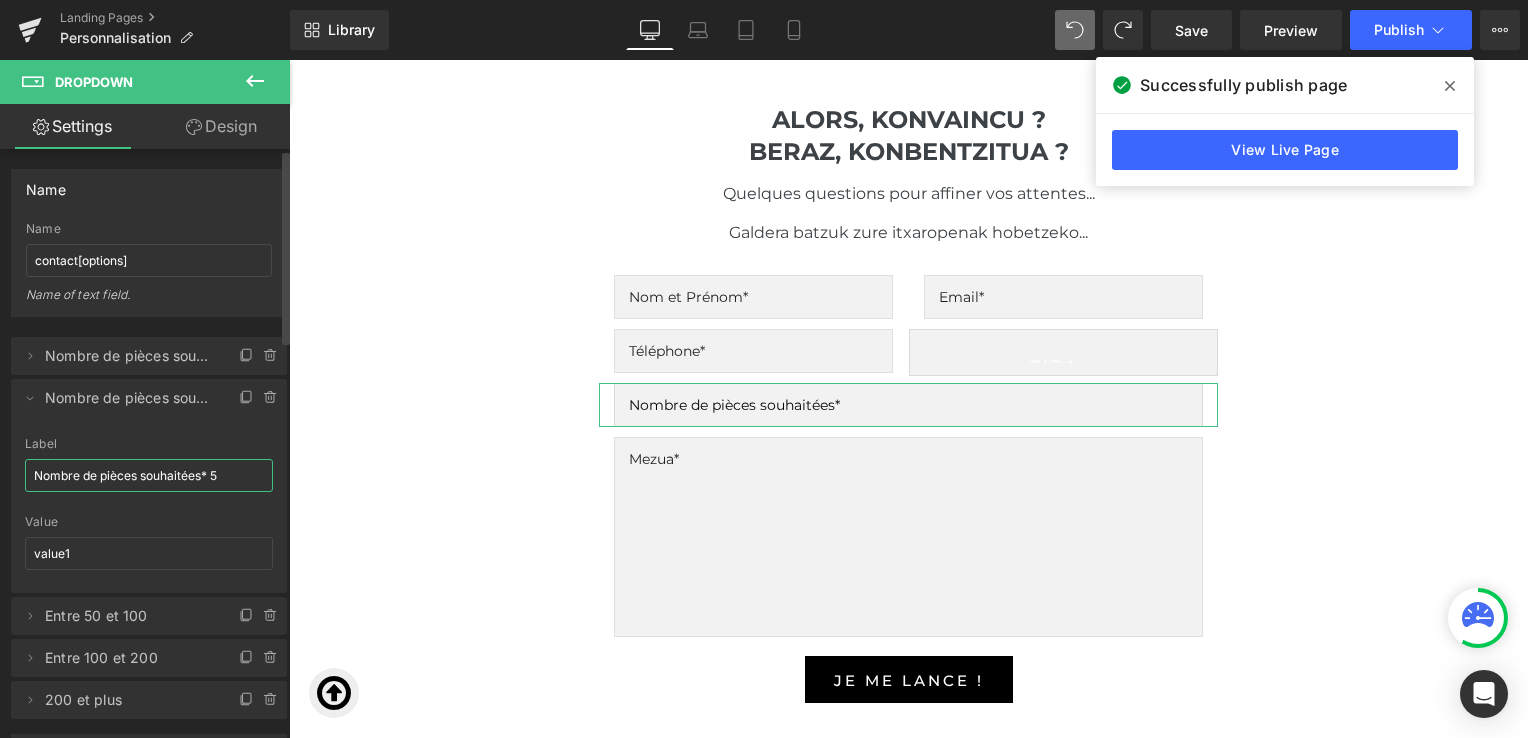 drag, startPoint x: 220, startPoint y: 478, endPoint x: 36, endPoint y: 478, distance: 184 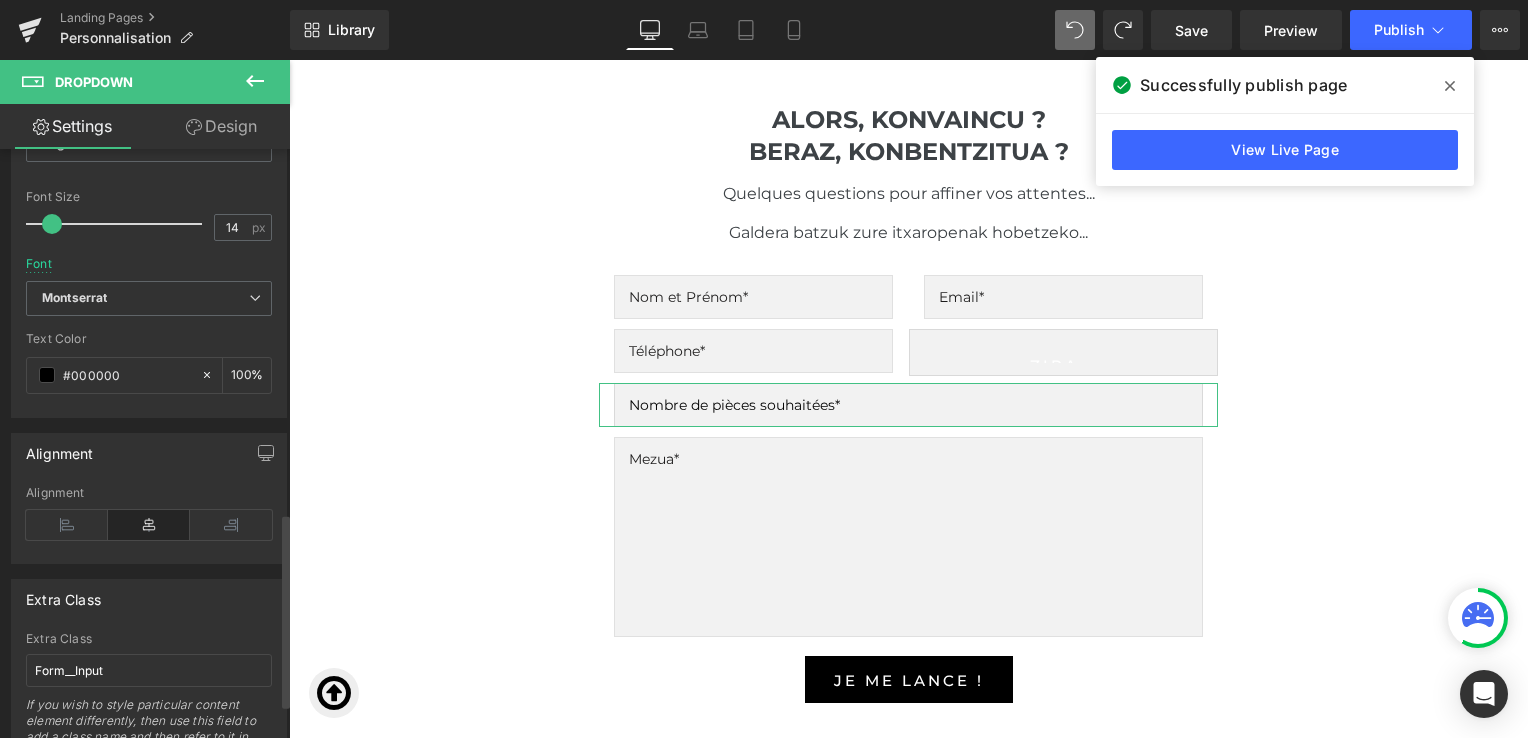 scroll, scrollTop: 1148, scrollLeft: 0, axis: vertical 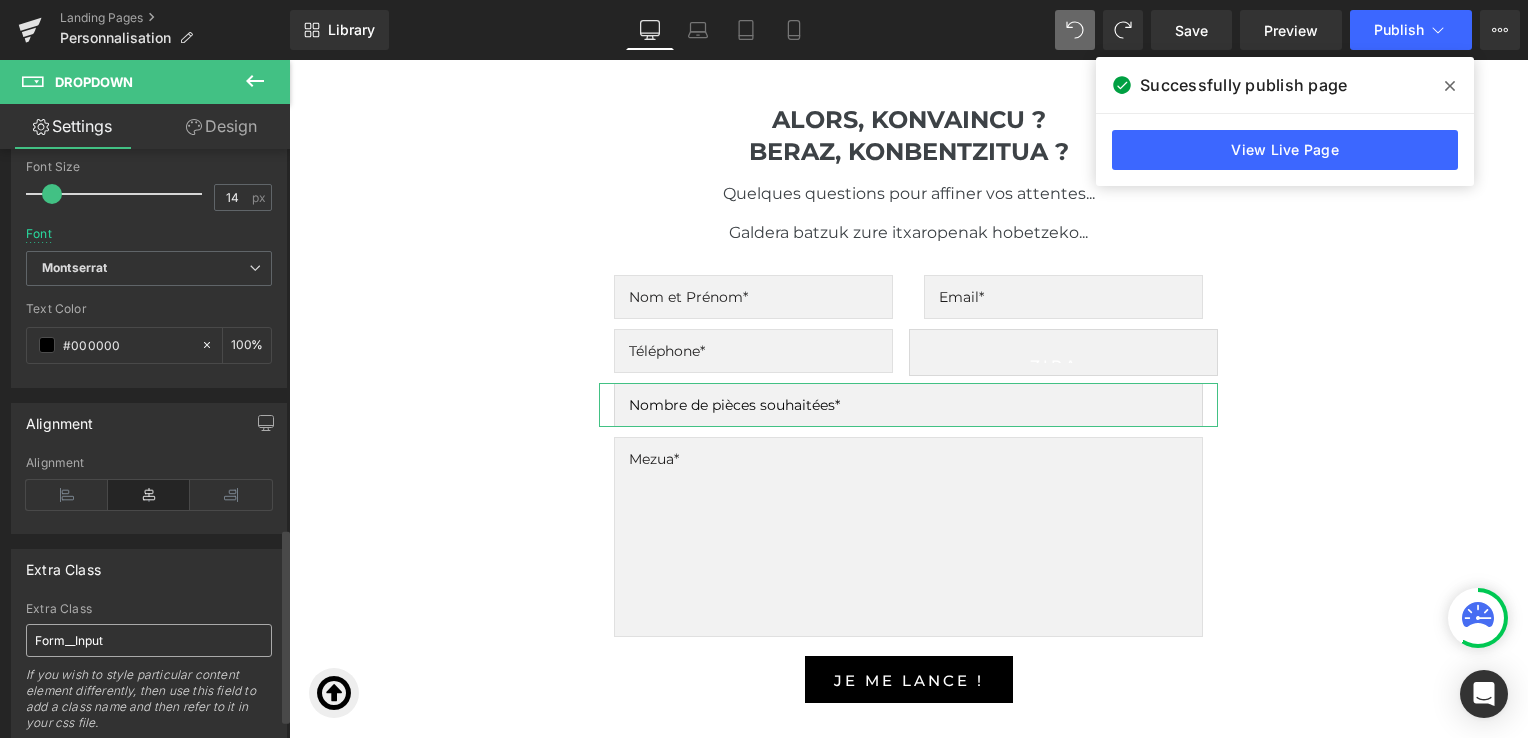 type on "Zenbat piezak behar diren" 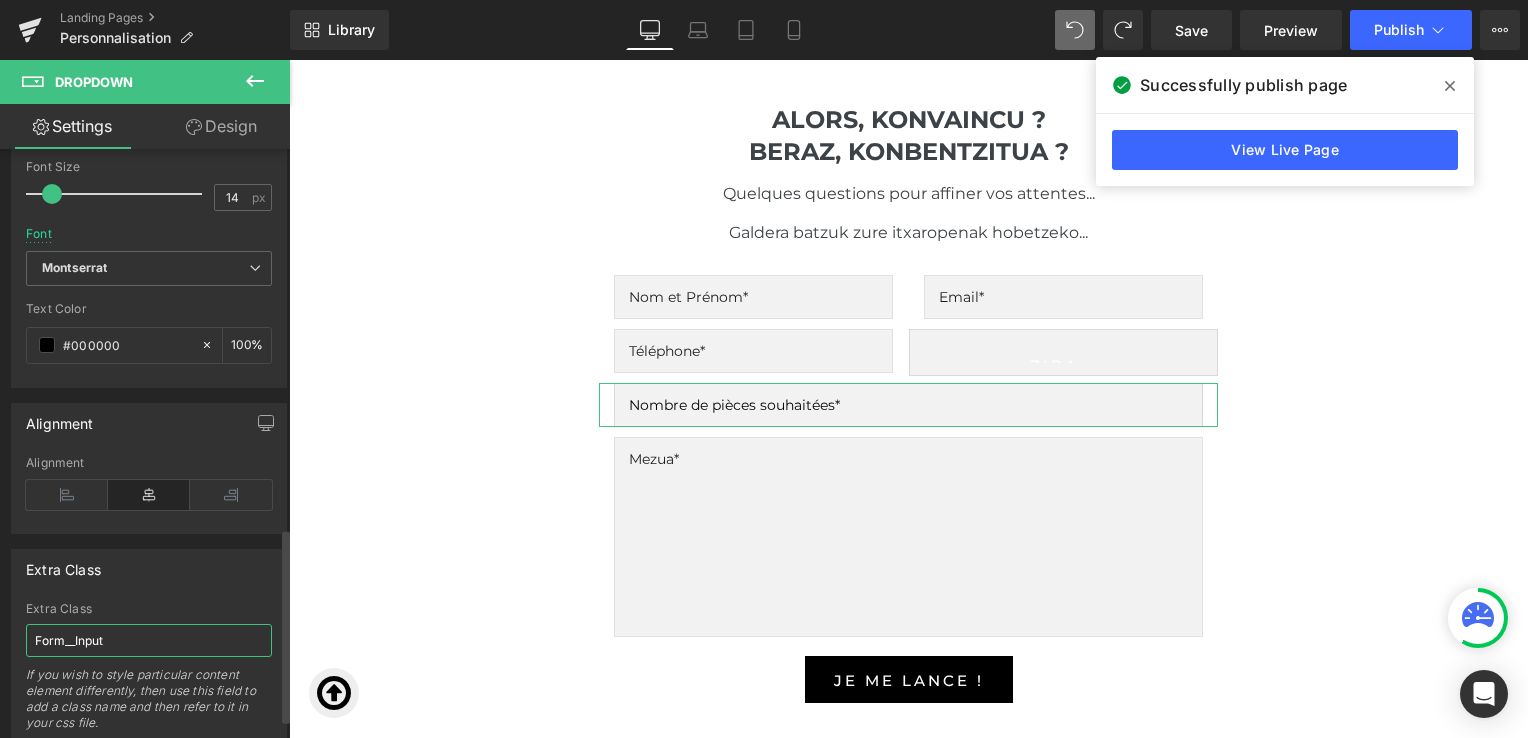 drag, startPoint x: 119, startPoint y: 635, endPoint x: 21, endPoint y: 636, distance: 98.005104 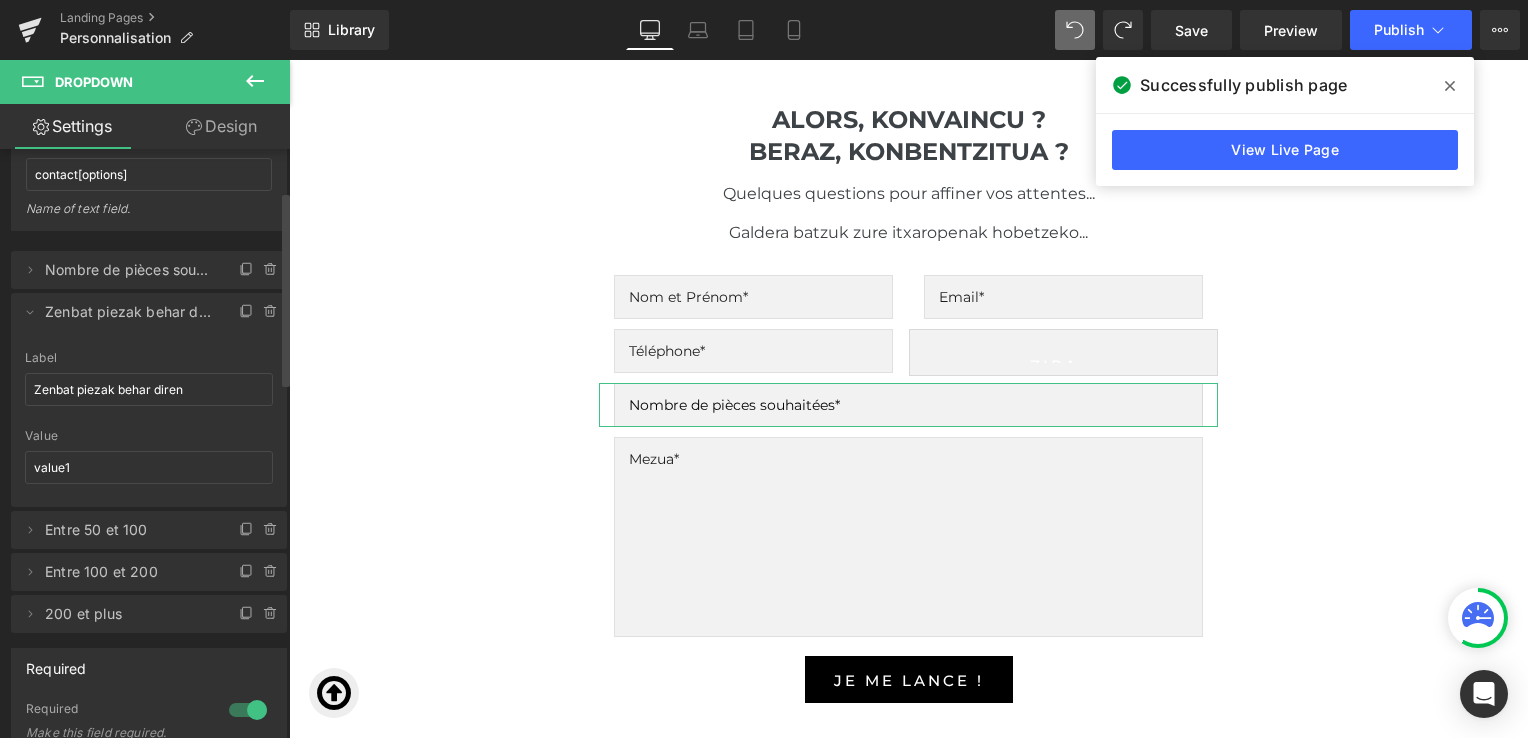scroll, scrollTop: 80, scrollLeft: 0, axis: vertical 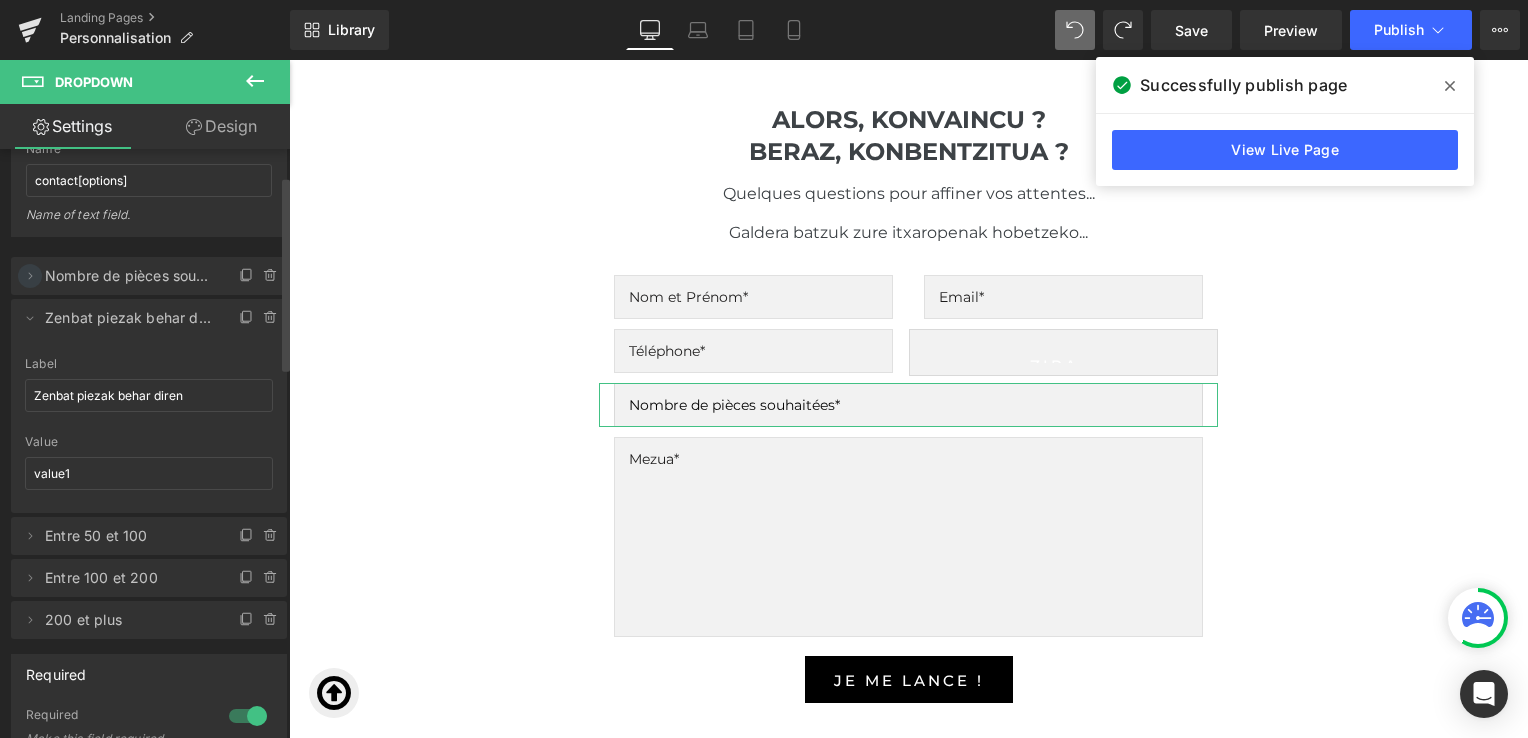 type on "eu" 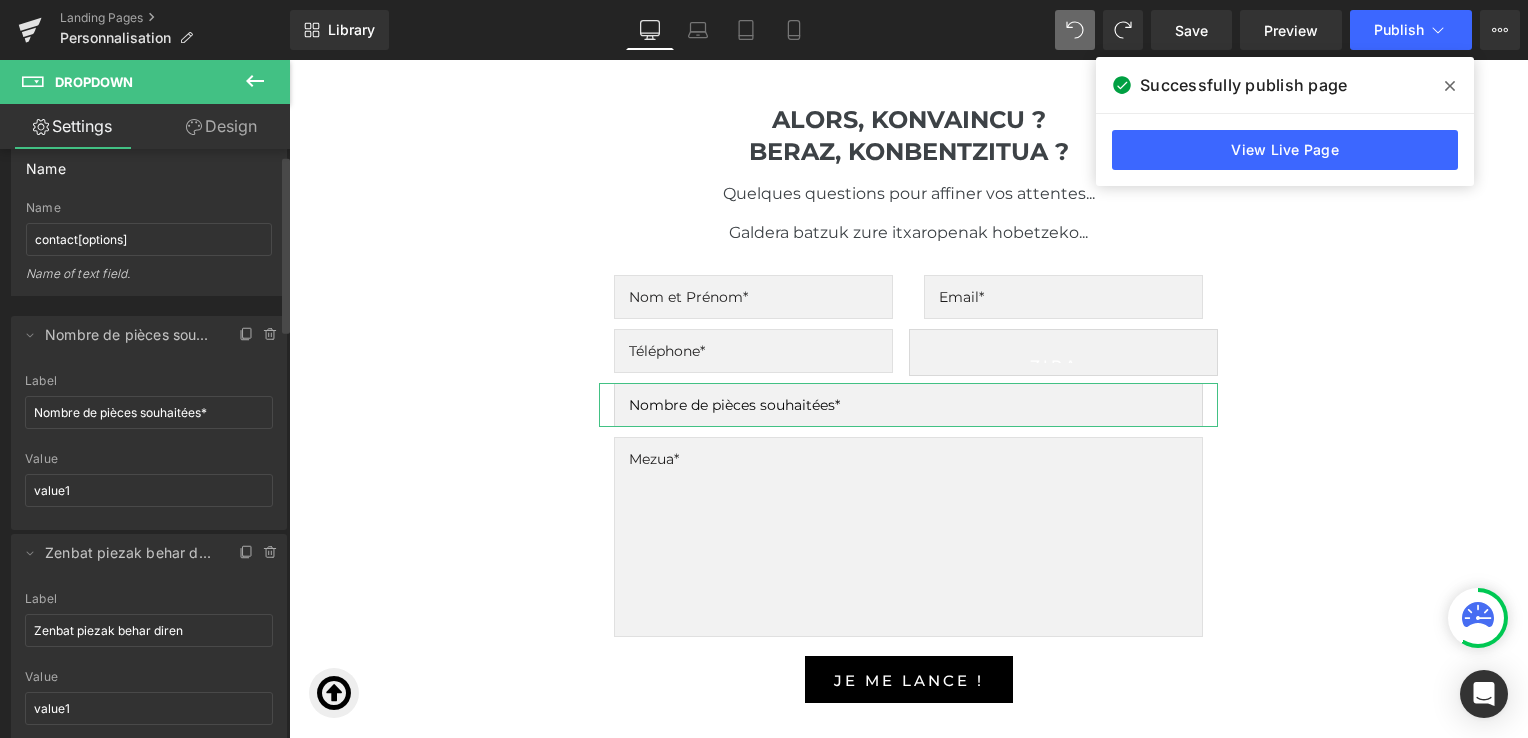 scroll, scrollTop: 19, scrollLeft: 0, axis: vertical 